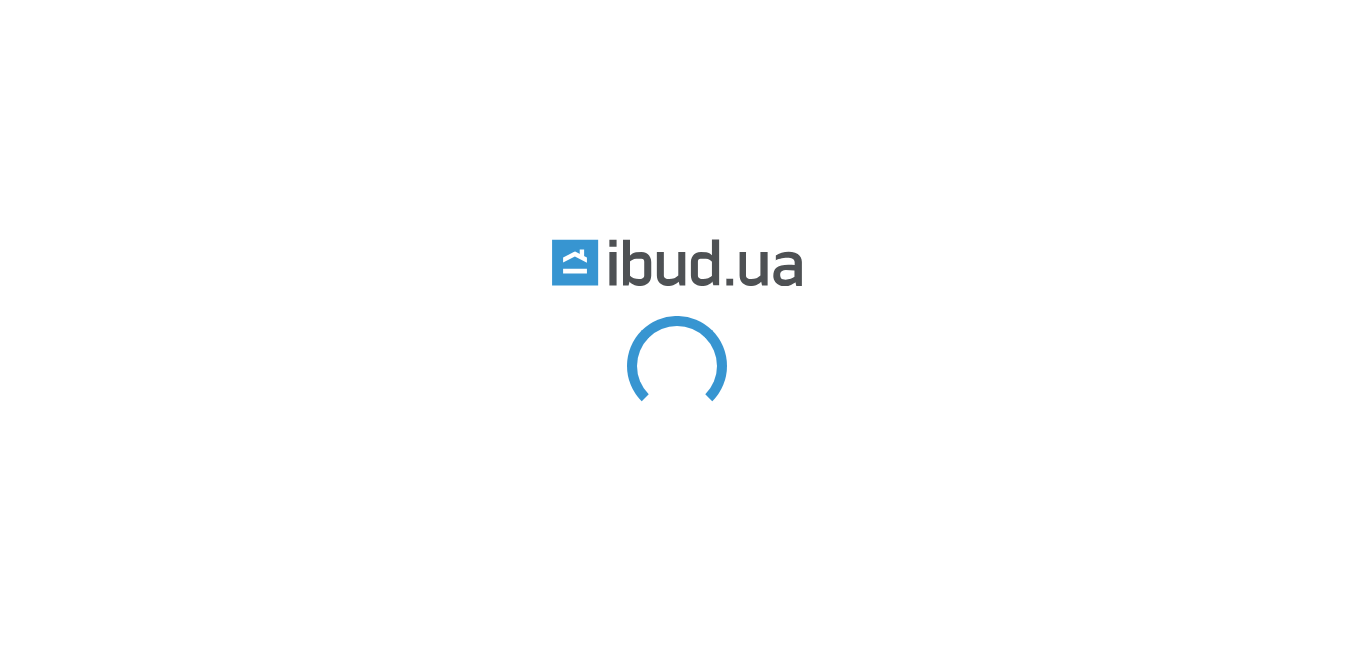 scroll, scrollTop: 0, scrollLeft: 0, axis: both 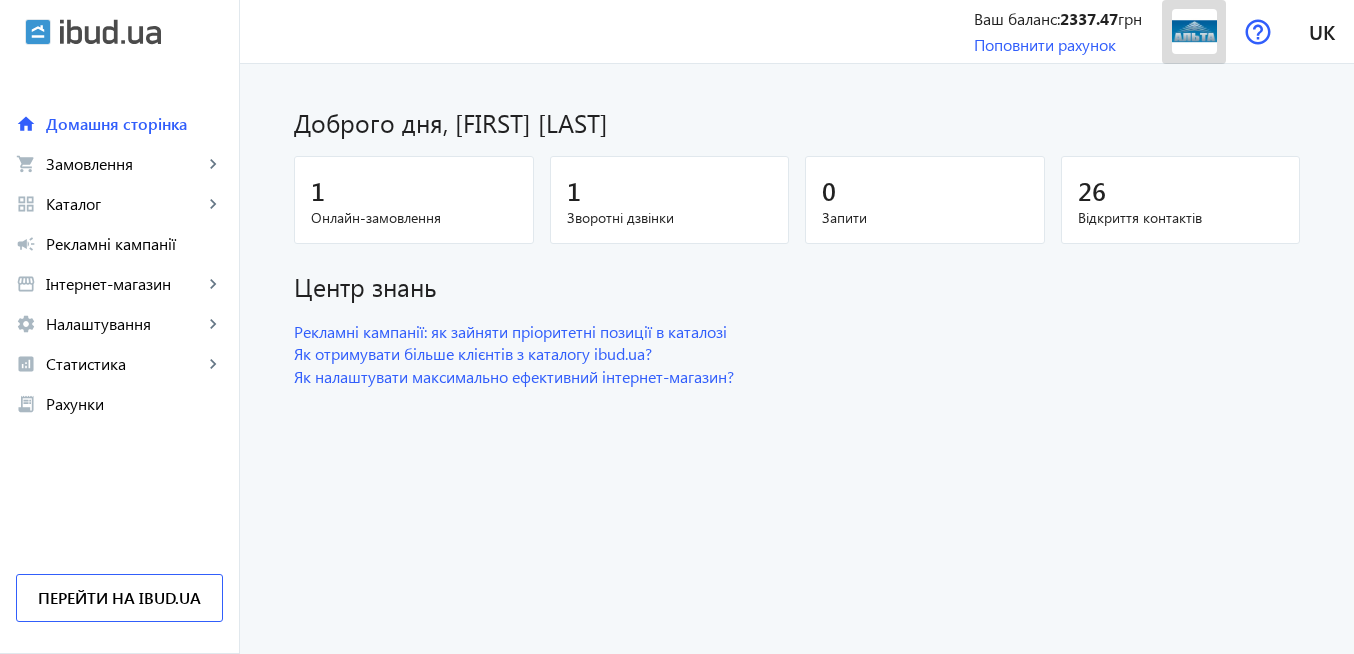 click 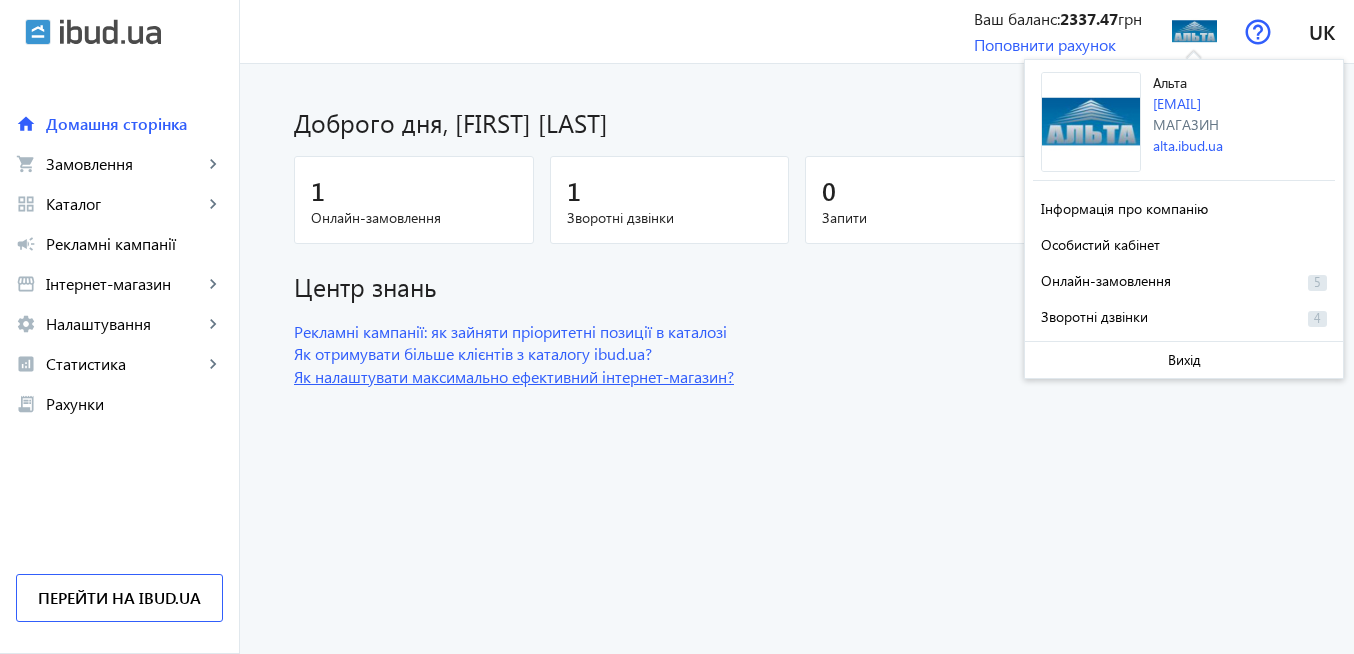 click on "Як налаштувати максимально ефективний інтернет-магазин?" 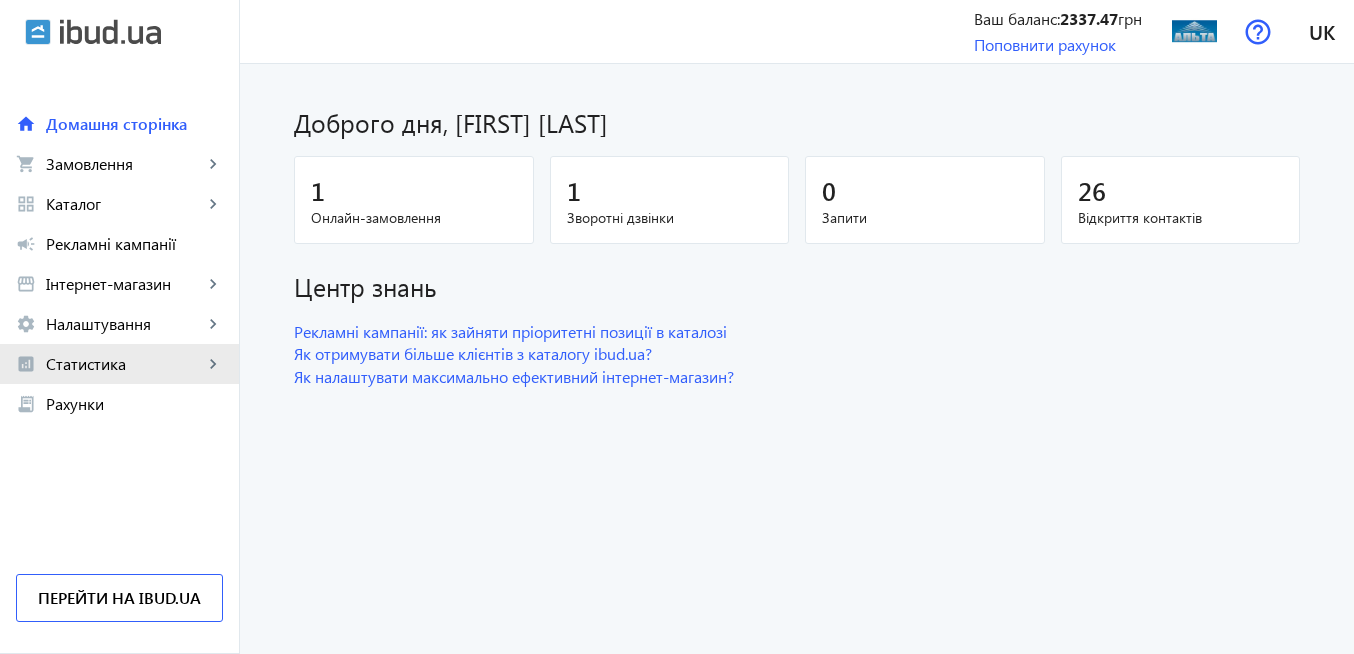 click on "Статистика" 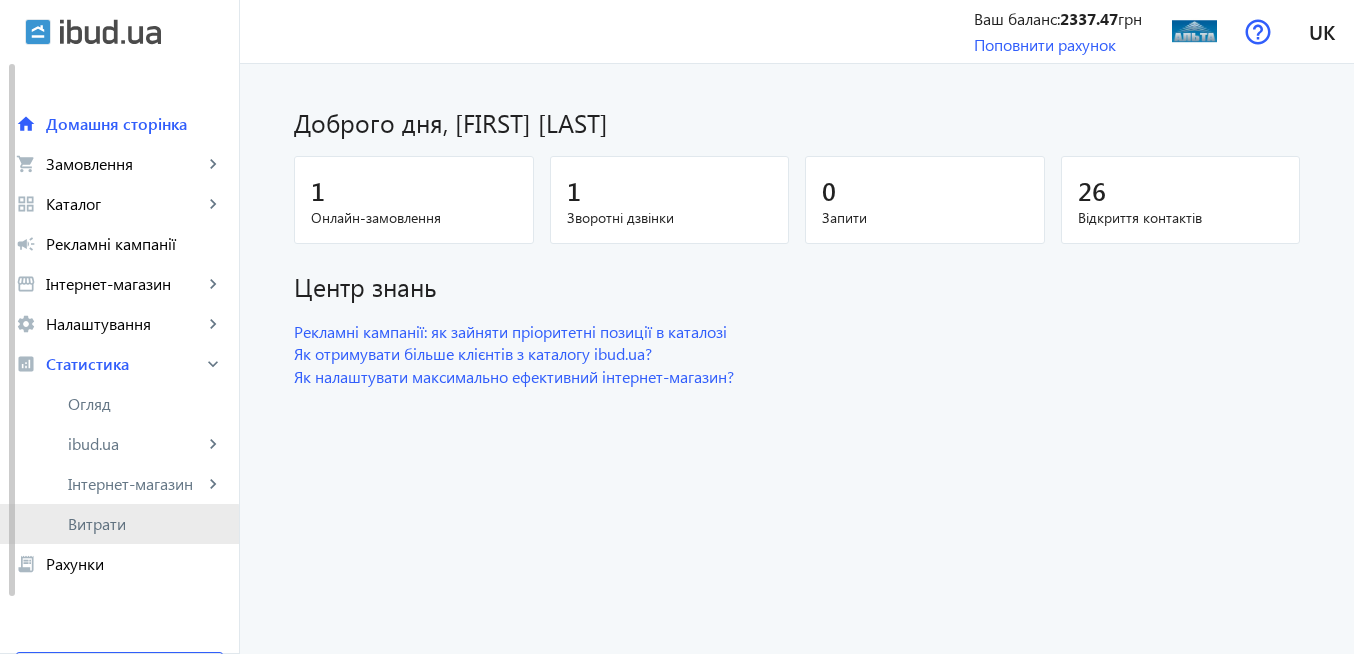 click on "Витрати" 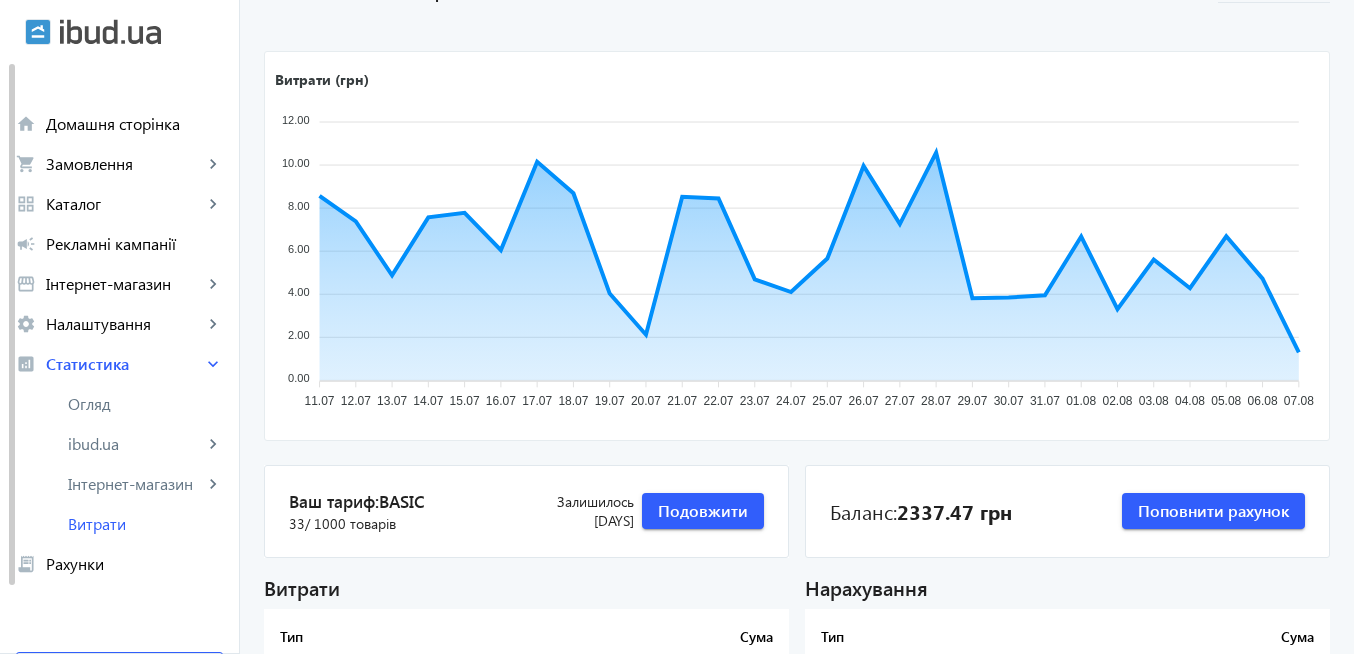 scroll, scrollTop: 240, scrollLeft: 0, axis: vertical 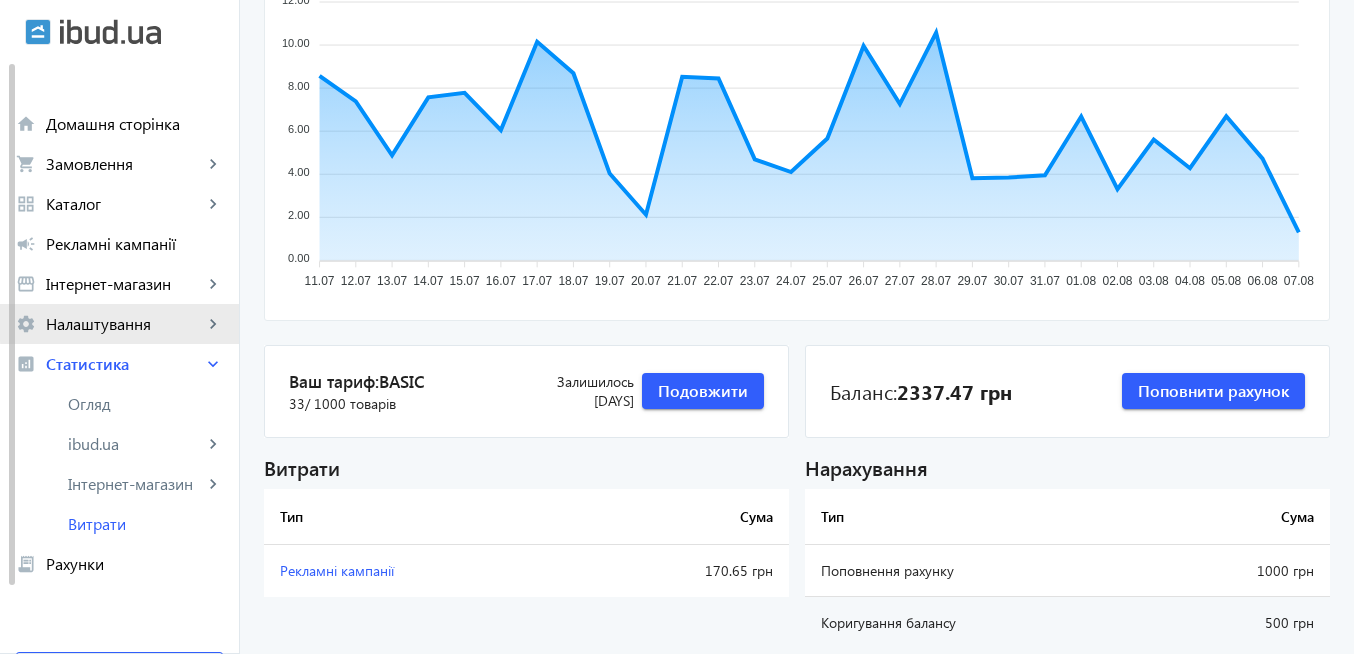 click on "Налаштування" 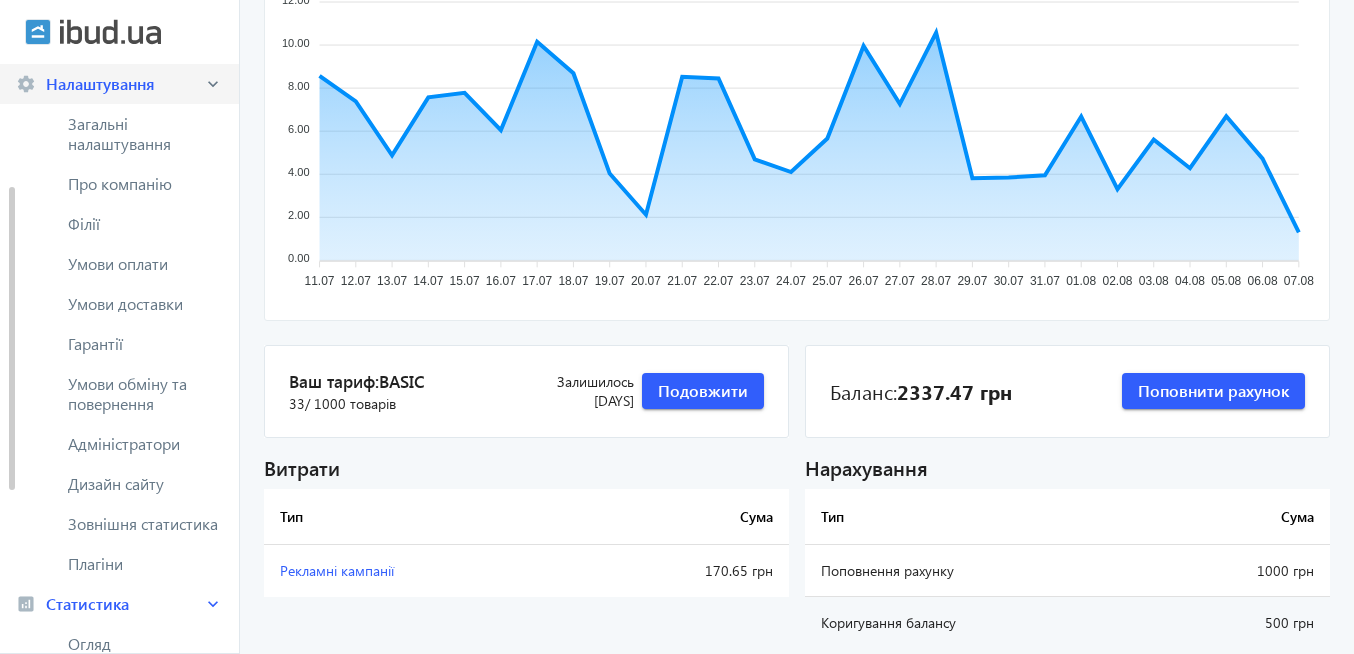 scroll, scrollTop: 360, scrollLeft: 0, axis: vertical 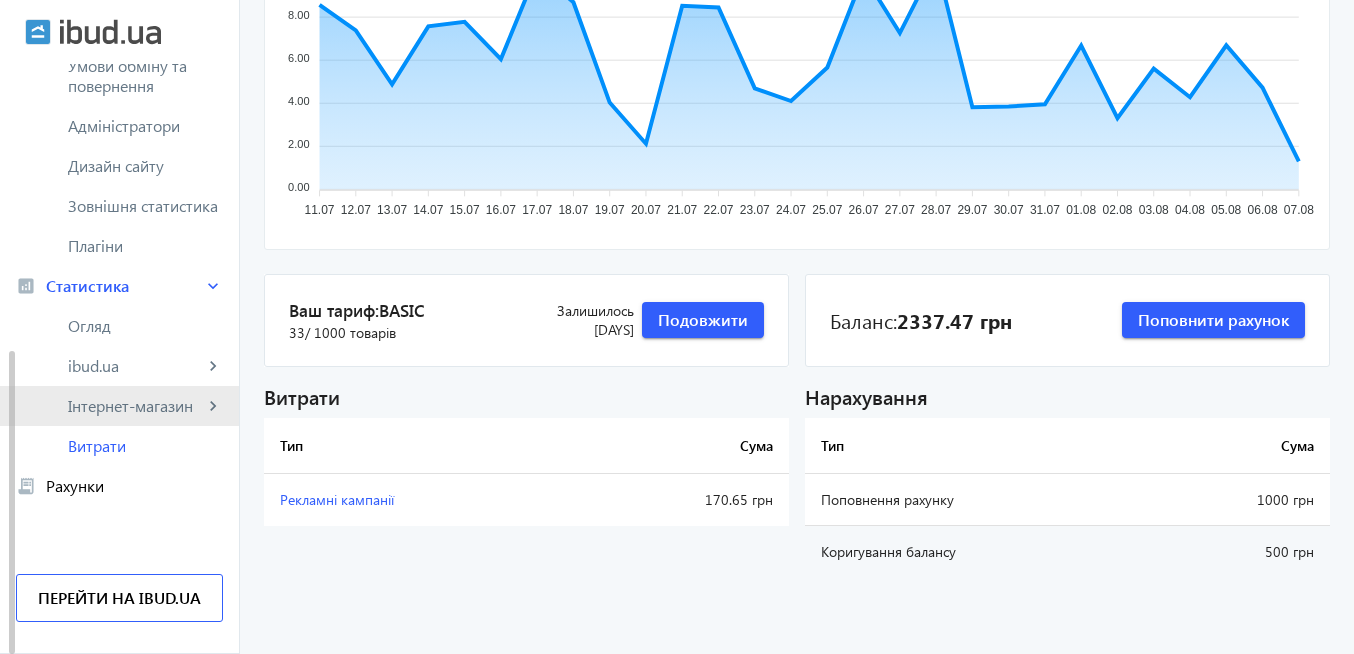 click on "Інтернет-магазин" 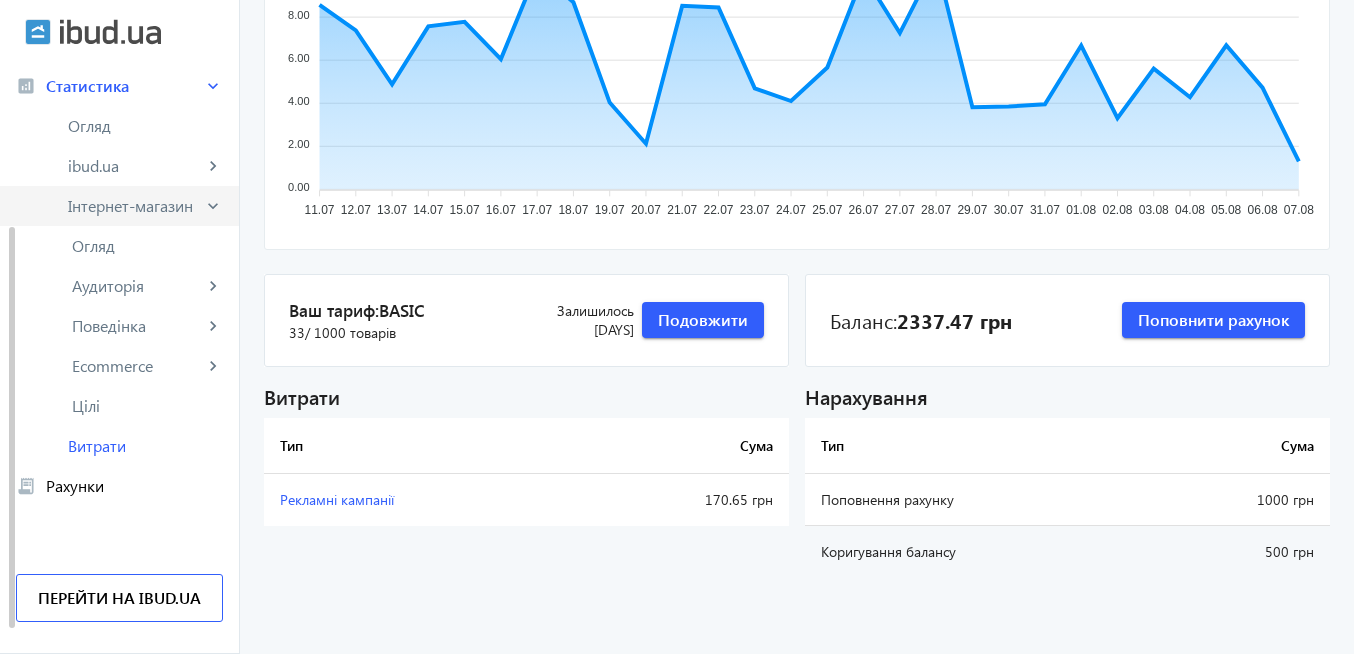 scroll, scrollTop: 263, scrollLeft: 0, axis: vertical 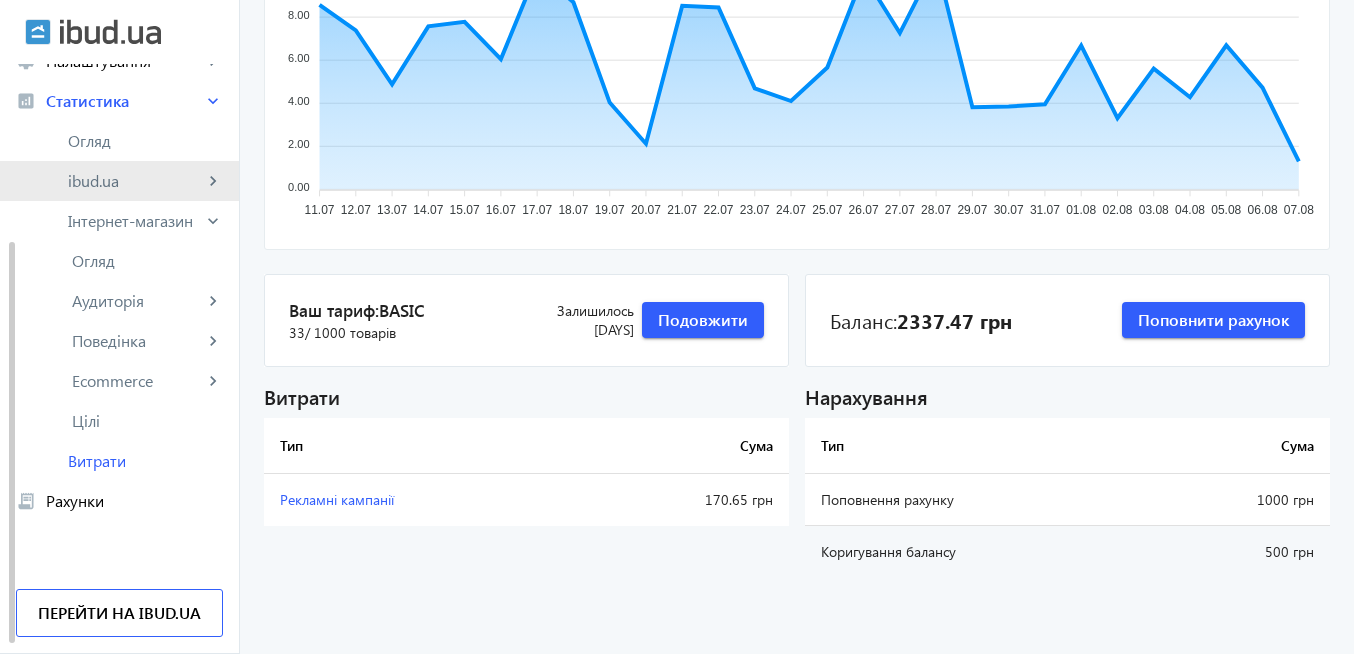 click on "ibud.ua" 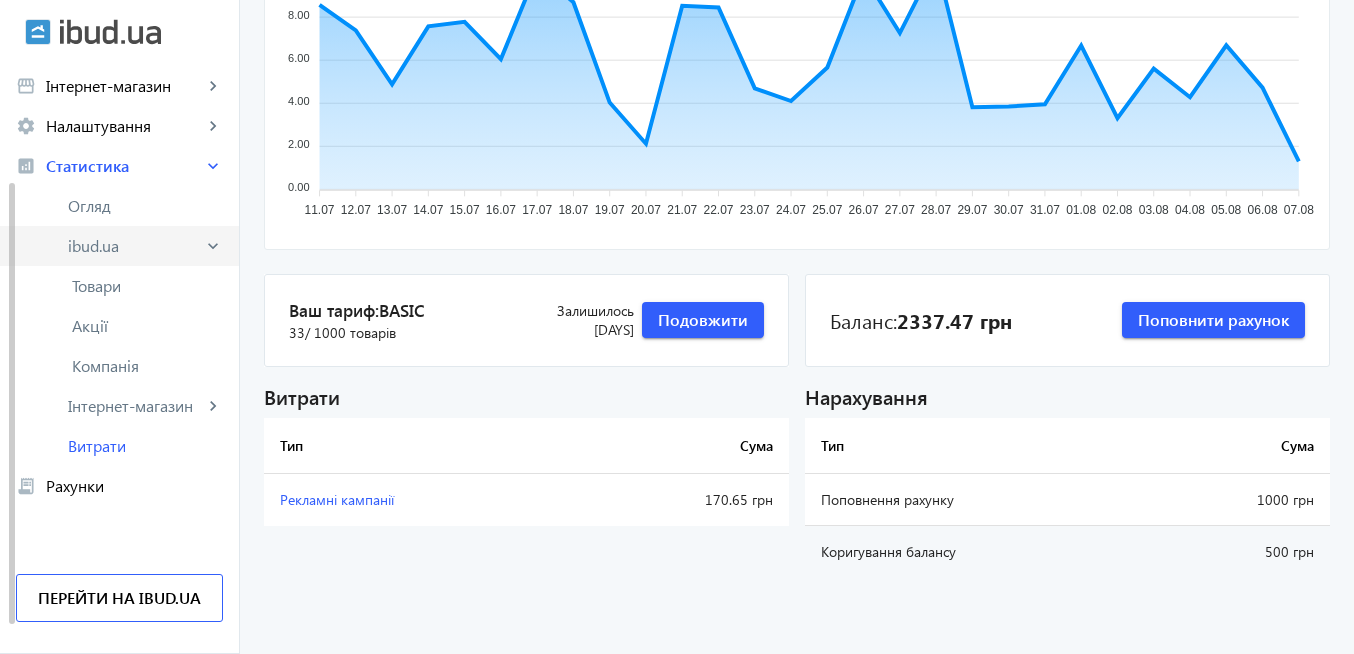 scroll, scrollTop: 181, scrollLeft: 0, axis: vertical 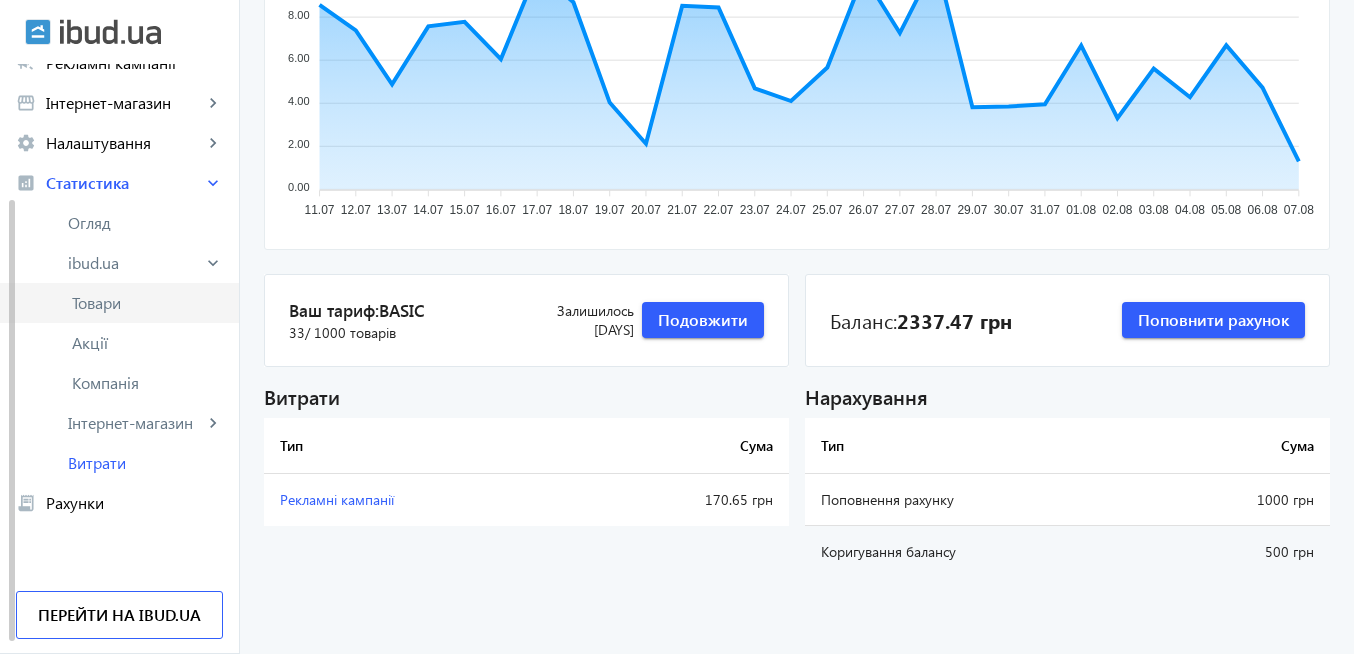 click on "Товари" 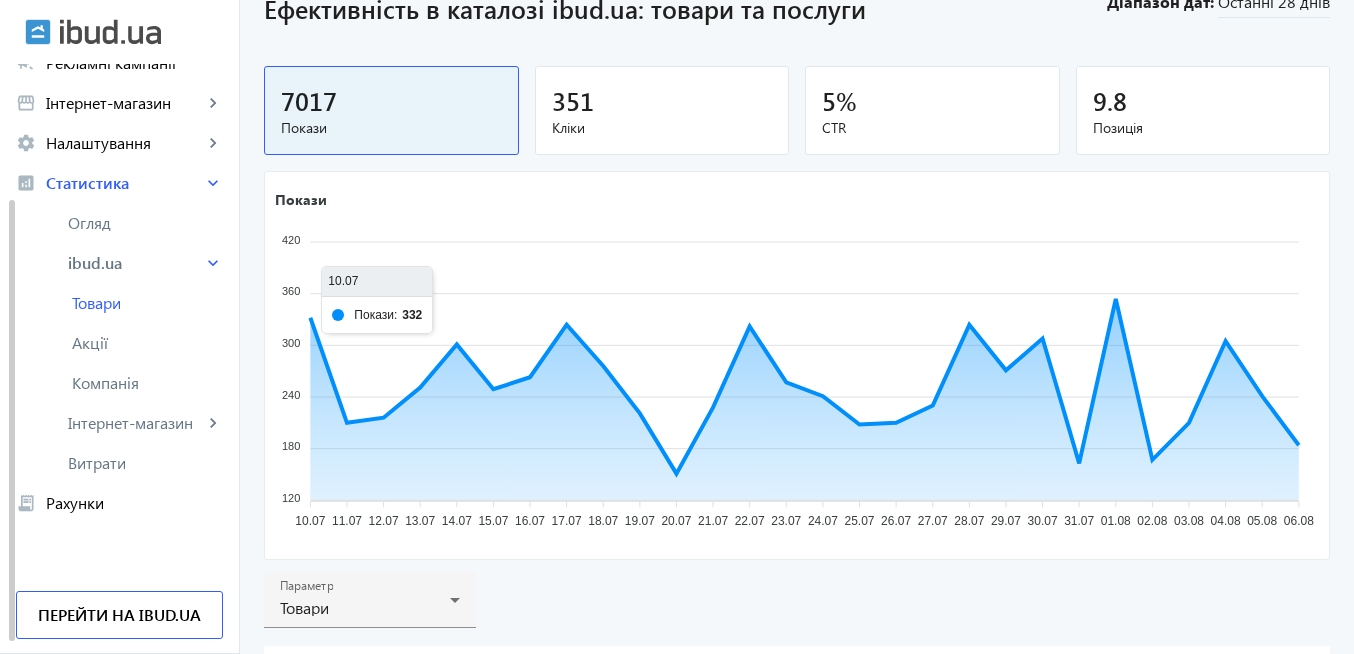 scroll, scrollTop: 120, scrollLeft: 0, axis: vertical 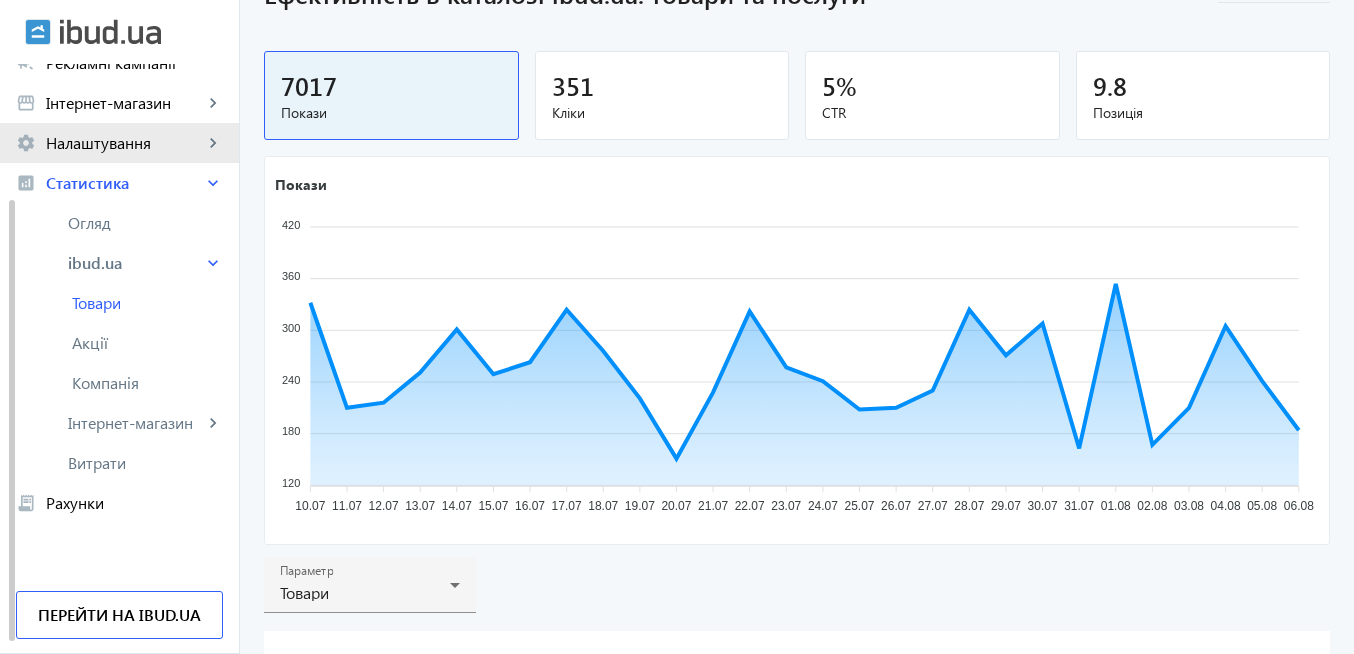 click on "Налаштування" 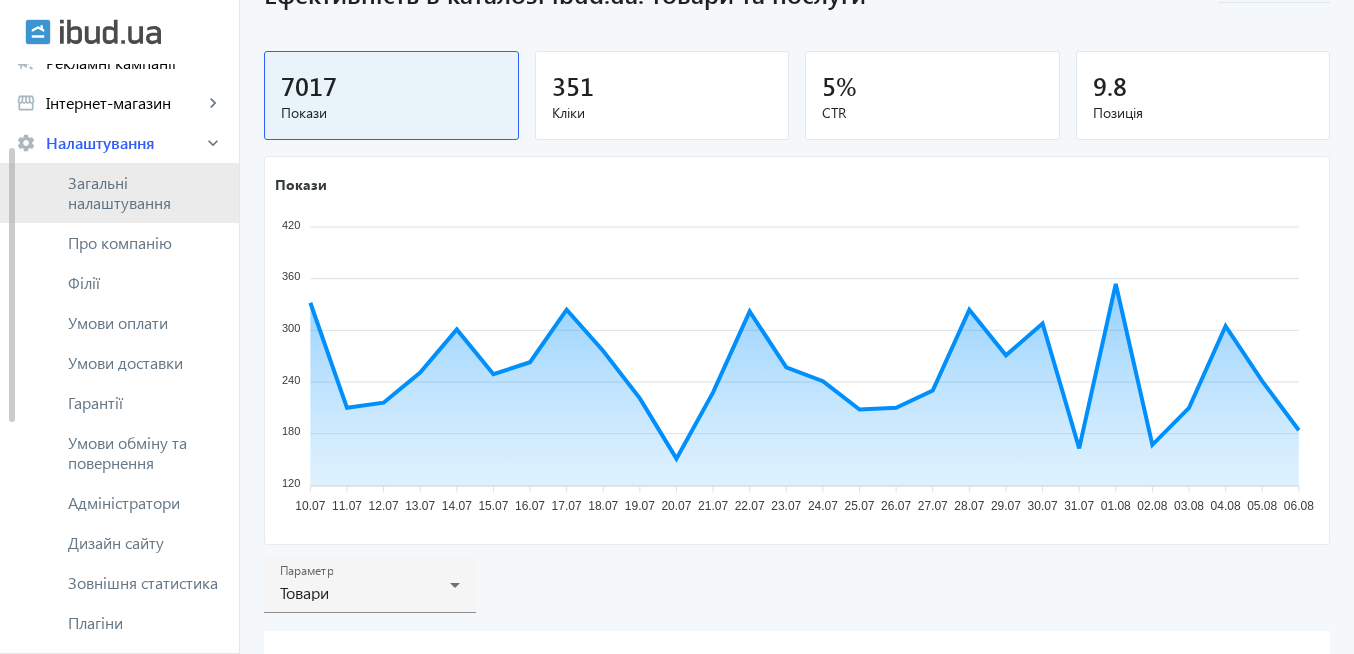 click on "Загальні налаштування" 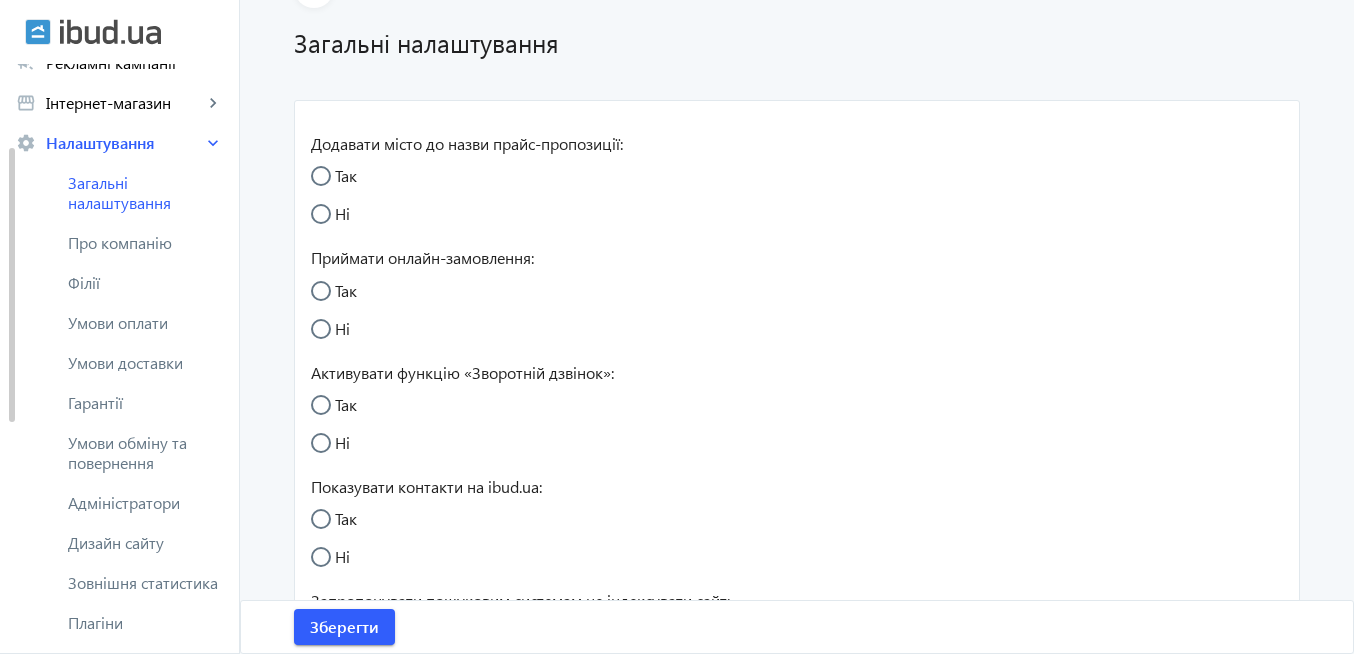 radio on "true" 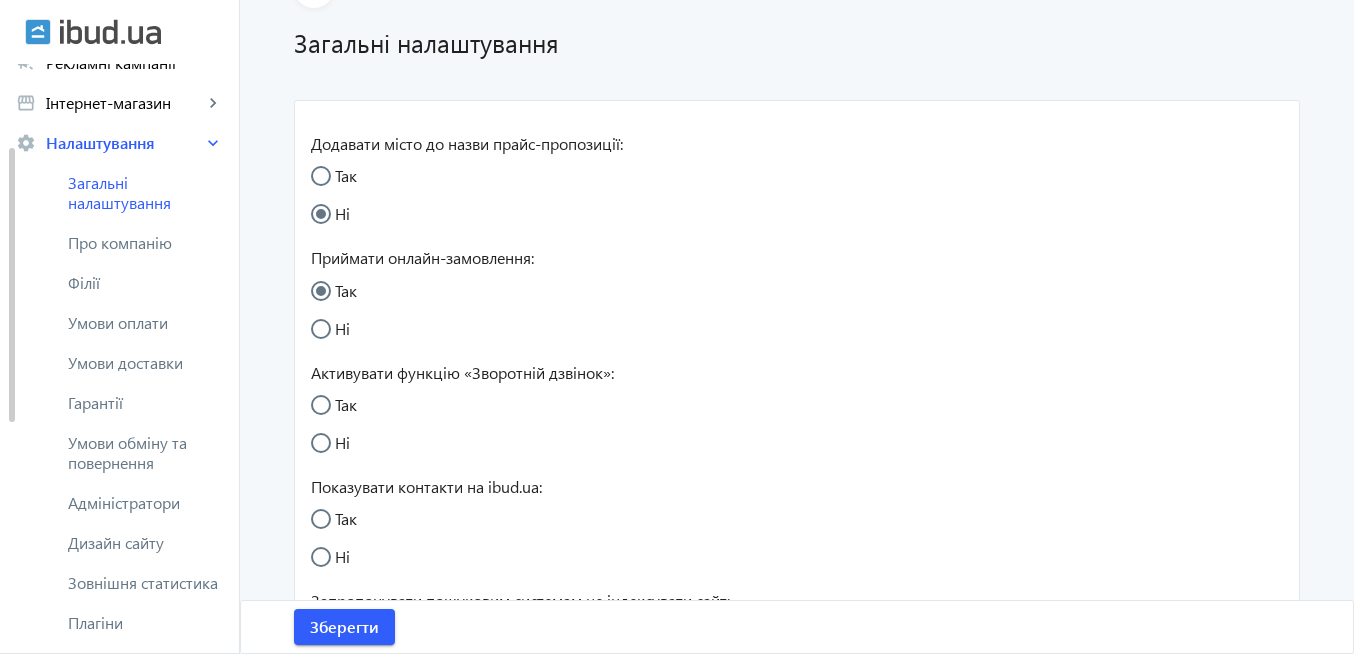 radio on "true" 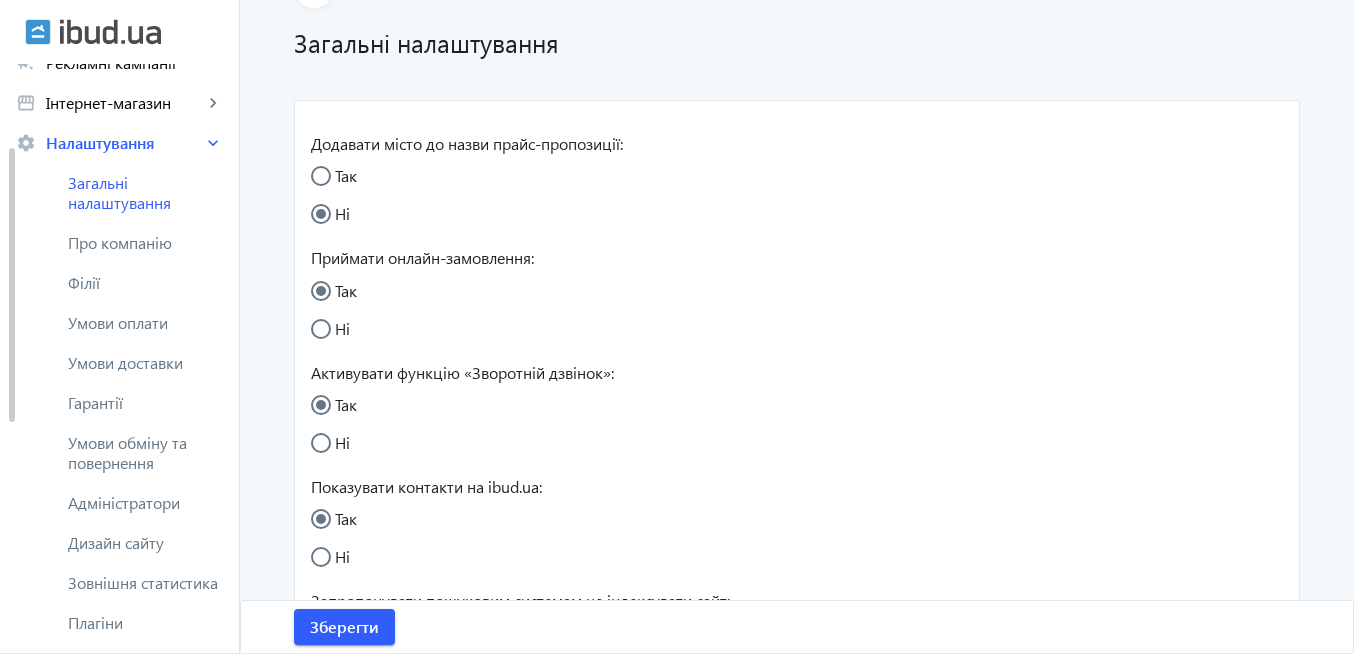 scroll, scrollTop: 0, scrollLeft: 0, axis: both 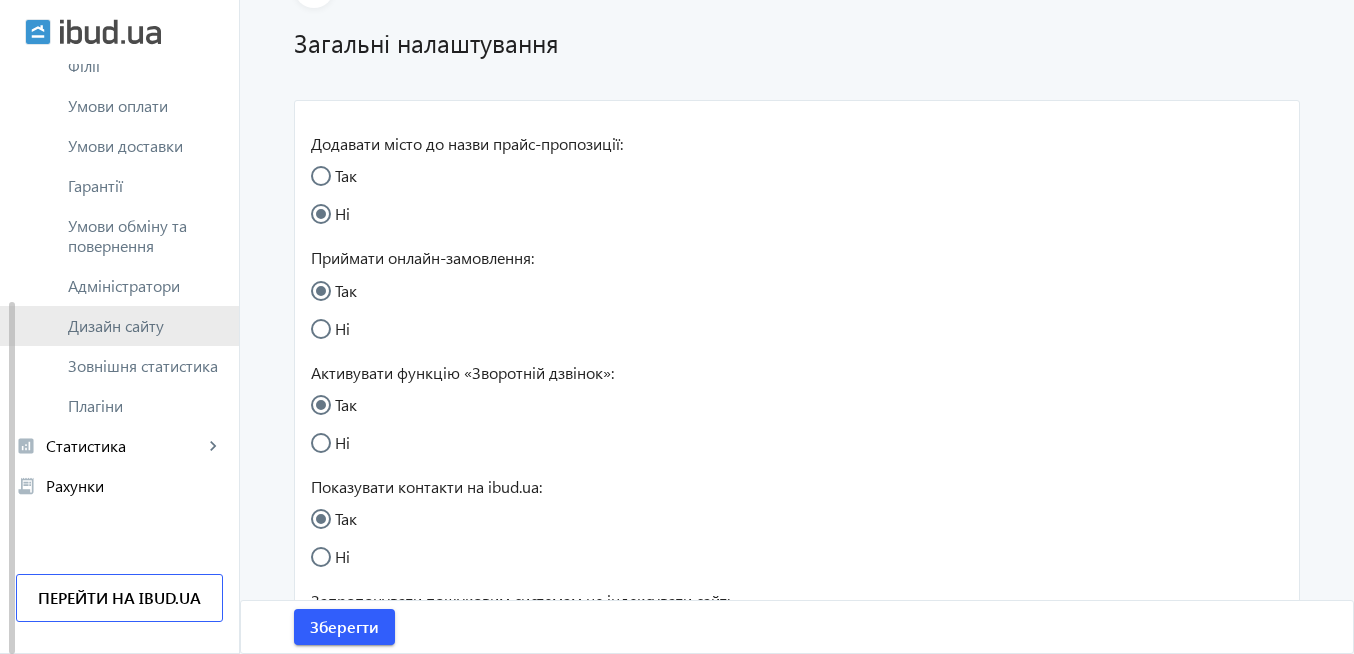 click on "Дизайн сайту" 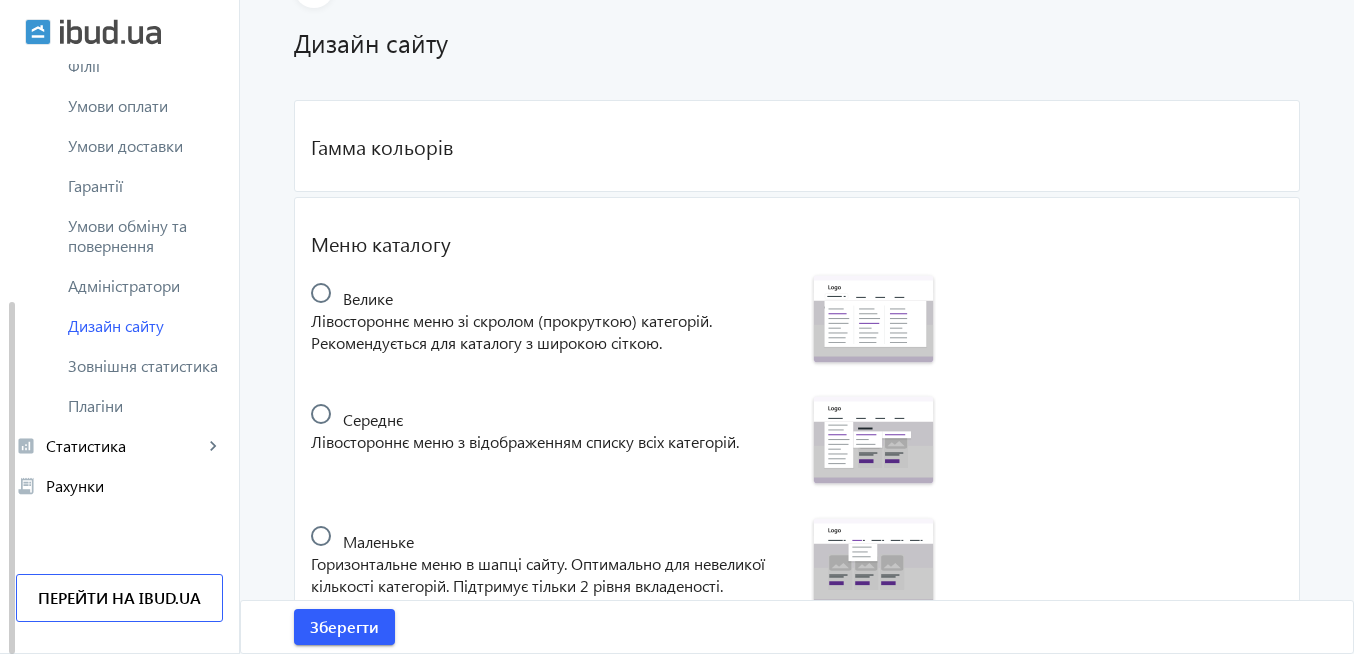 scroll, scrollTop: 0, scrollLeft: 0, axis: both 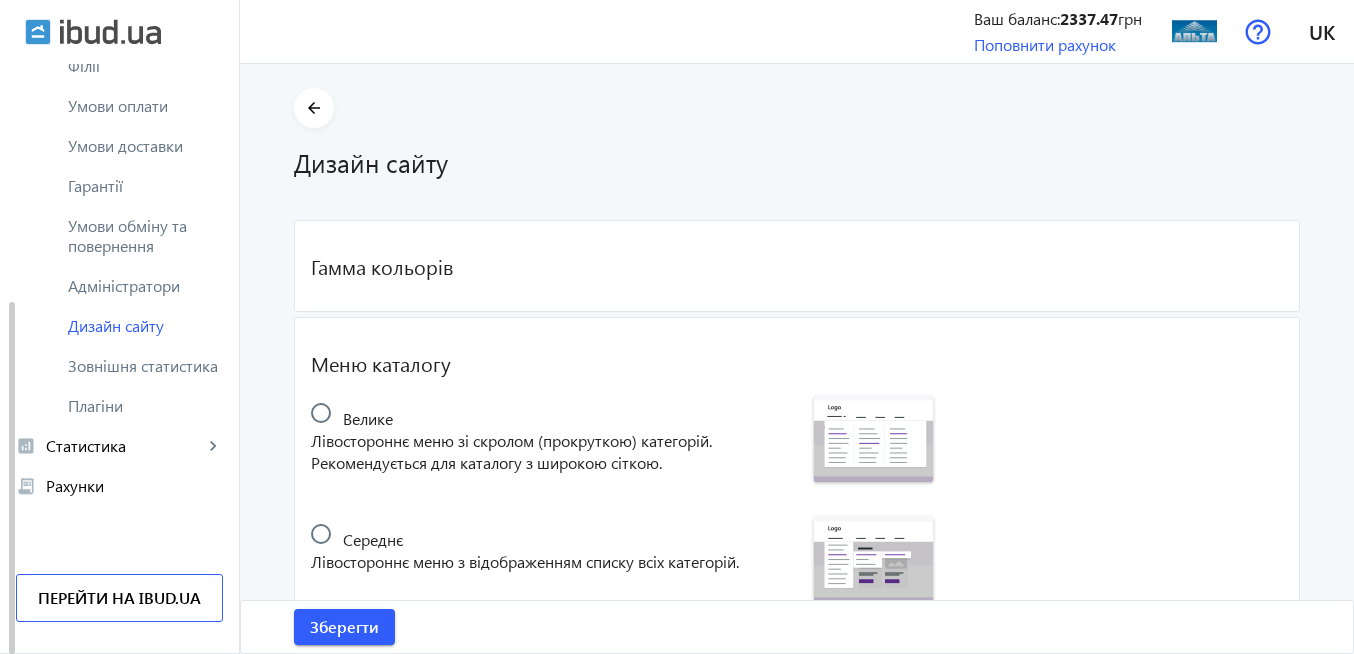 radio on "true" 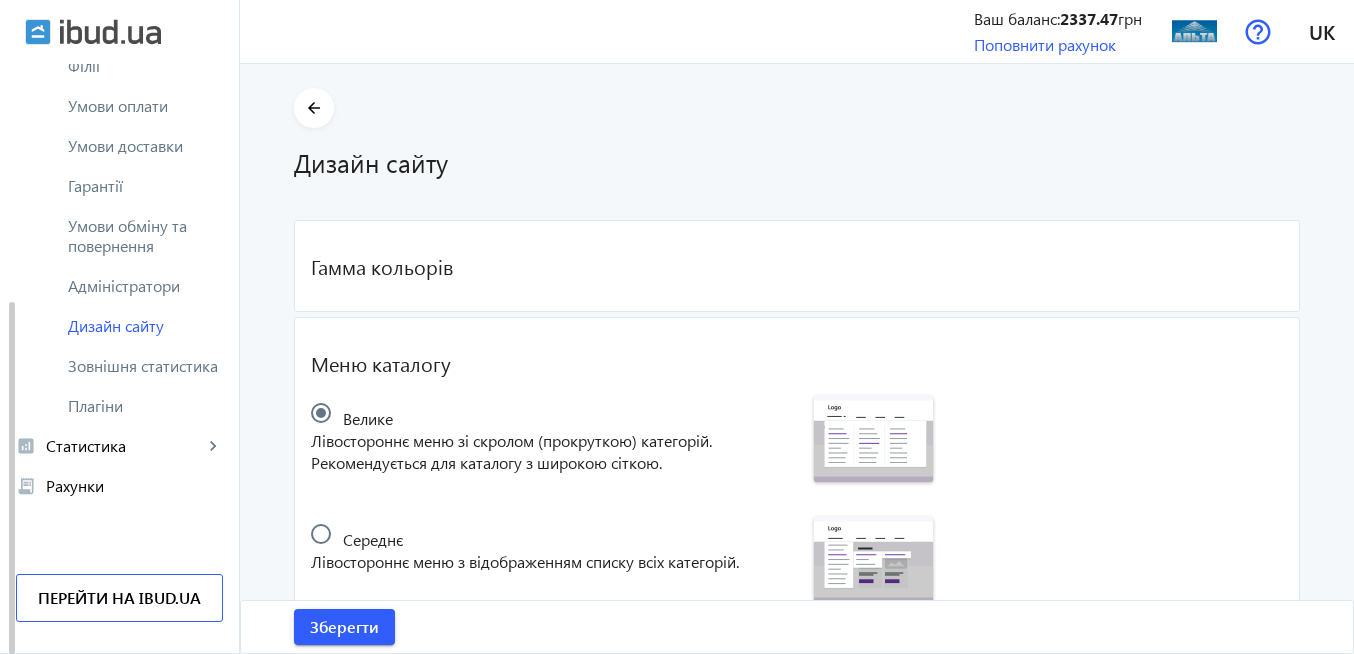 radio on "true" 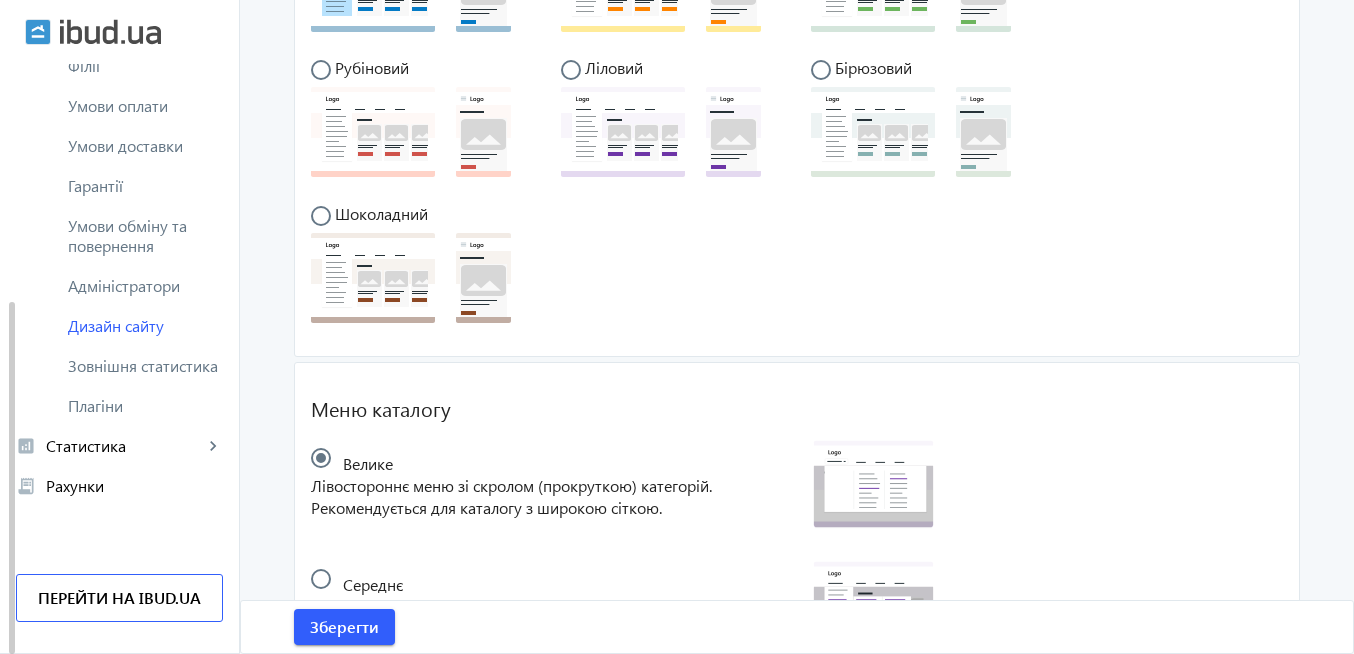 scroll, scrollTop: 361, scrollLeft: 0, axis: vertical 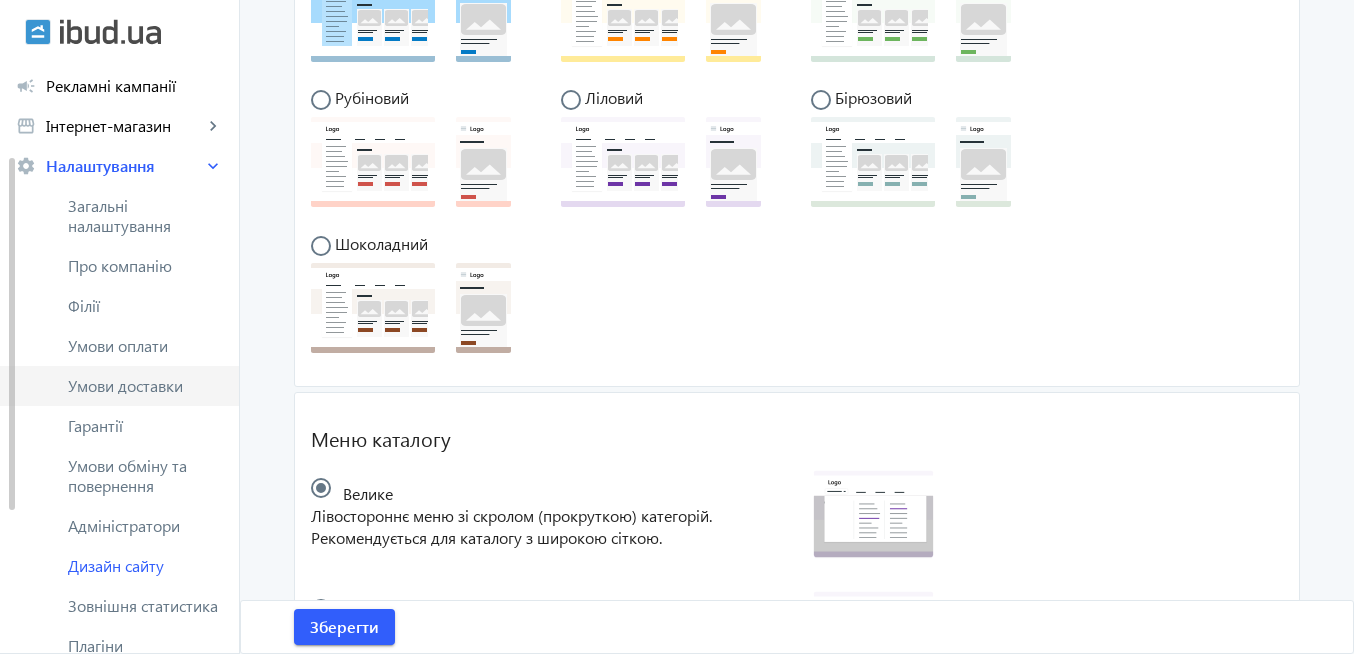 click on "Умови доставки" 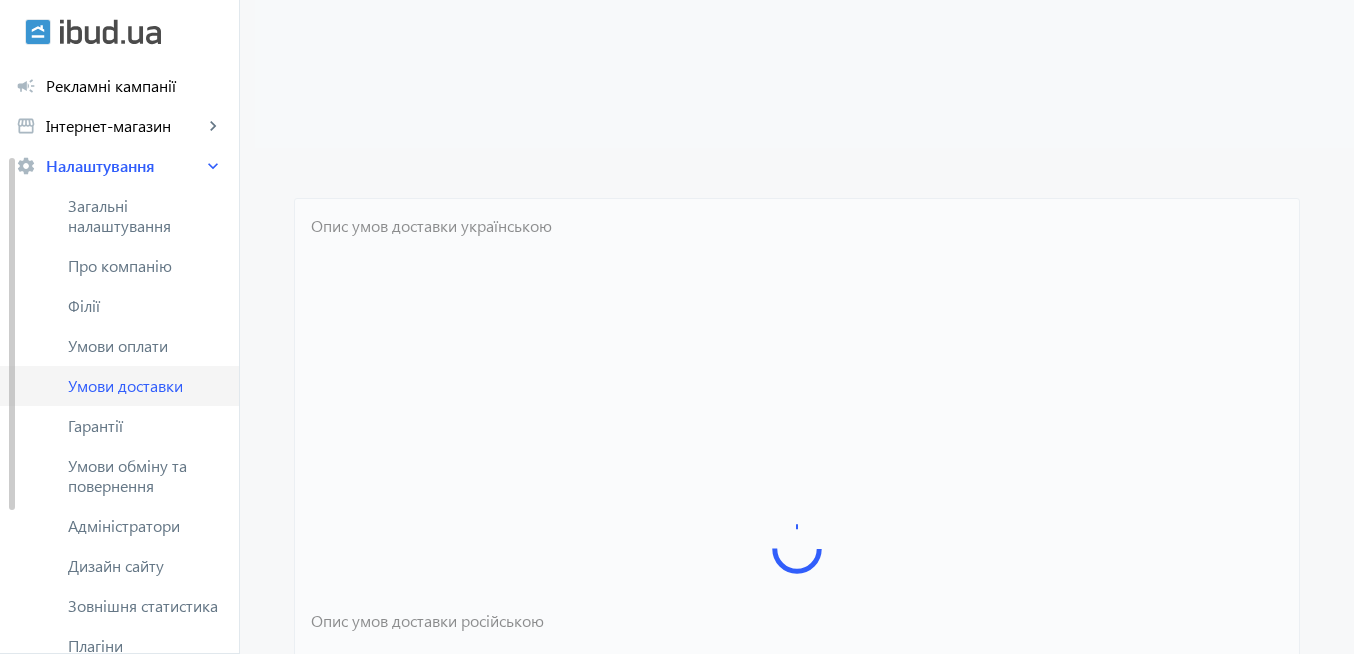 scroll, scrollTop: 0, scrollLeft: 0, axis: both 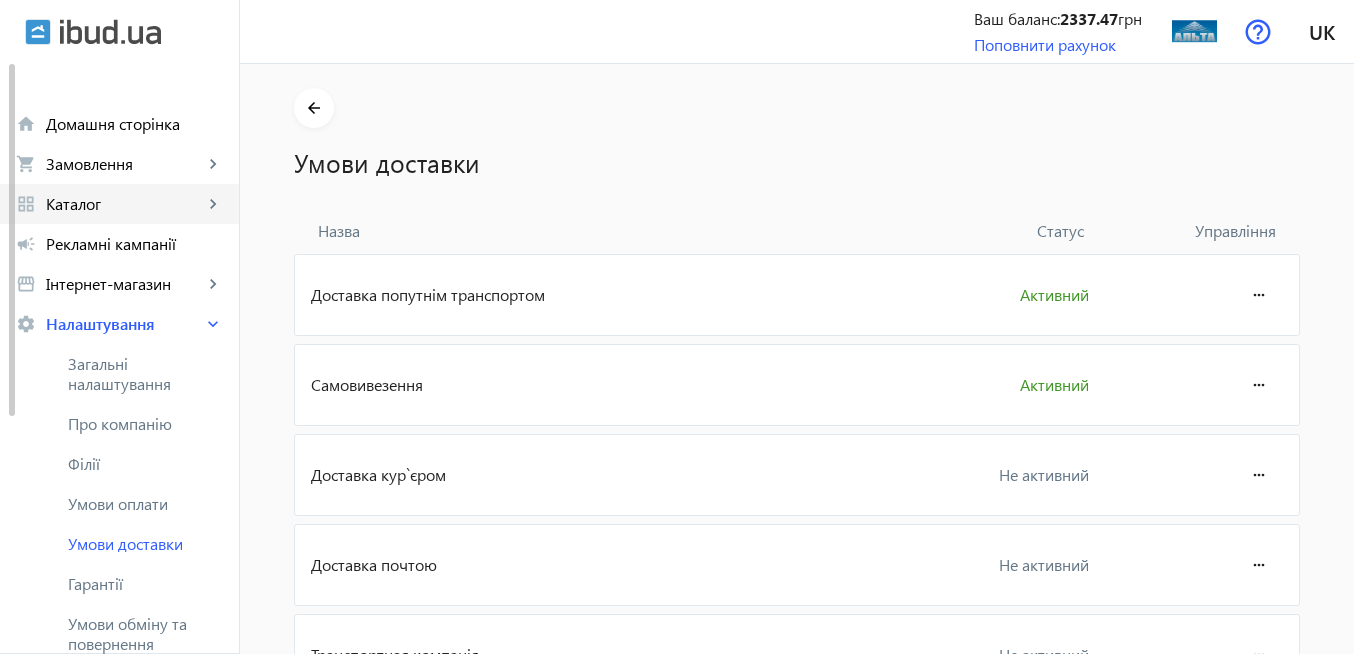 click on "Каталог" 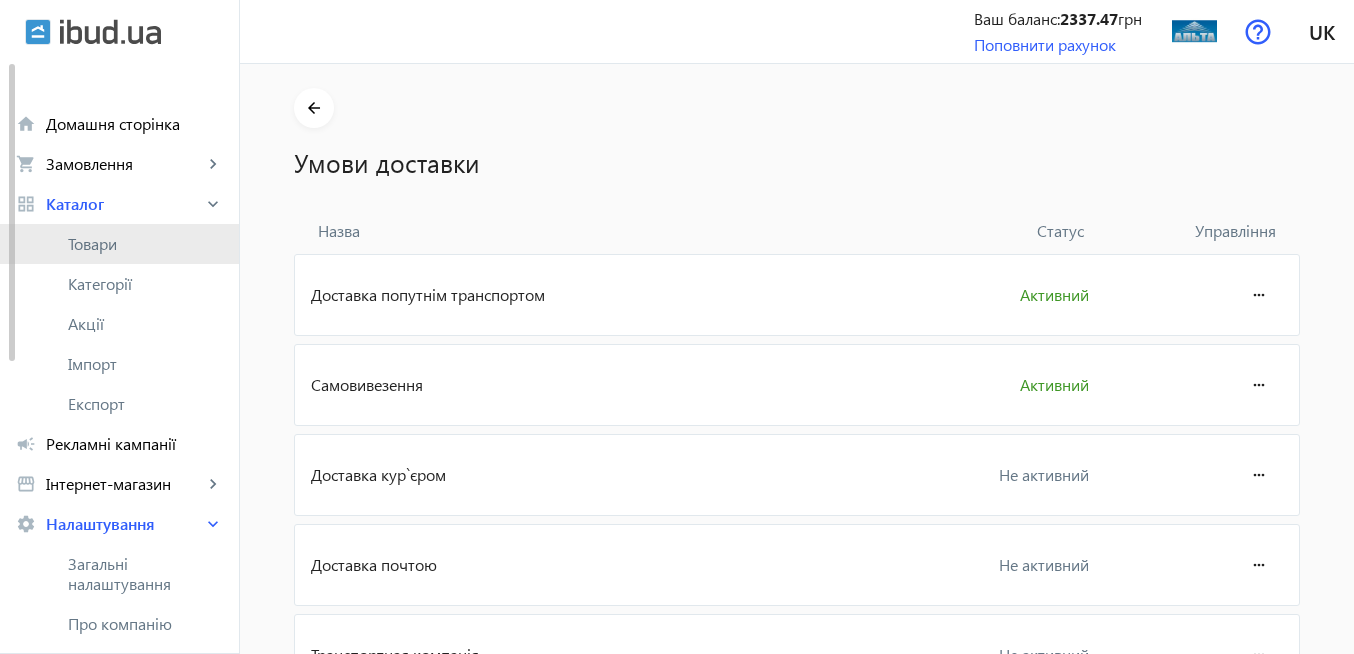 click on "Товари" 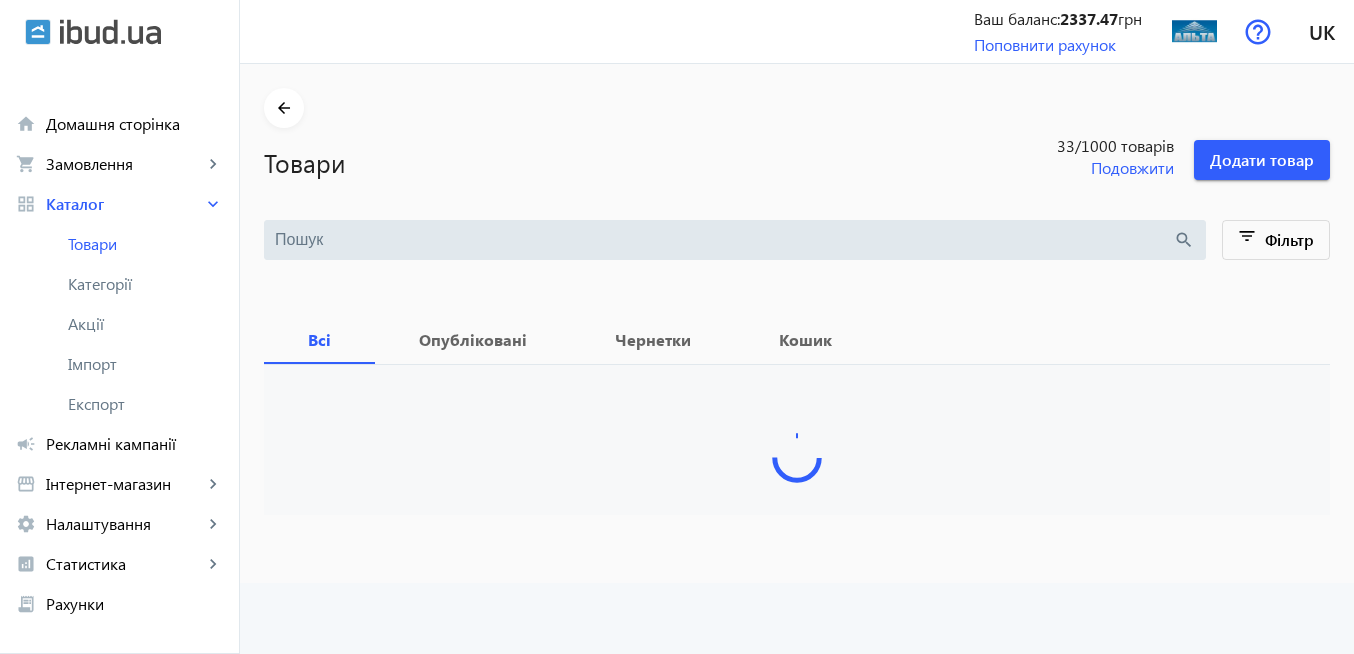 type 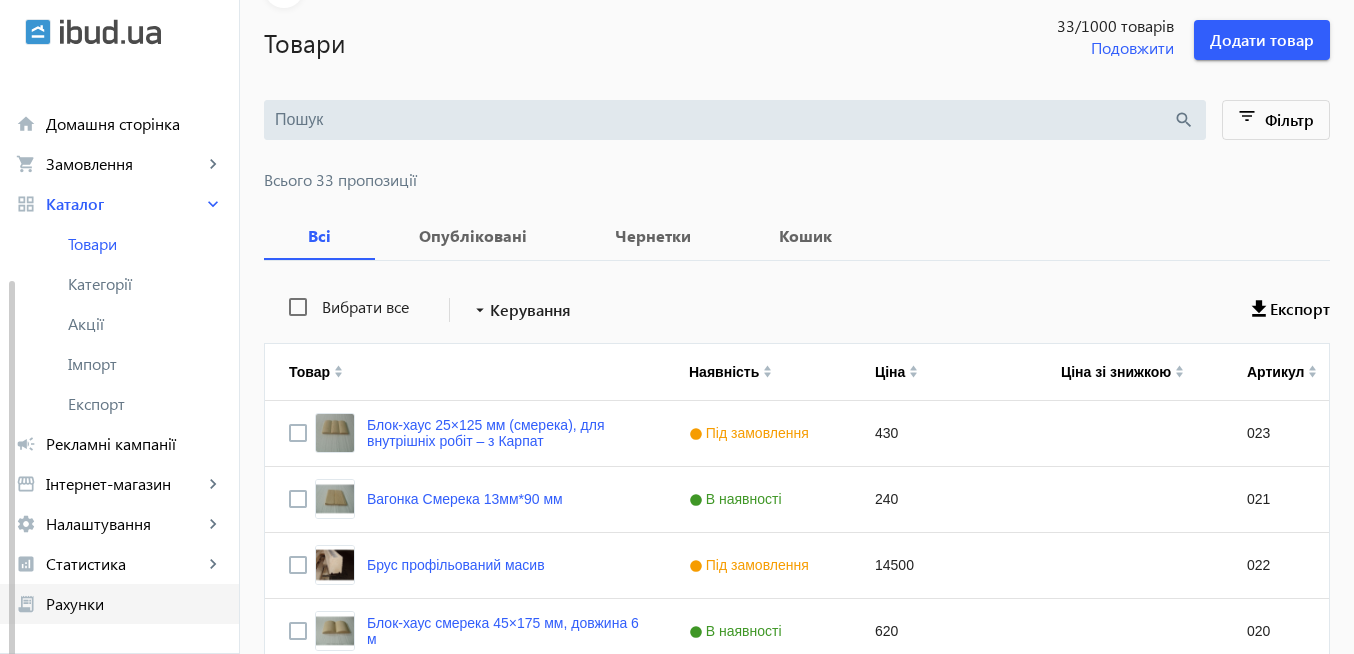 scroll, scrollTop: 240, scrollLeft: 0, axis: vertical 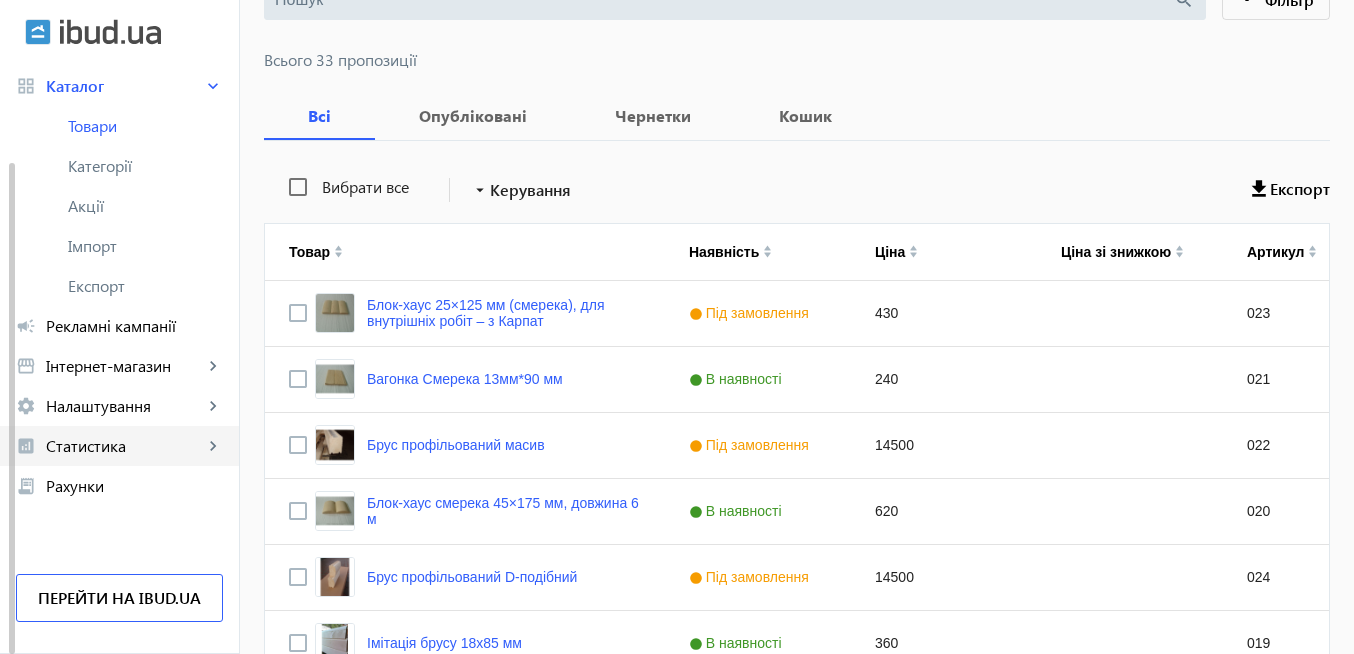 click on "Статистика" 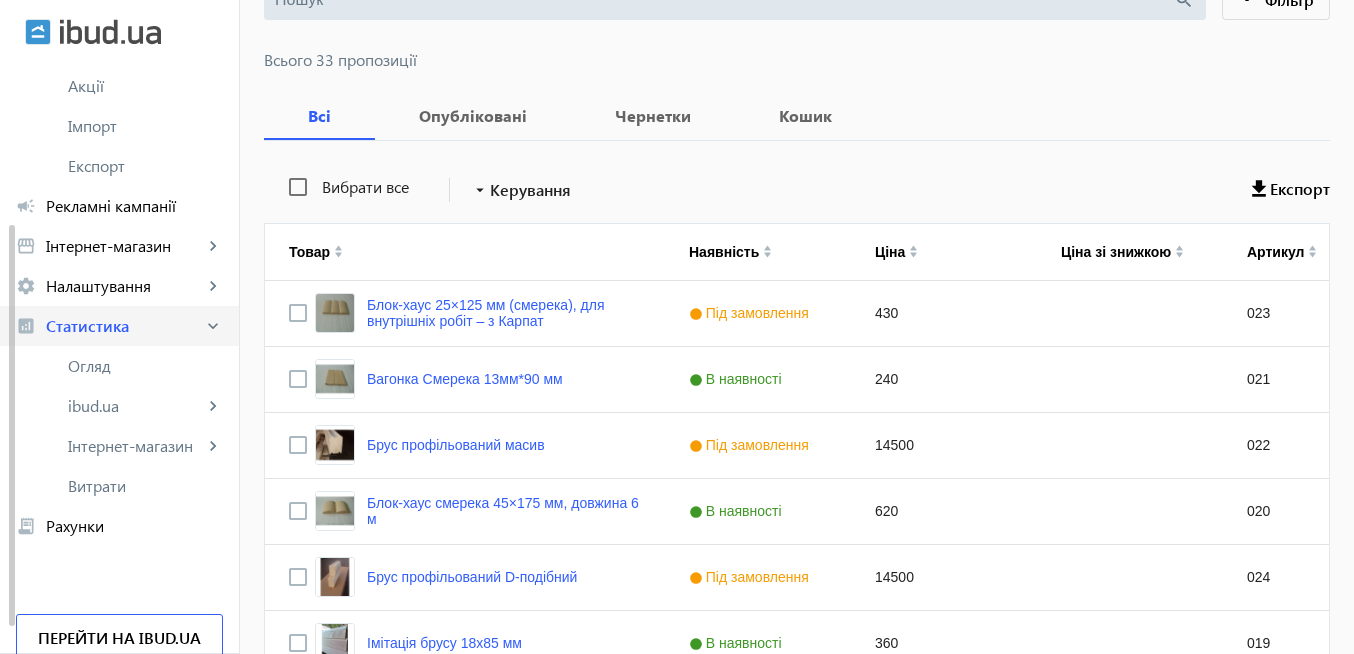 scroll, scrollTop: 278, scrollLeft: 0, axis: vertical 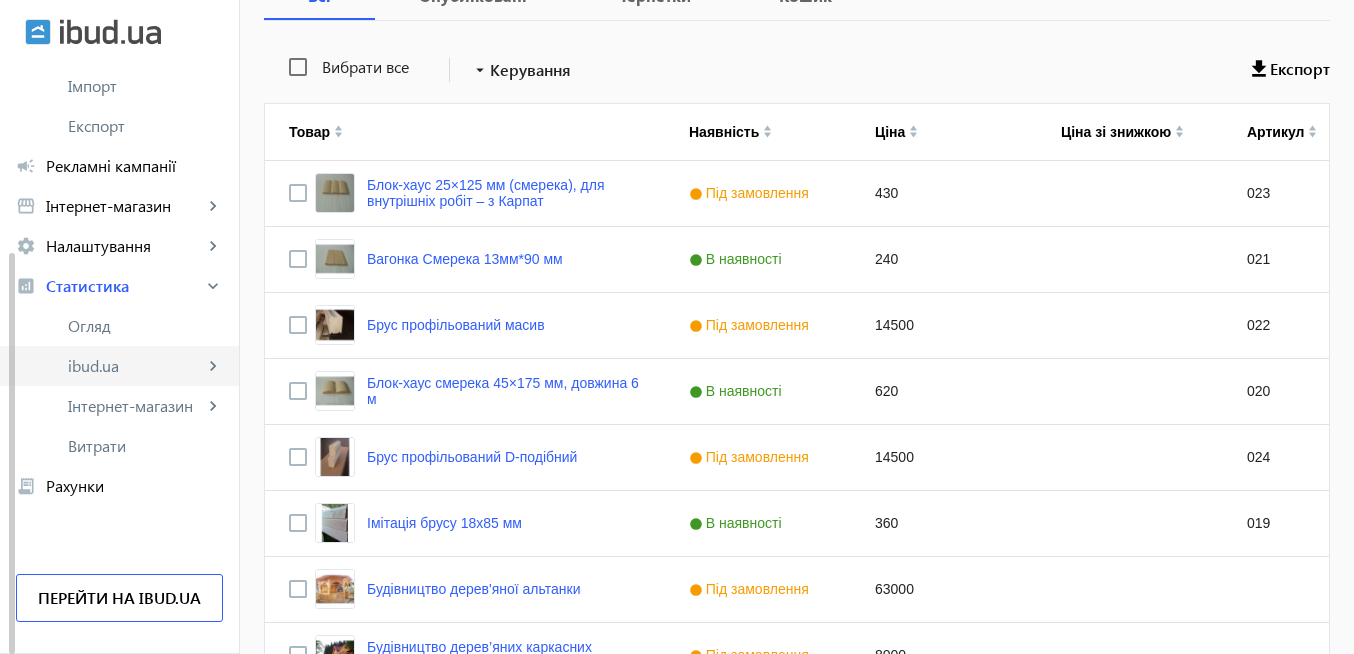 click on "ibud.ua" 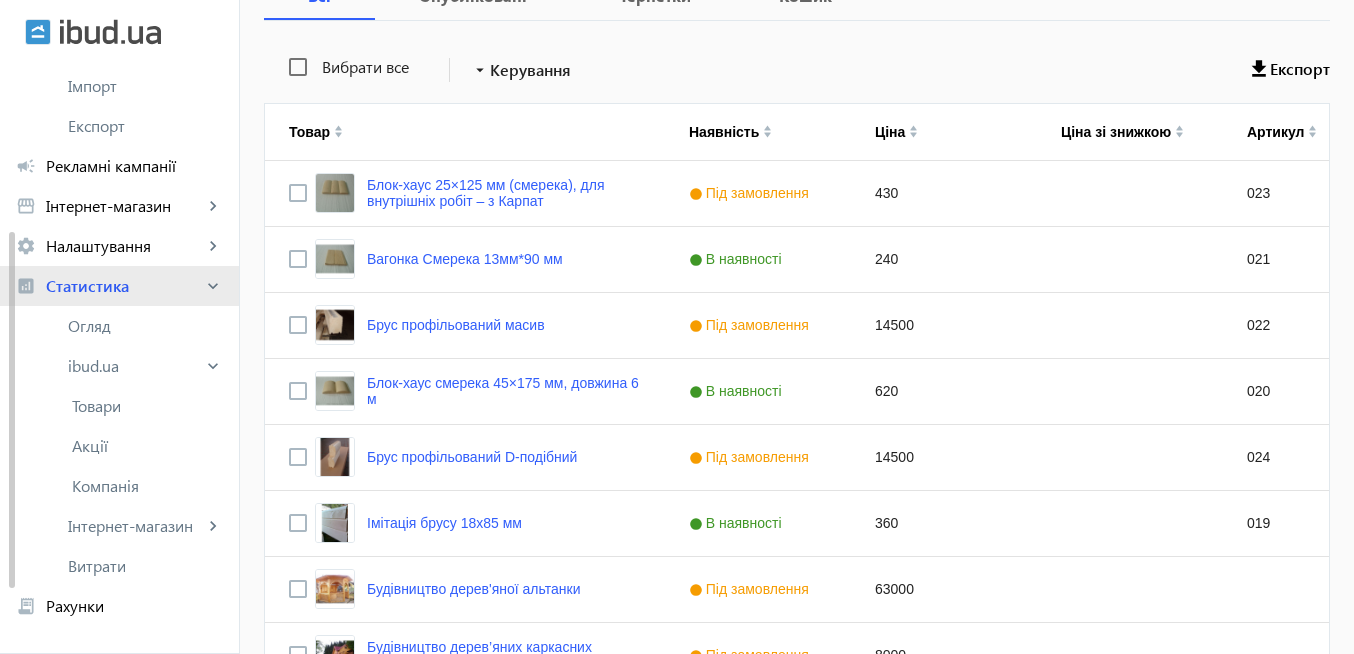click on "Статистика" 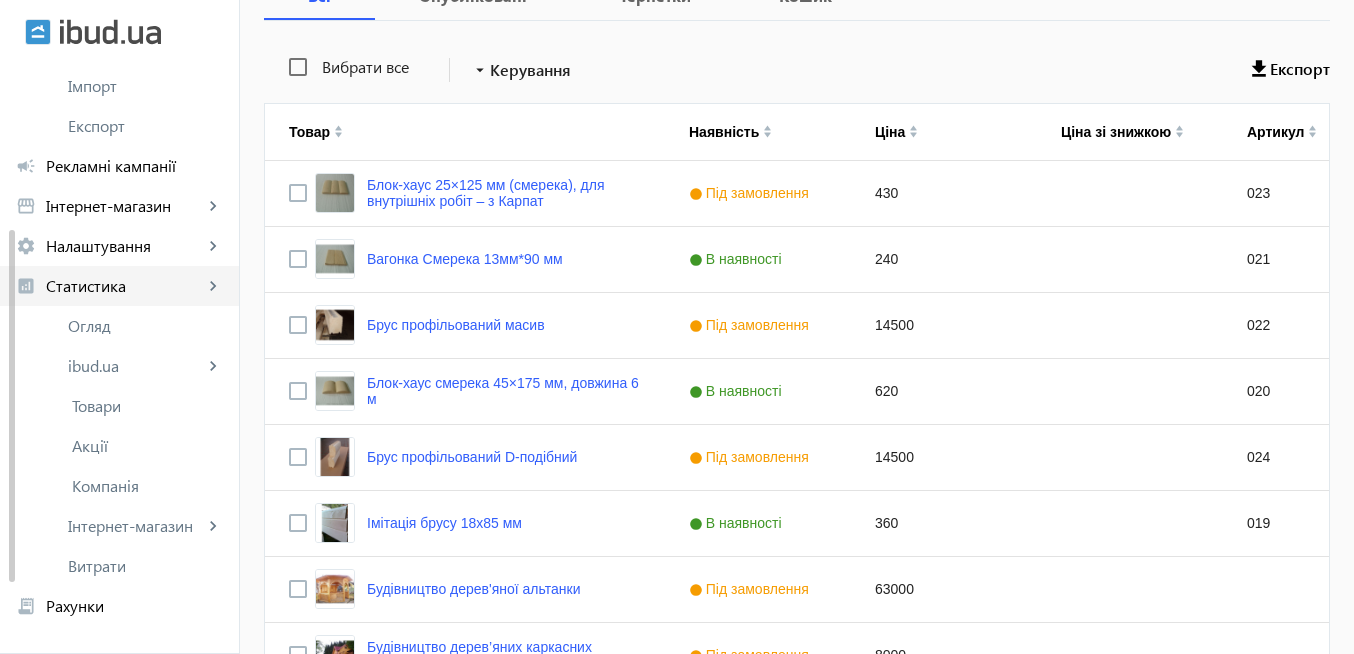 scroll, scrollTop: 120, scrollLeft: 0, axis: vertical 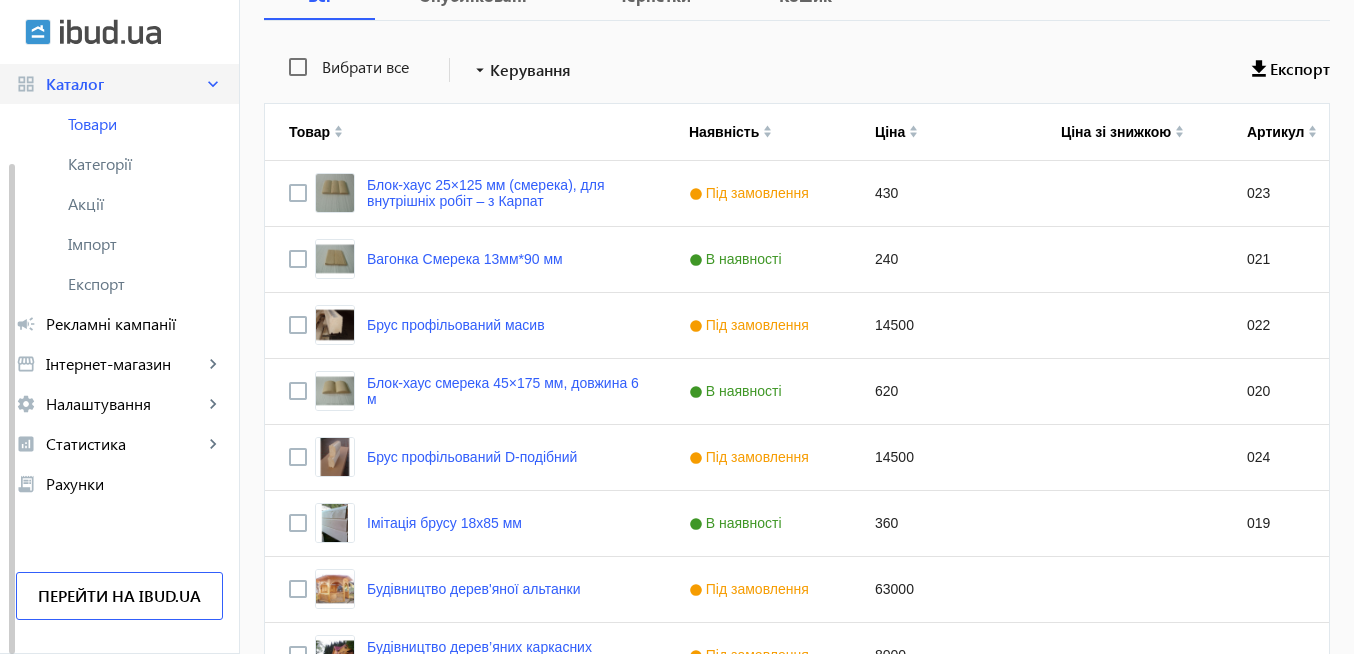 click on "Каталог" 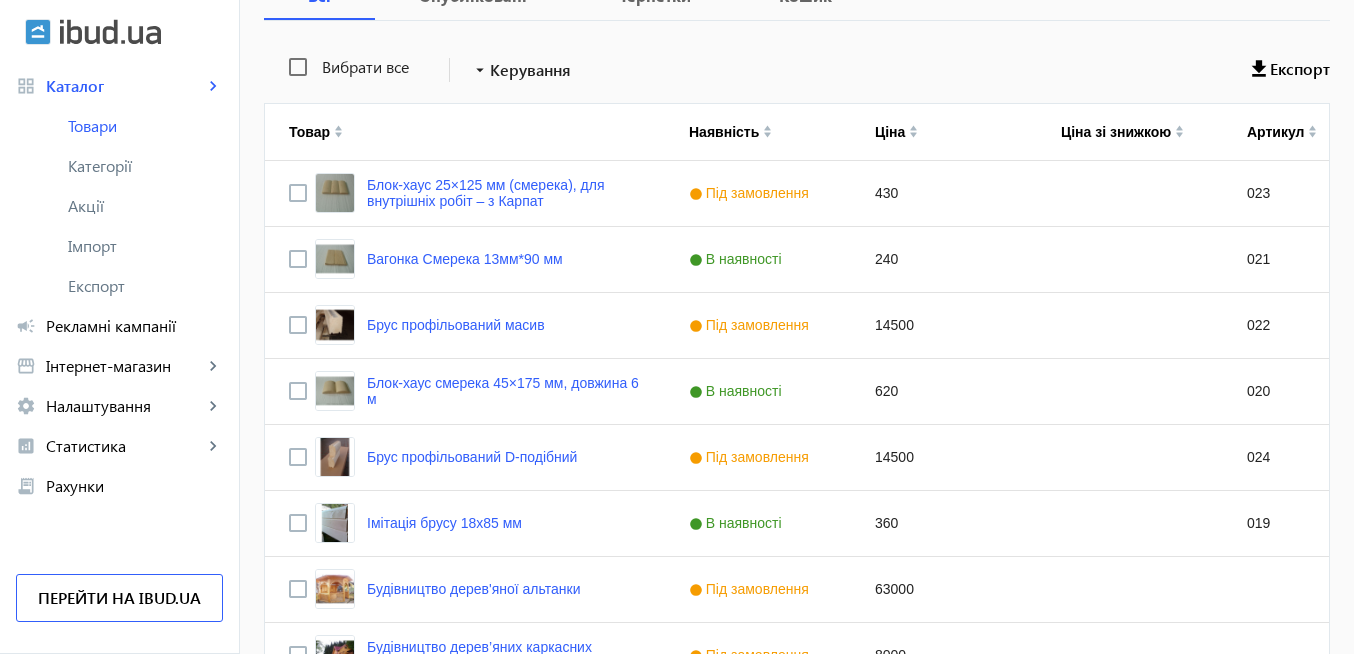 scroll, scrollTop: 0, scrollLeft: 0, axis: both 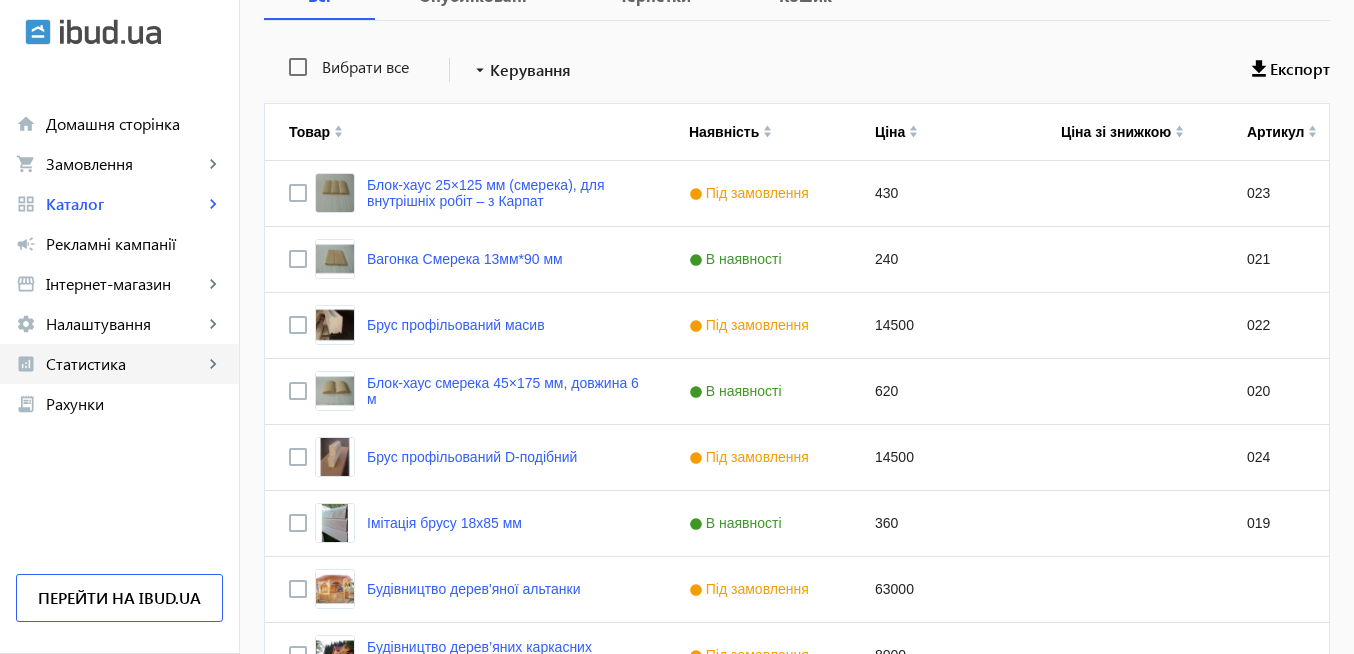 click on "Статистика" 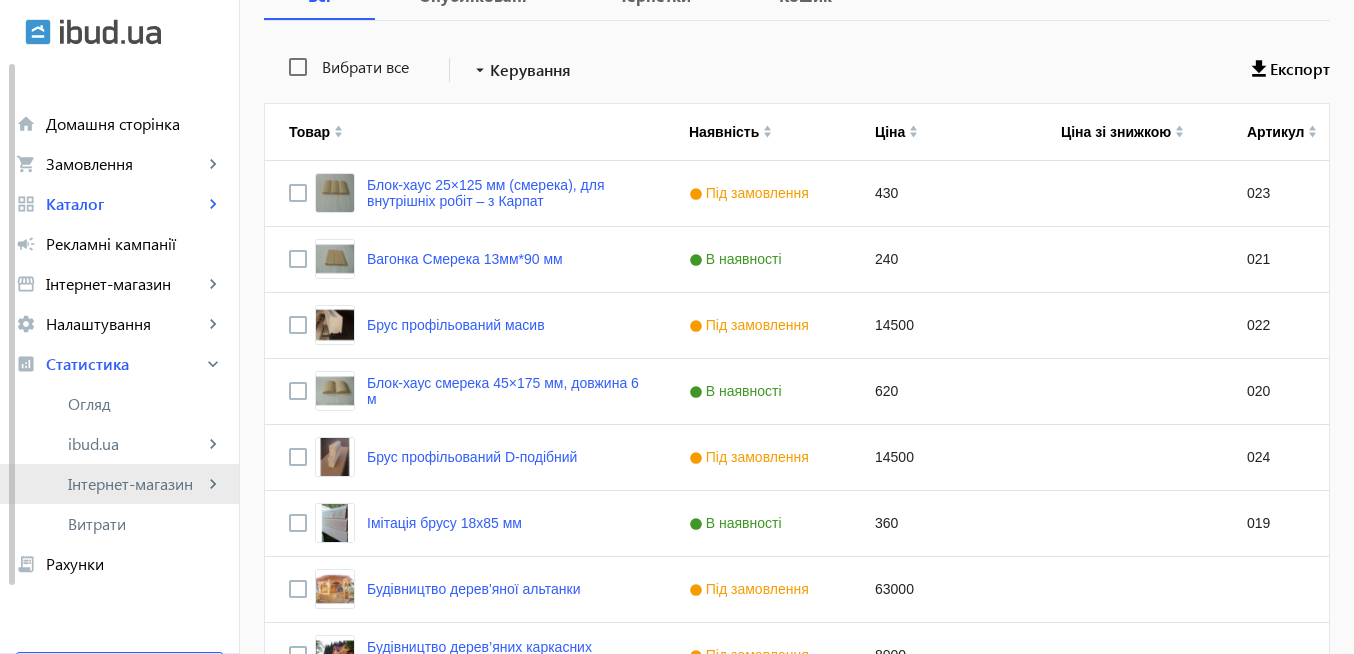 click on "Інтернет-магазин" 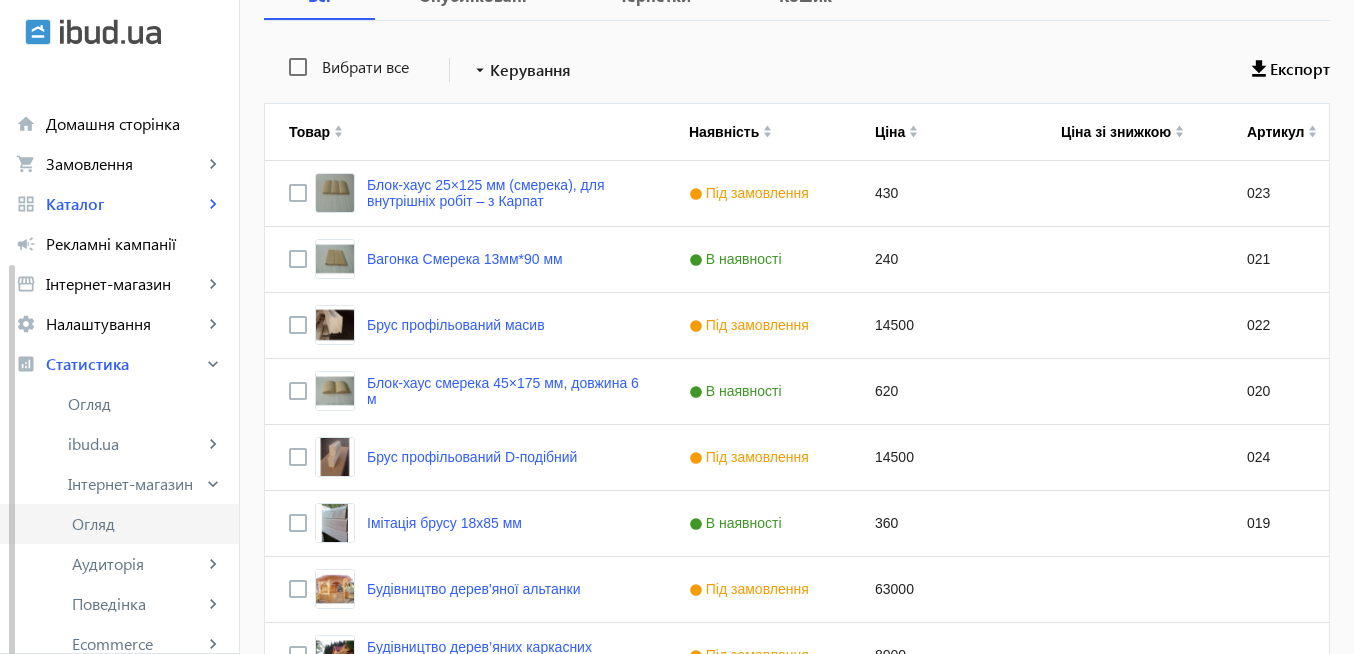 scroll, scrollTop: 120, scrollLeft: 0, axis: vertical 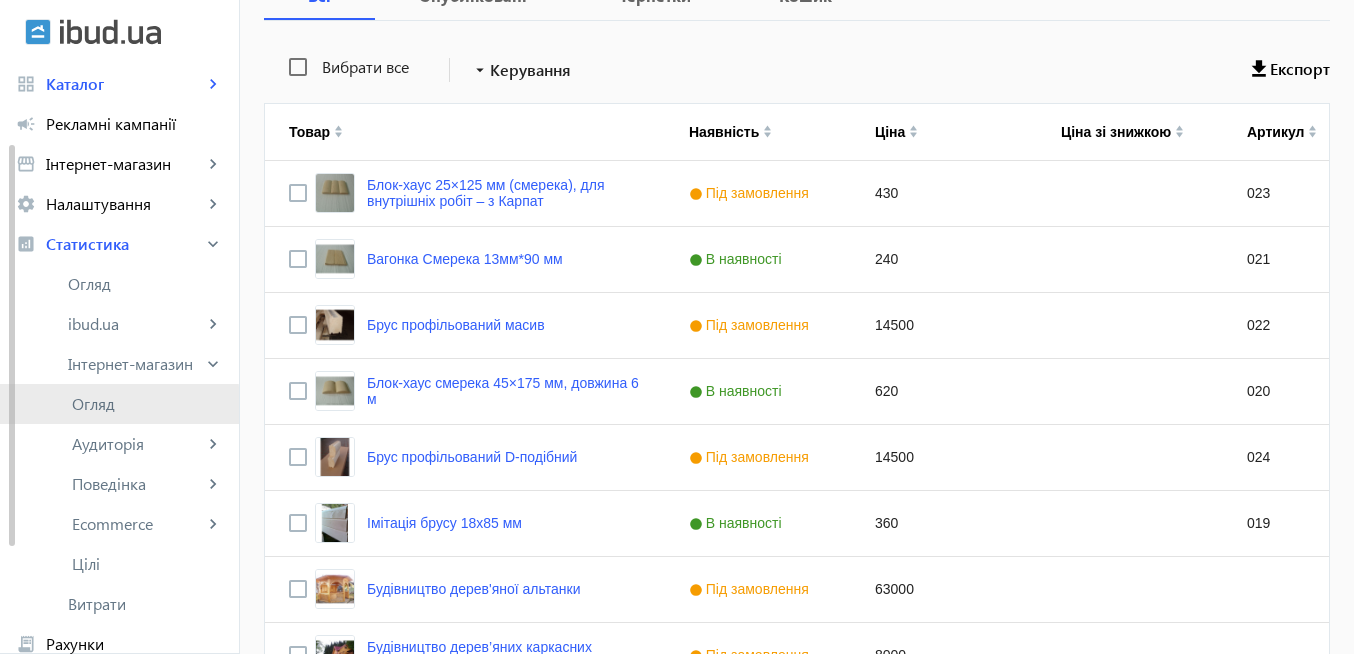 click on "Огляд" 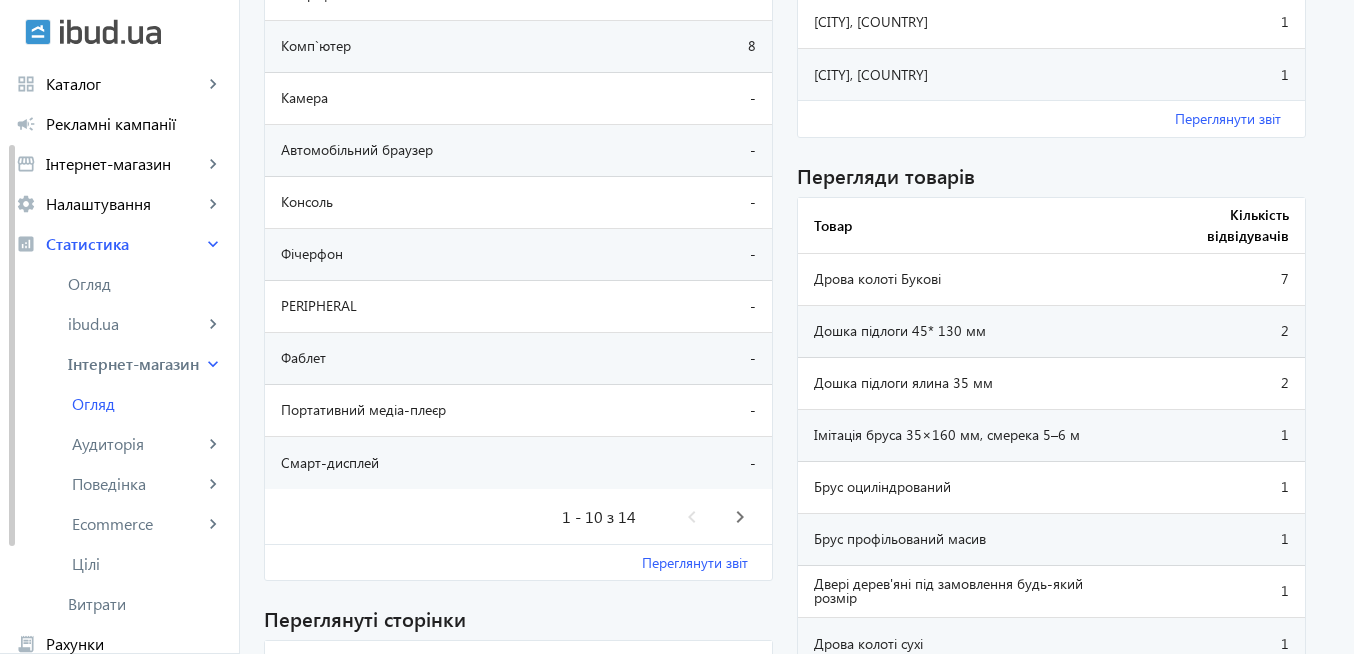 scroll, scrollTop: 1560, scrollLeft: 0, axis: vertical 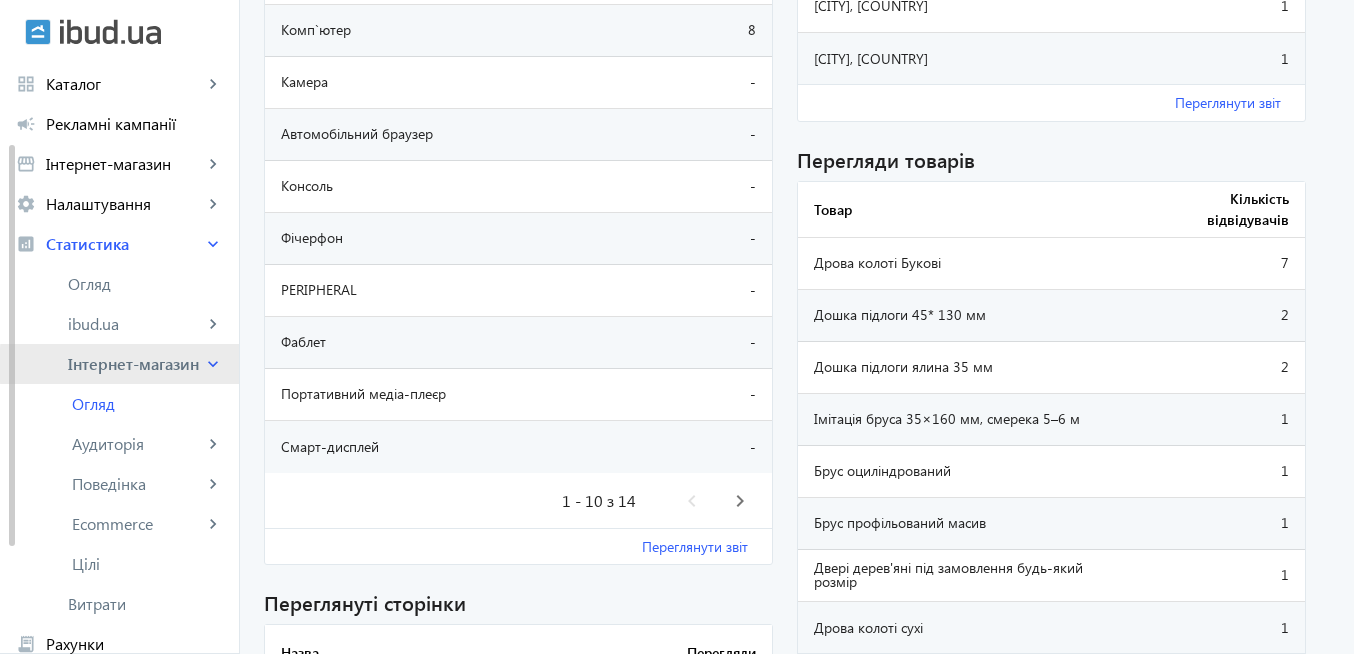 click on "Інтернет-магазин" 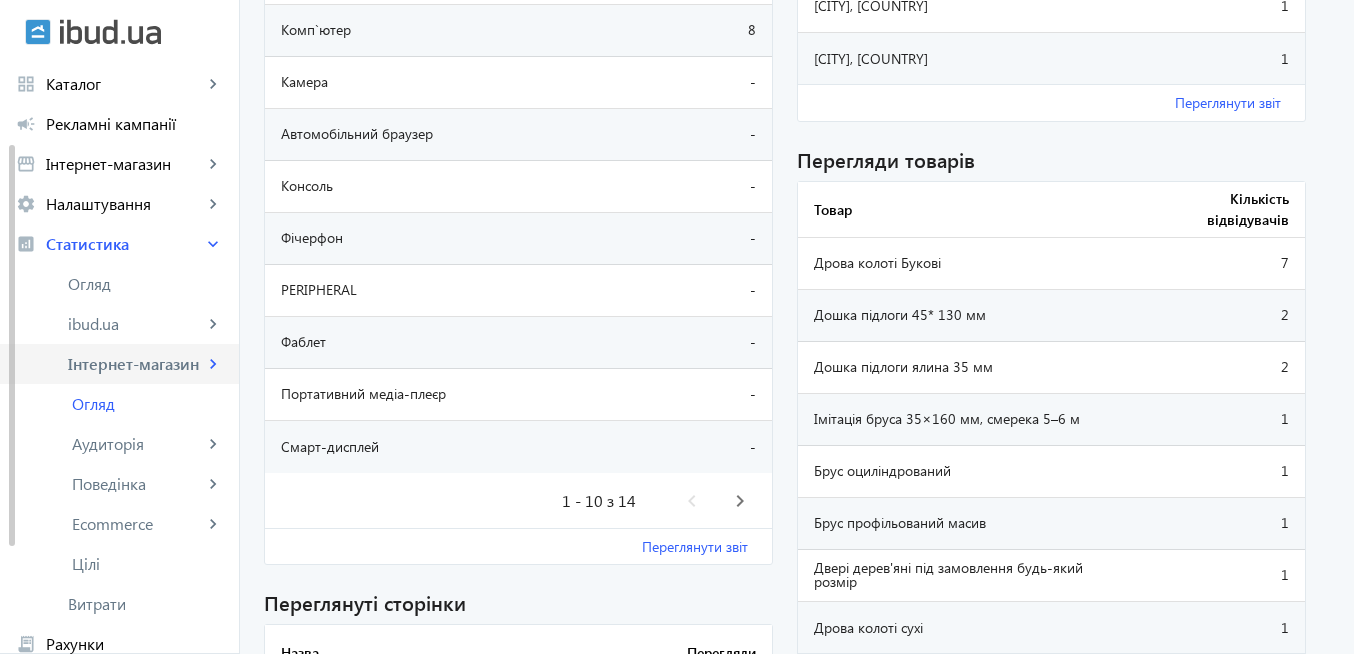 scroll, scrollTop: 78, scrollLeft: 0, axis: vertical 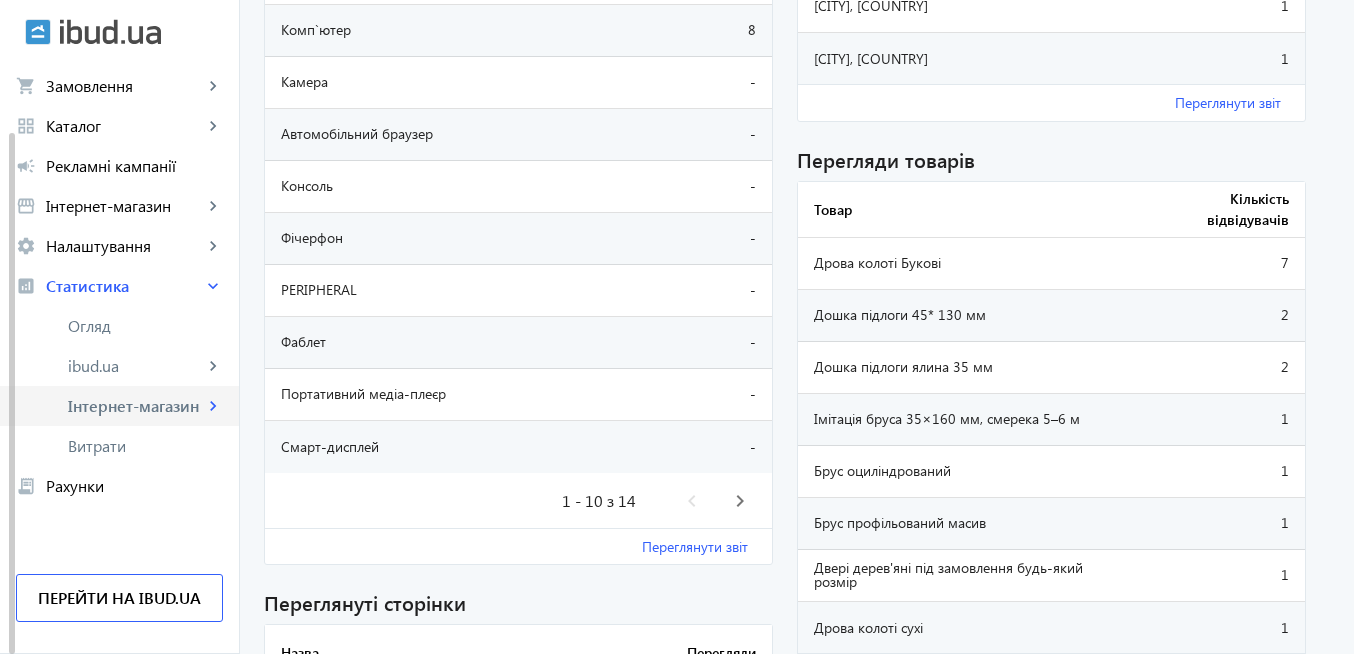 click on "Інтернет-магазин" 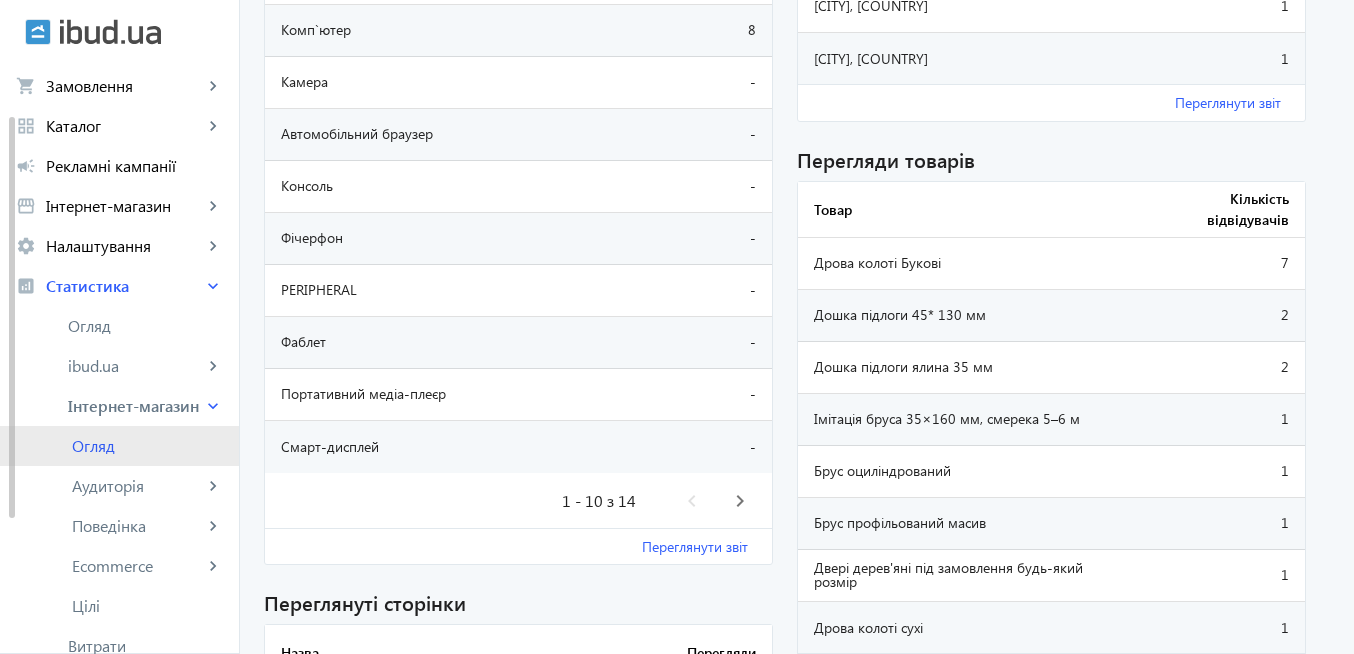 click on "Огляд" 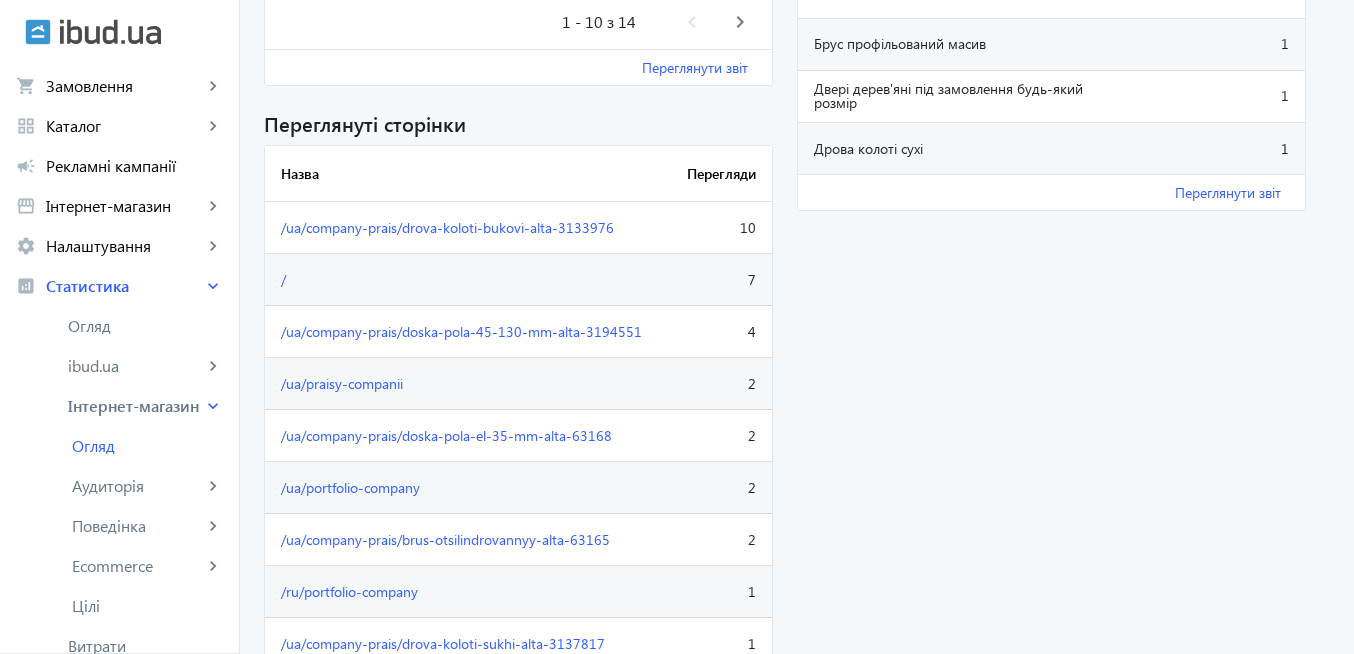 scroll, scrollTop: 2040, scrollLeft: 0, axis: vertical 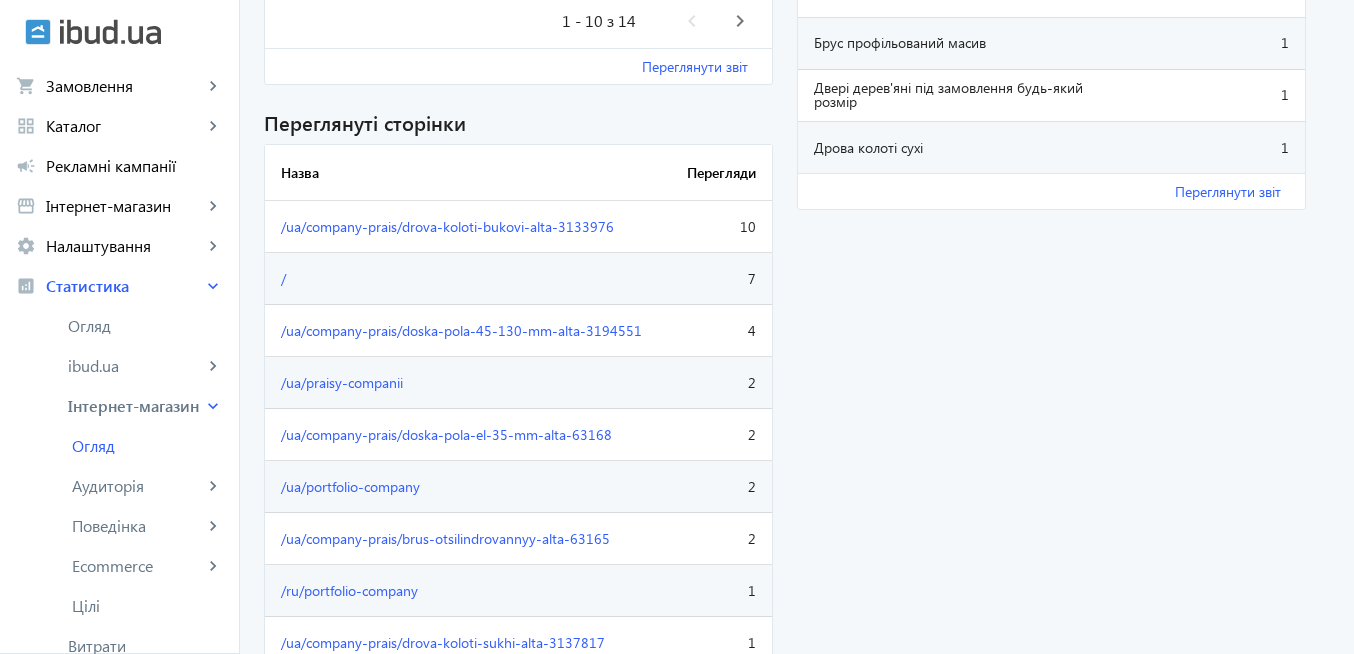click on "/" 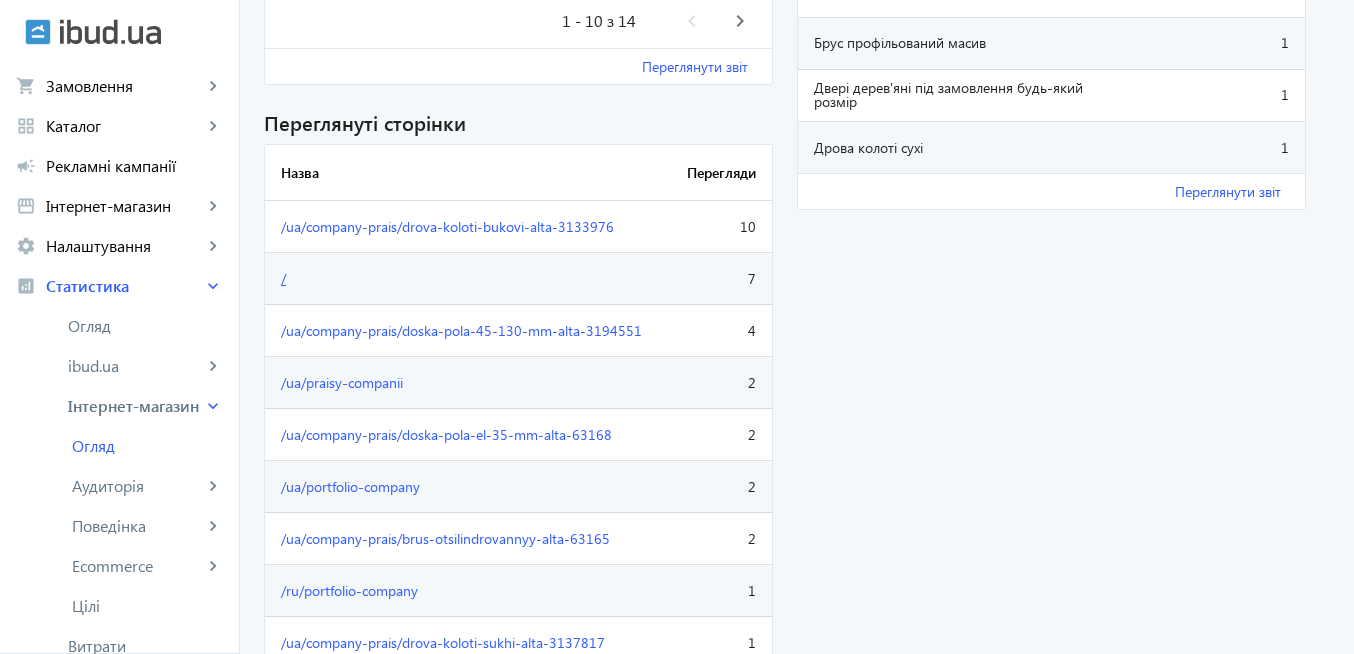 click on "/" 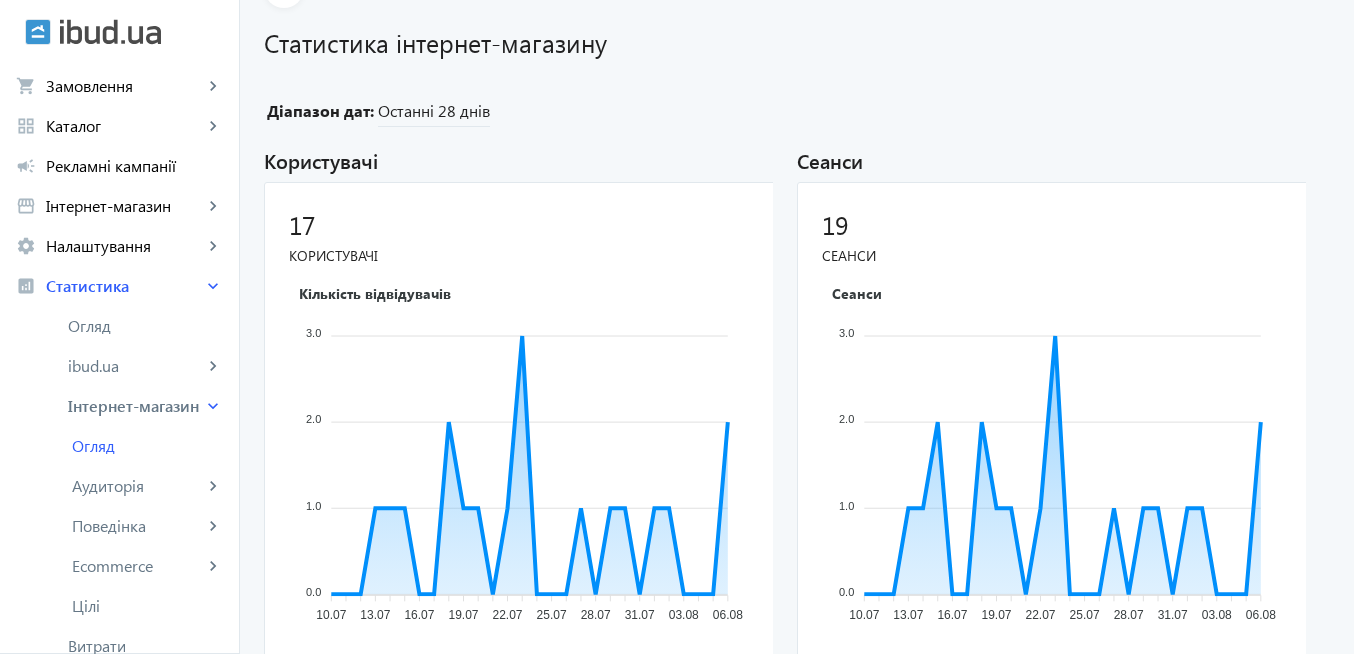 scroll, scrollTop: 0, scrollLeft: 0, axis: both 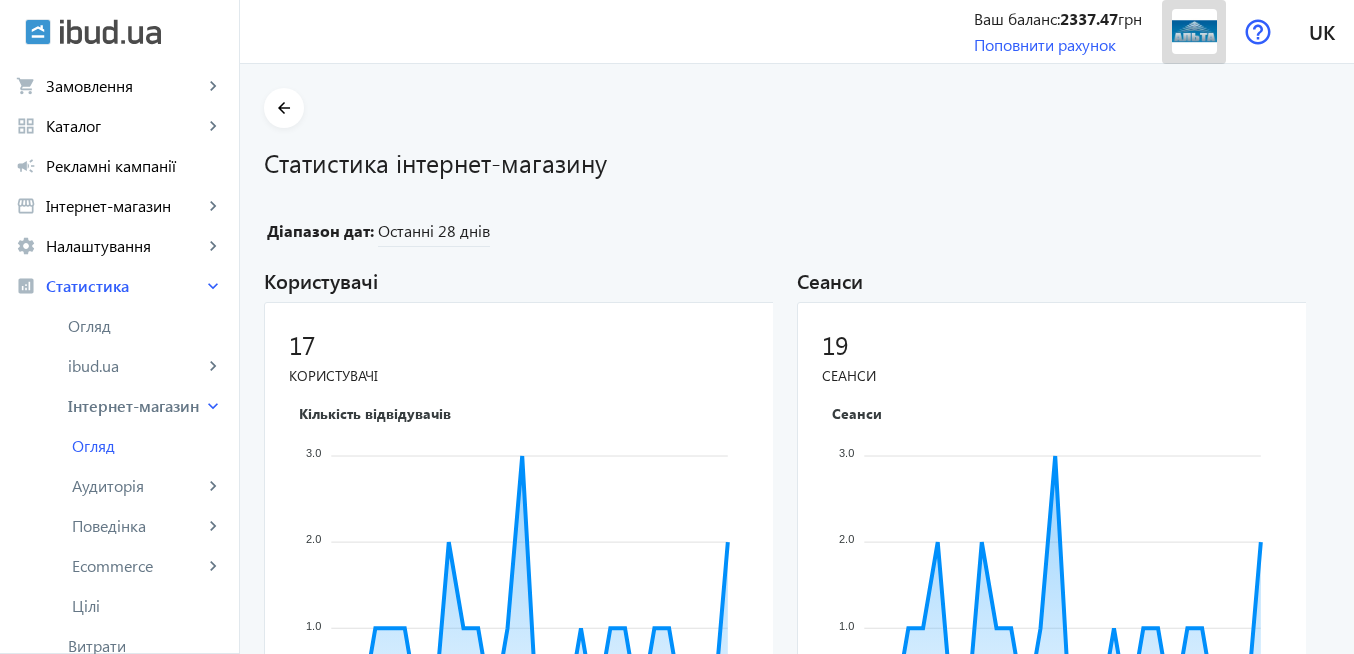 click 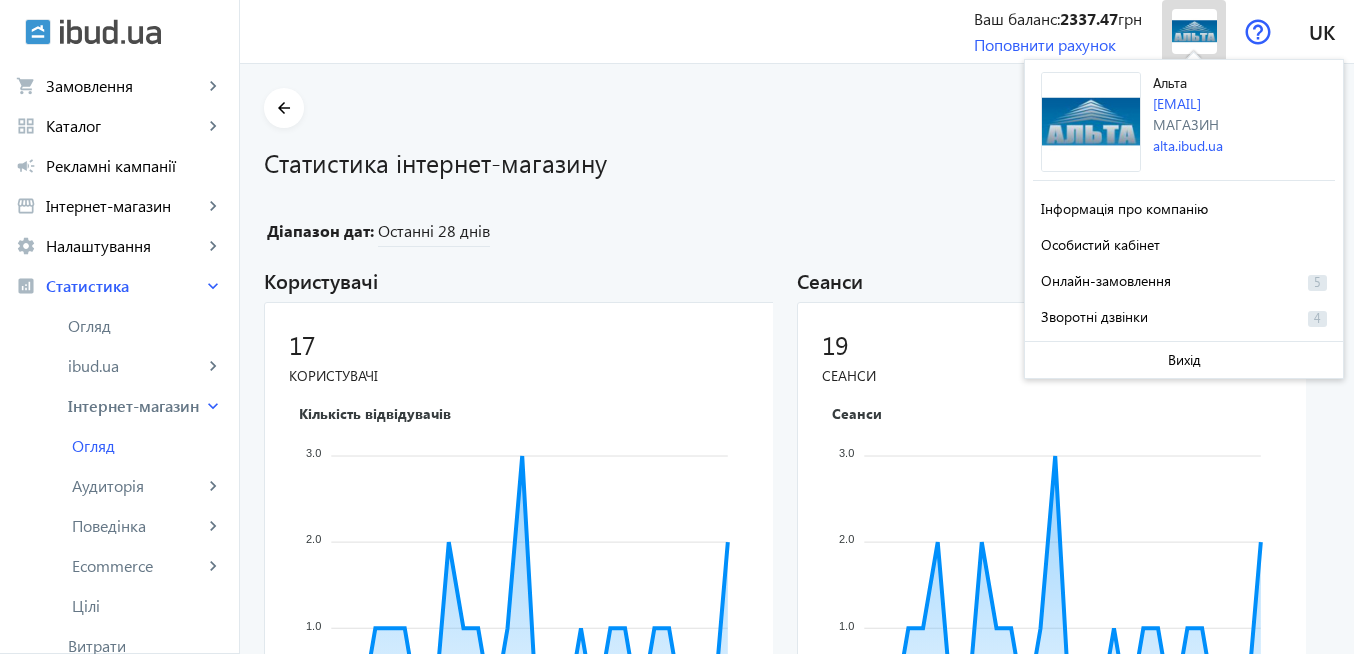 click 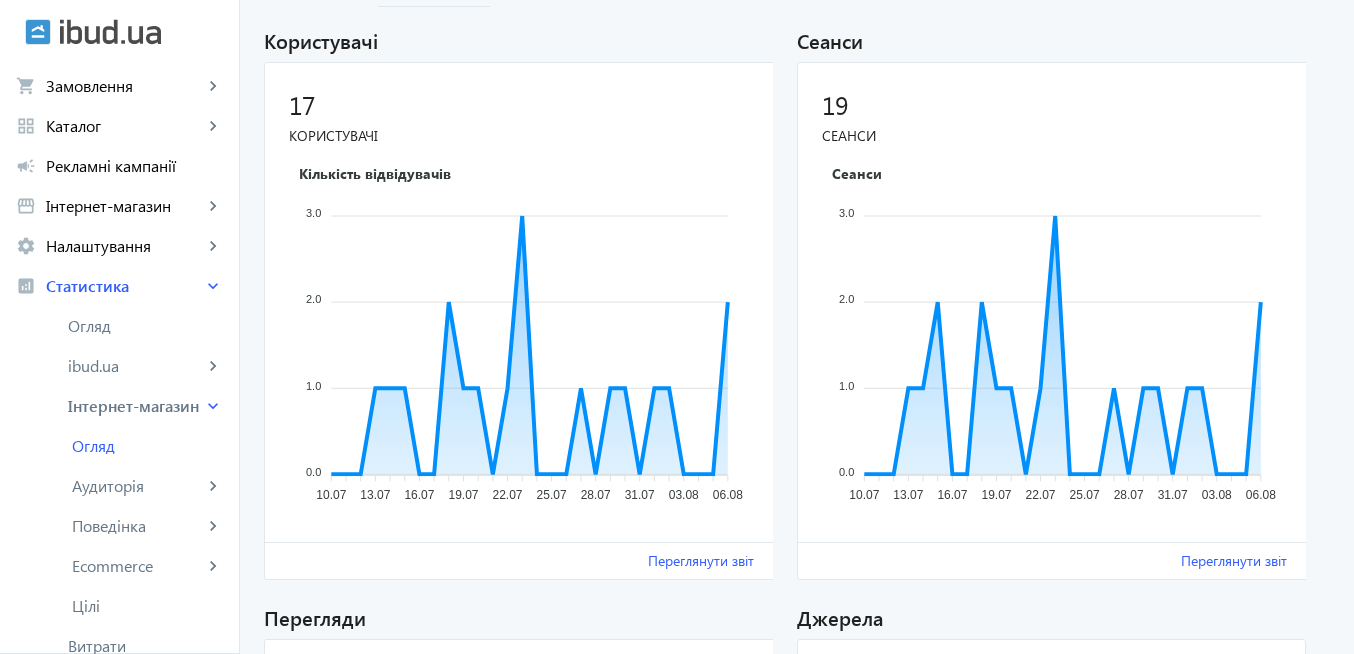 scroll, scrollTop: 0, scrollLeft: 0, axis: both 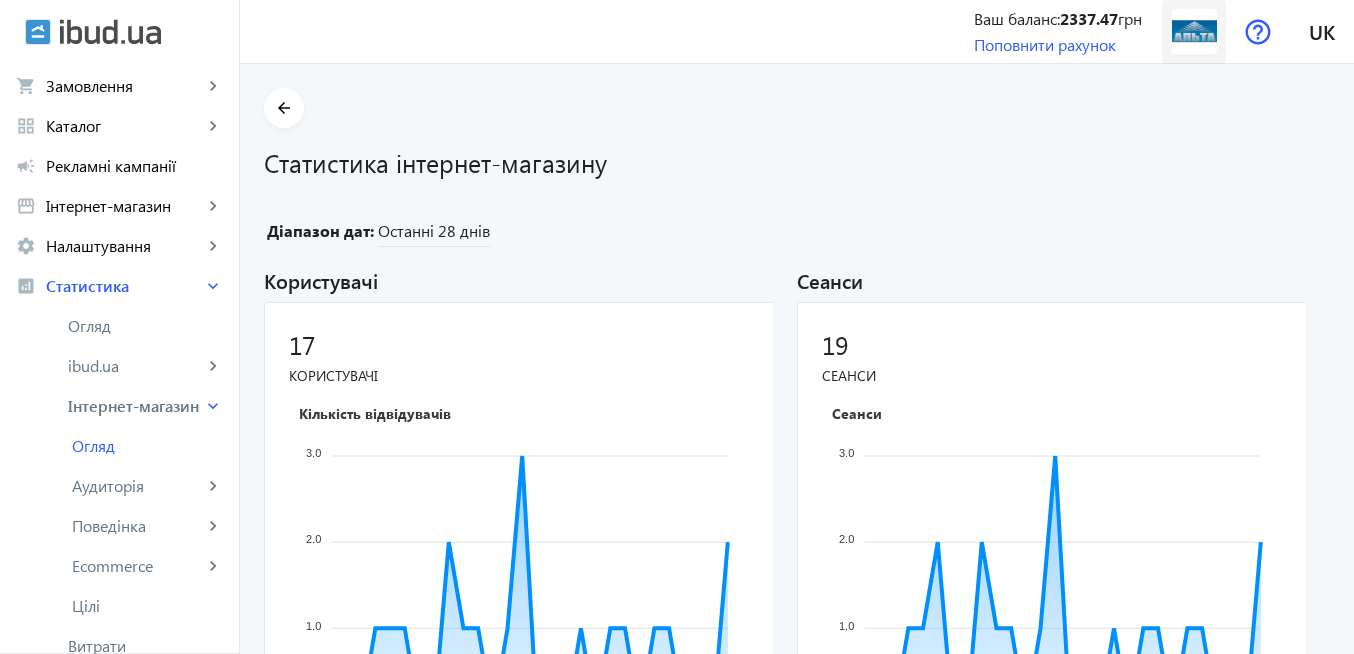 click 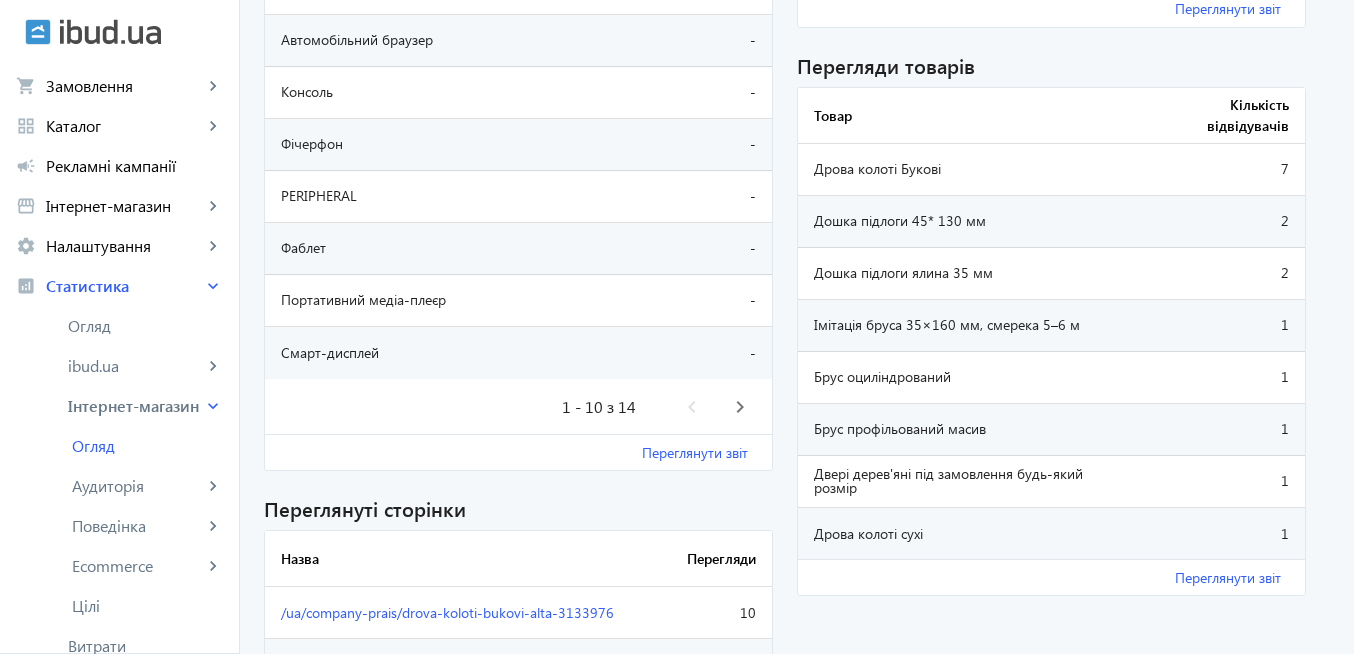 scroll, scrollTop: 1680, scrollLeft: 0, axis: vertical 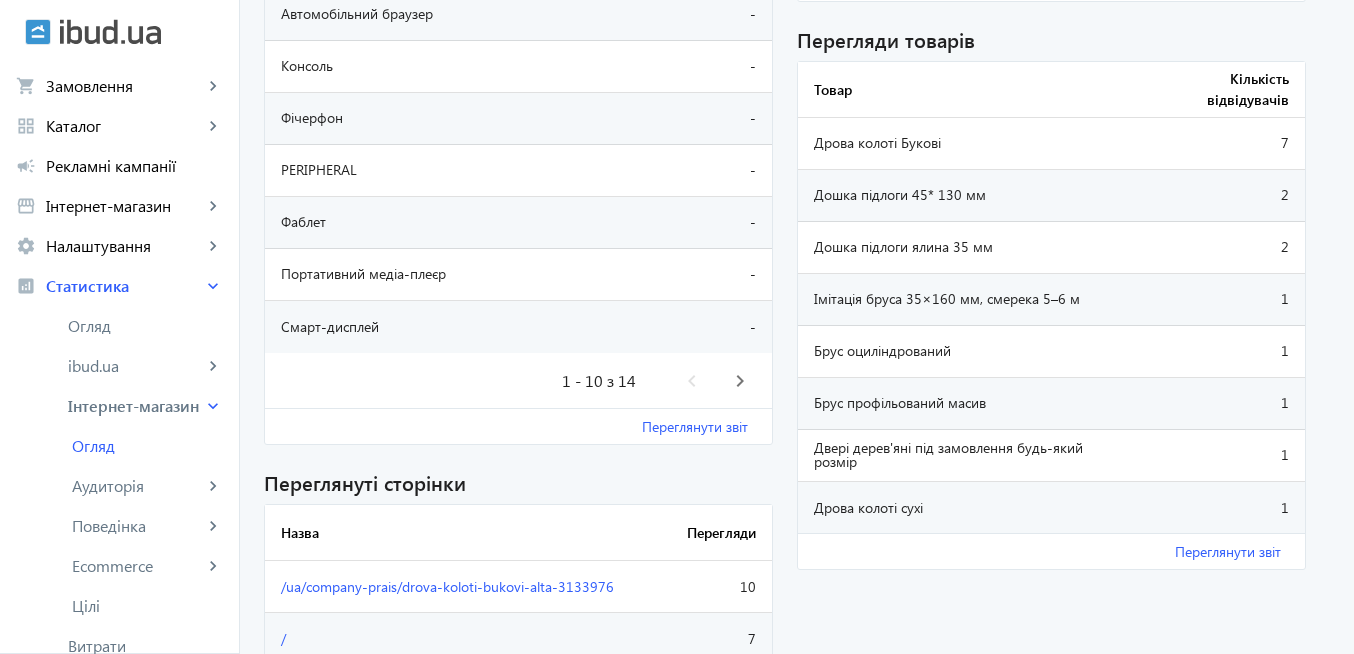 click on "Дрова колоті Букові" 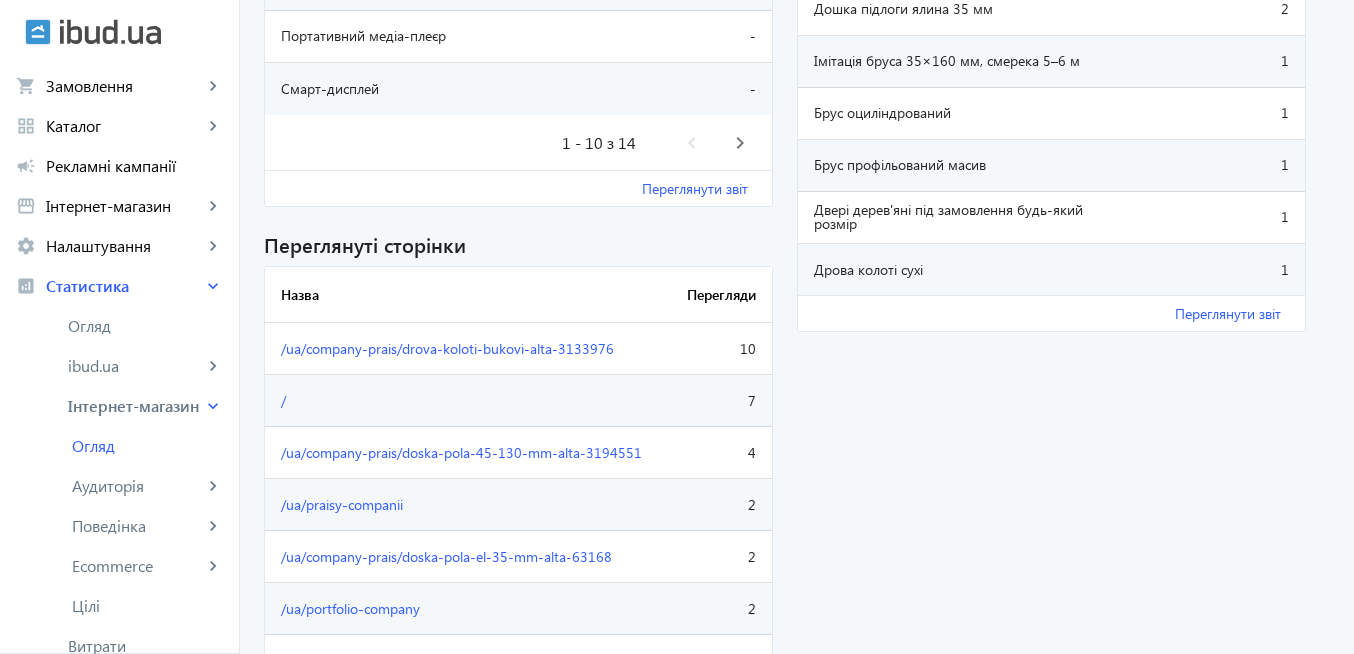 scroll, scrollTop: 1920, scrollLeft: 0, axis: vertical 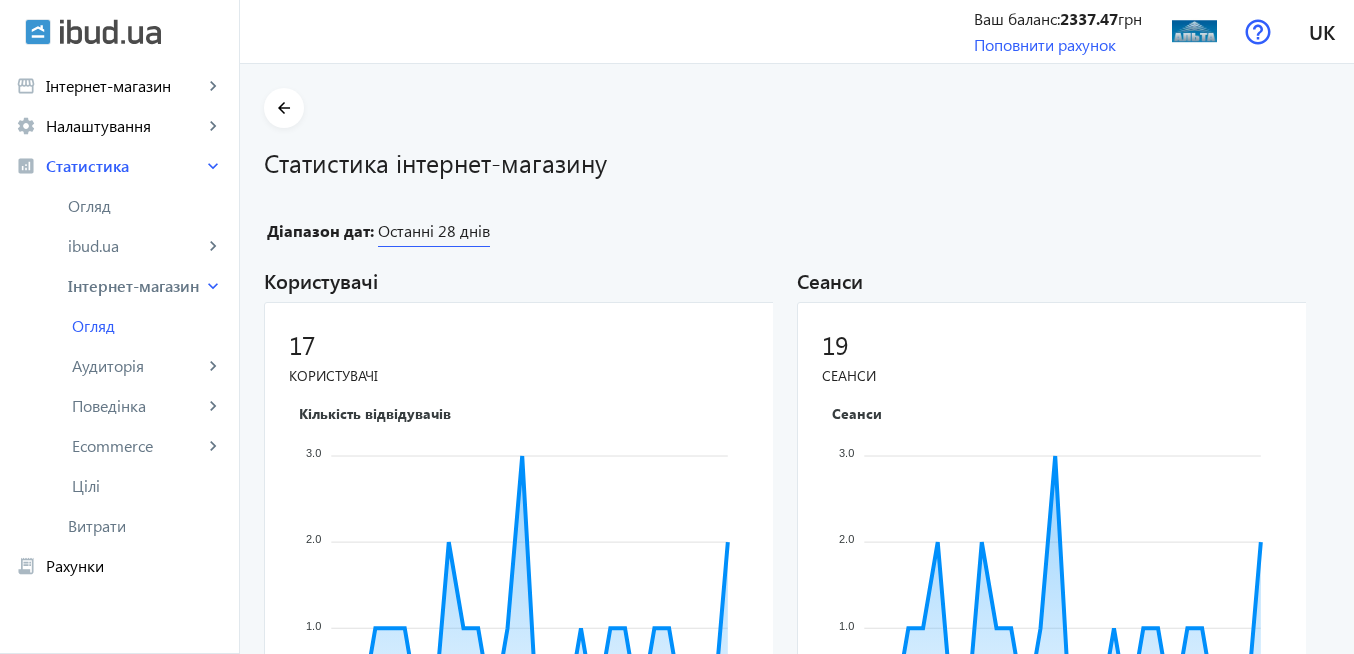 click on "Останні 28 днів" 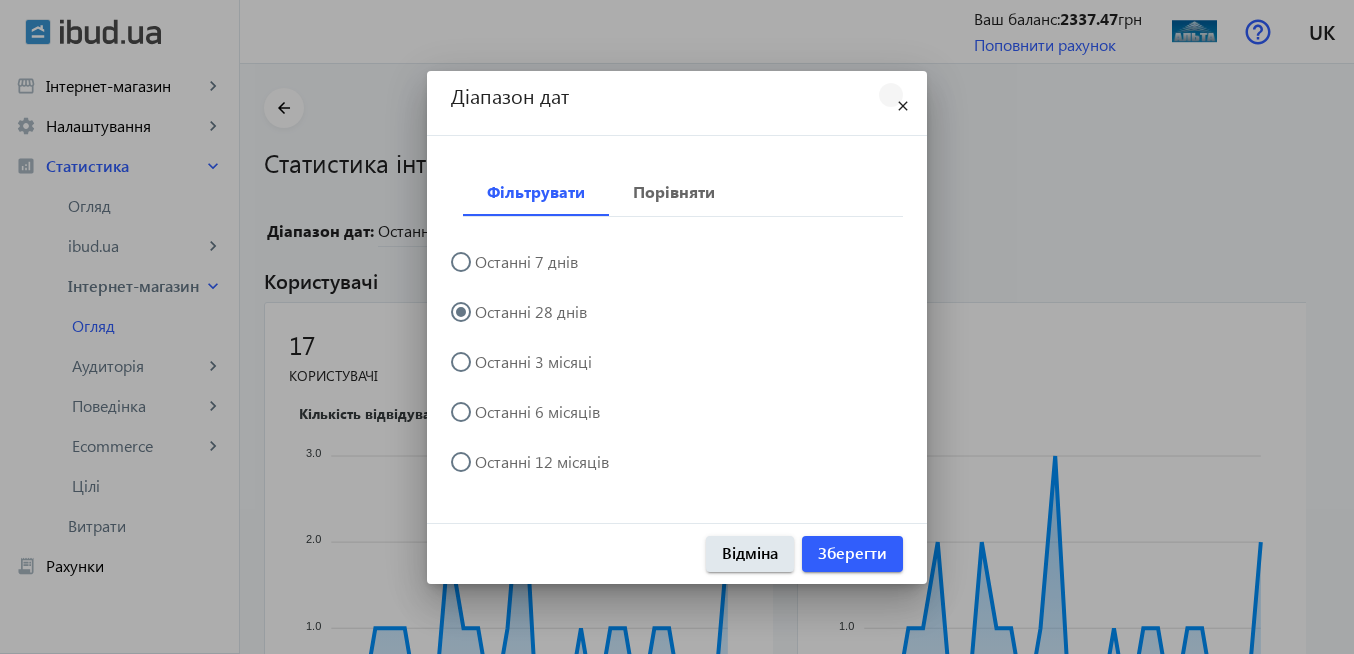 click on "close" at bounding box center (903, 107) 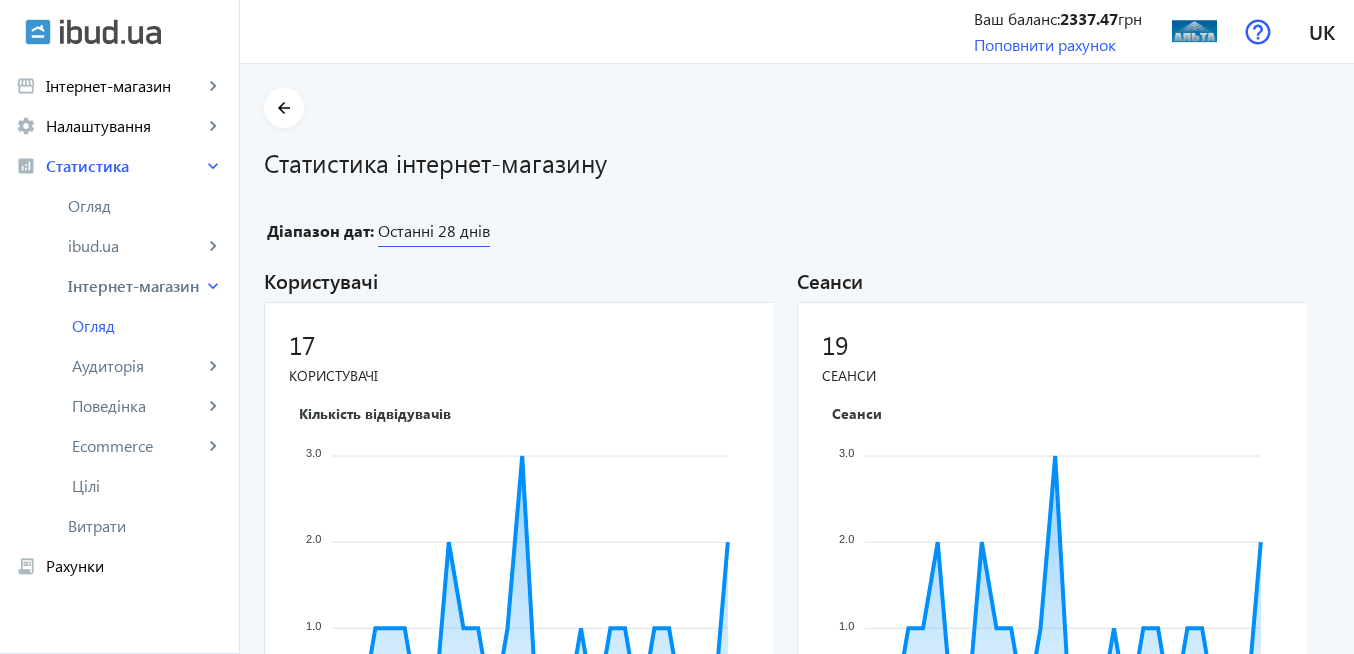 click on "Останні 28 днів" 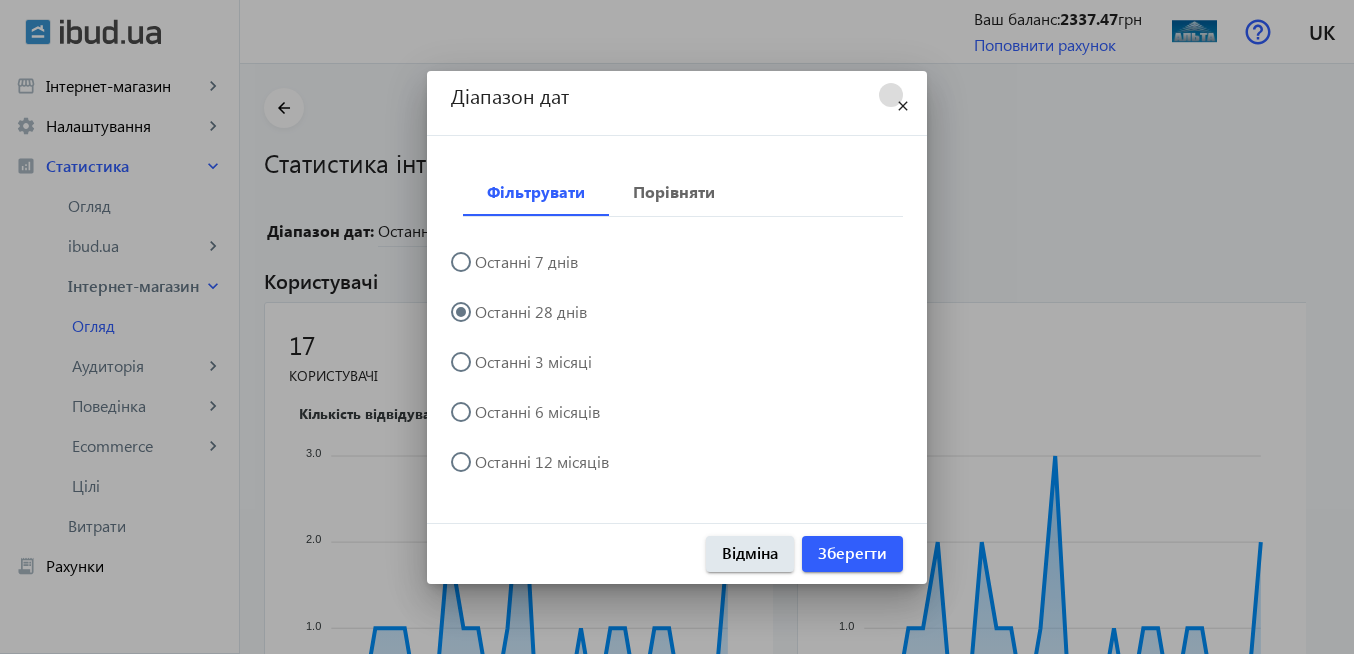 click on "close" at bounding box center [903, 107] 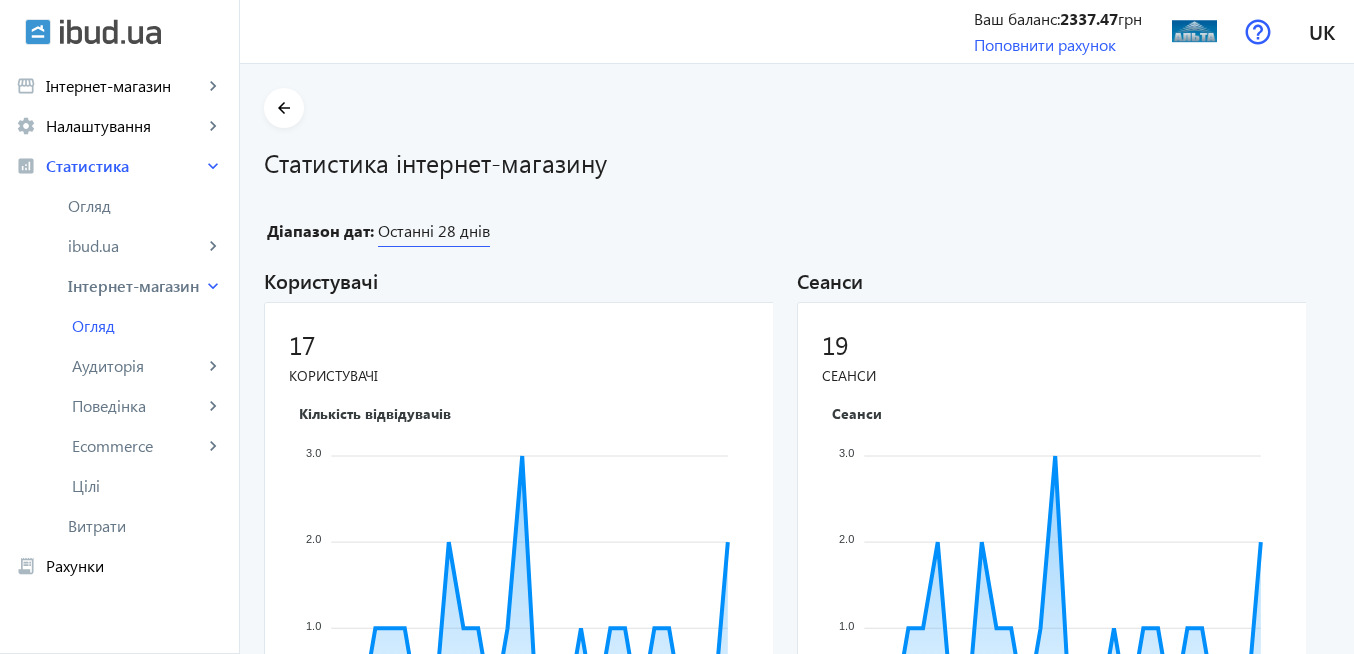 click on "Останні 28 днів" 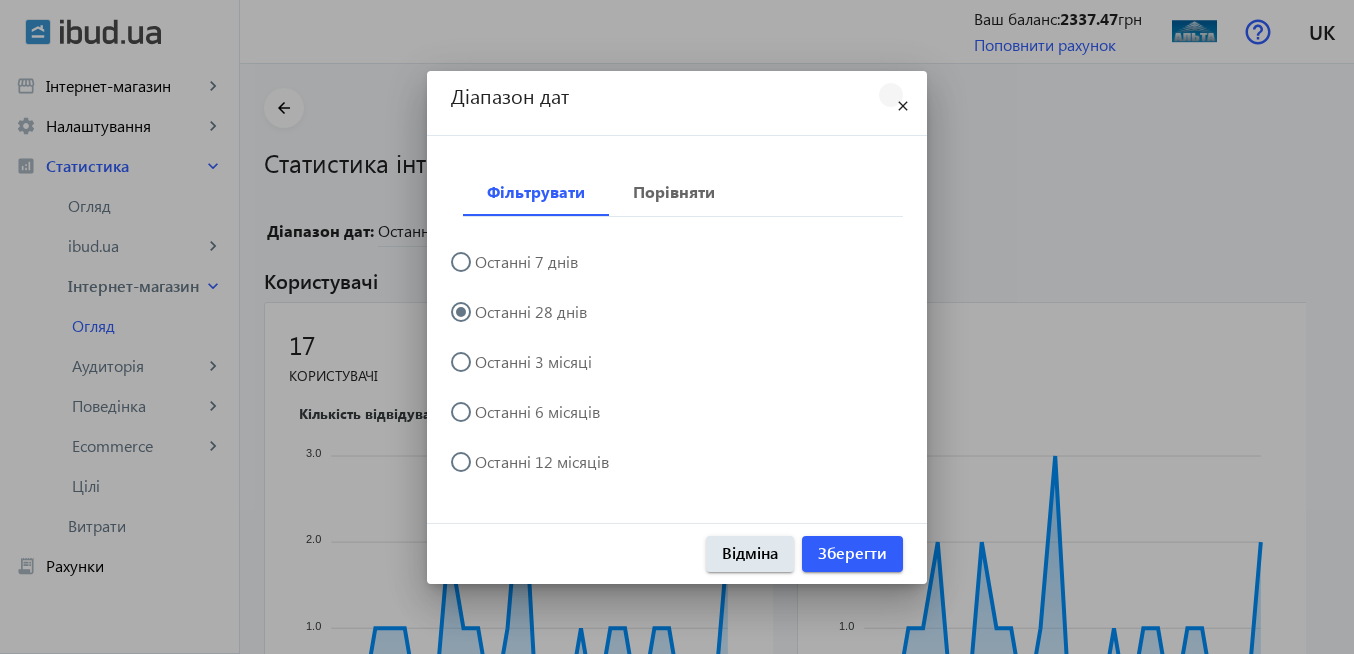 click on "close" at bounding box center [903, 107] 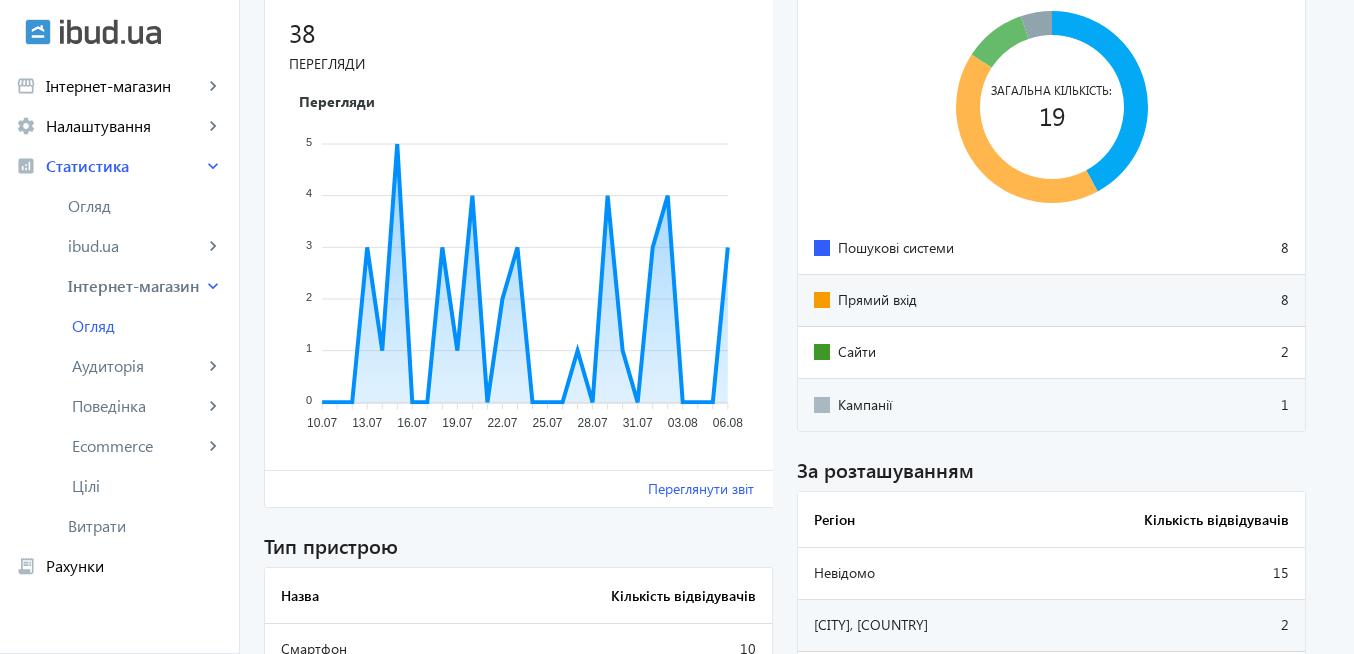 scroll, scrollTop: 960, scrollLeft: 0, axis: vertical 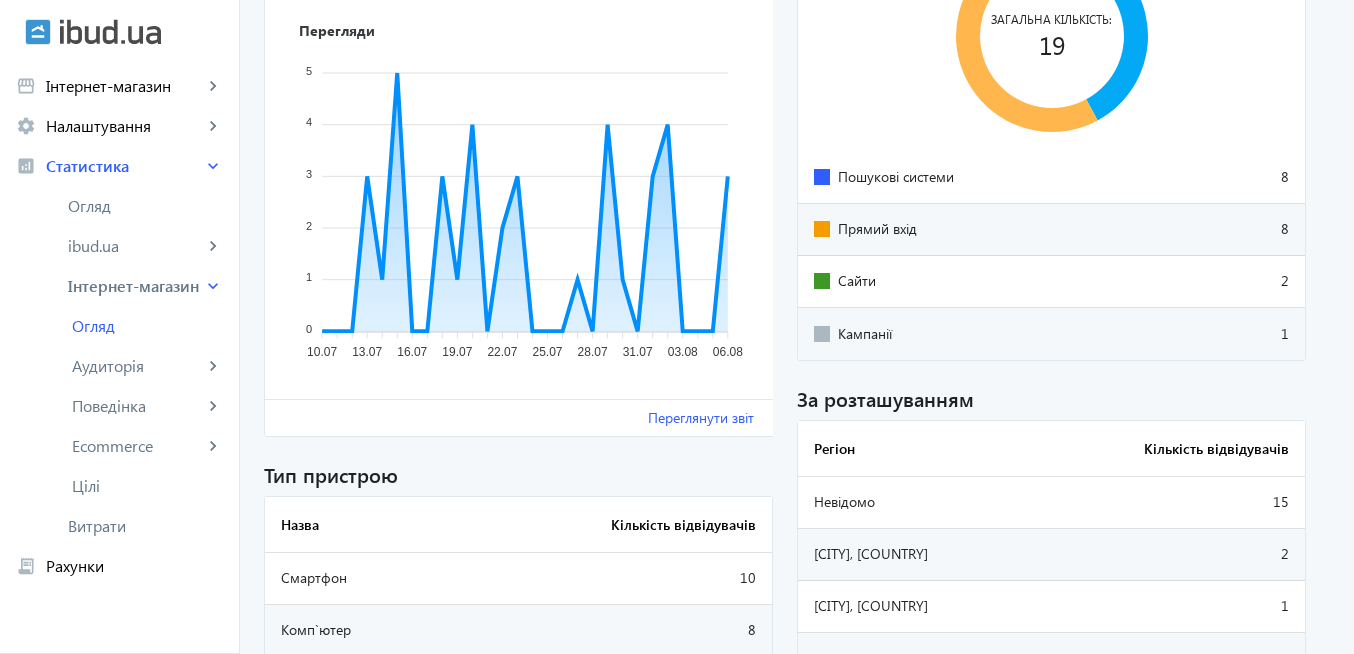 click on "Сайти" 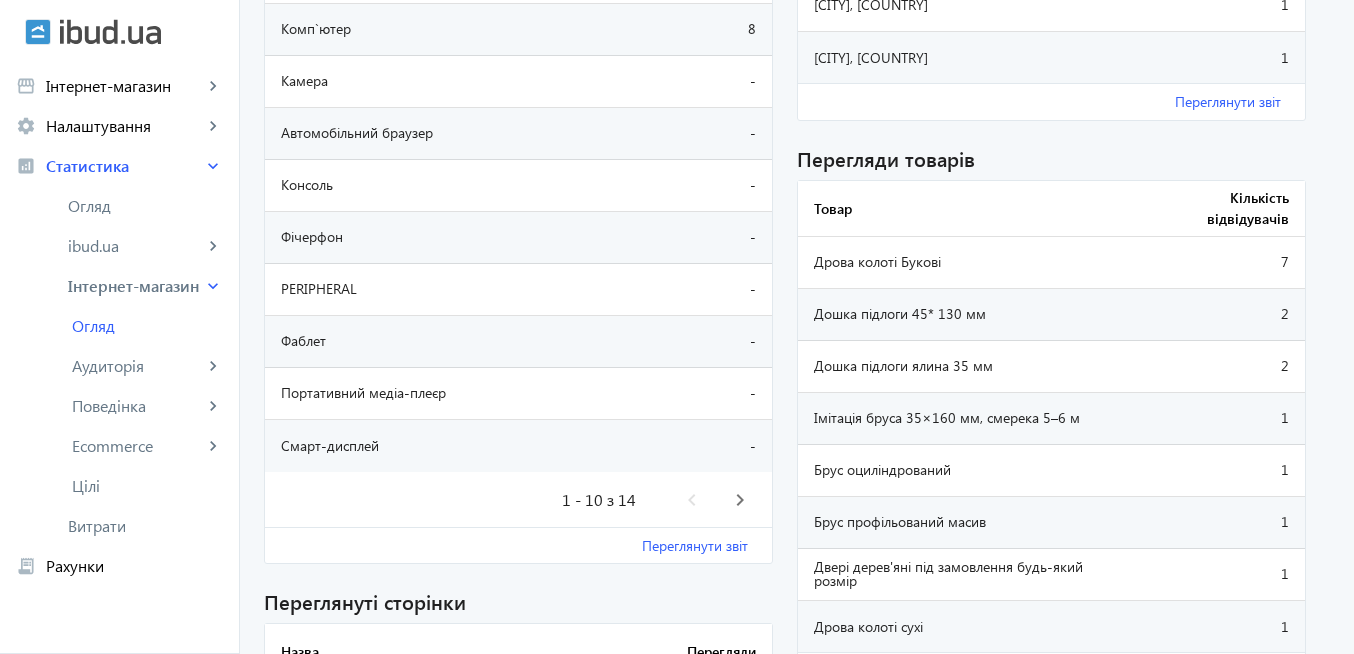 scroll, scrollTop: 1560, scrollLeft: 0, axis: vertical 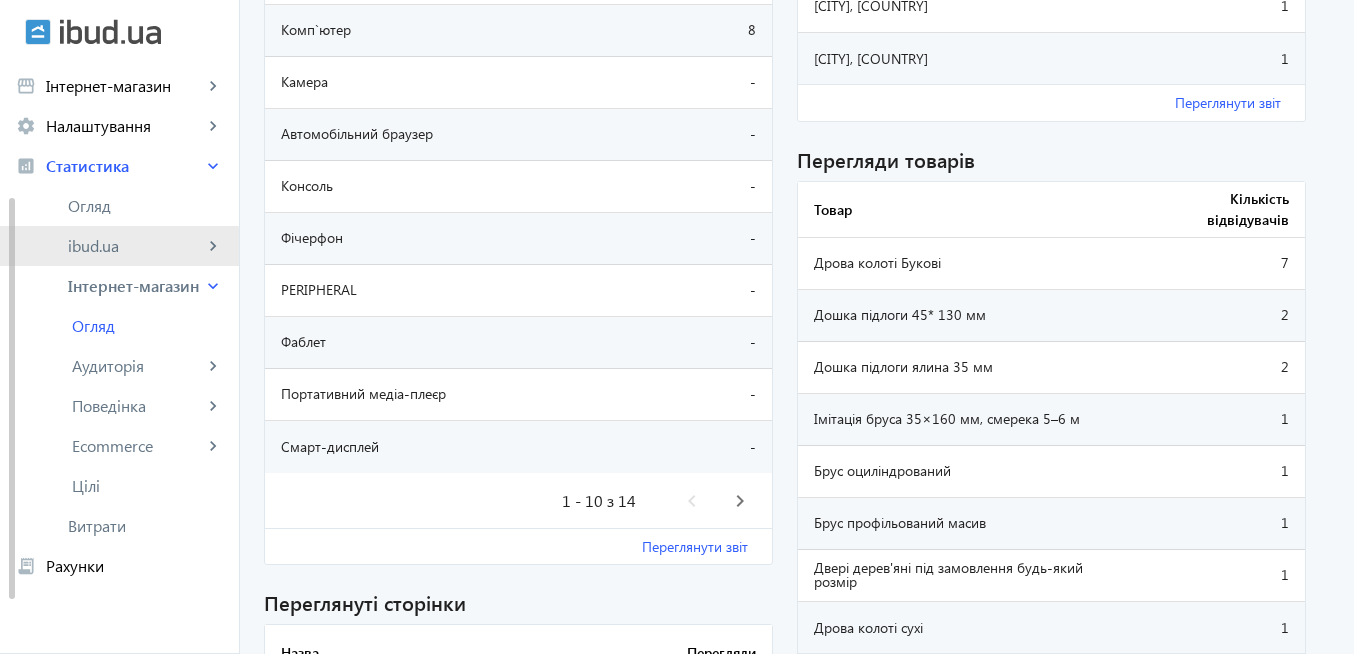 click on "ibud.ua" 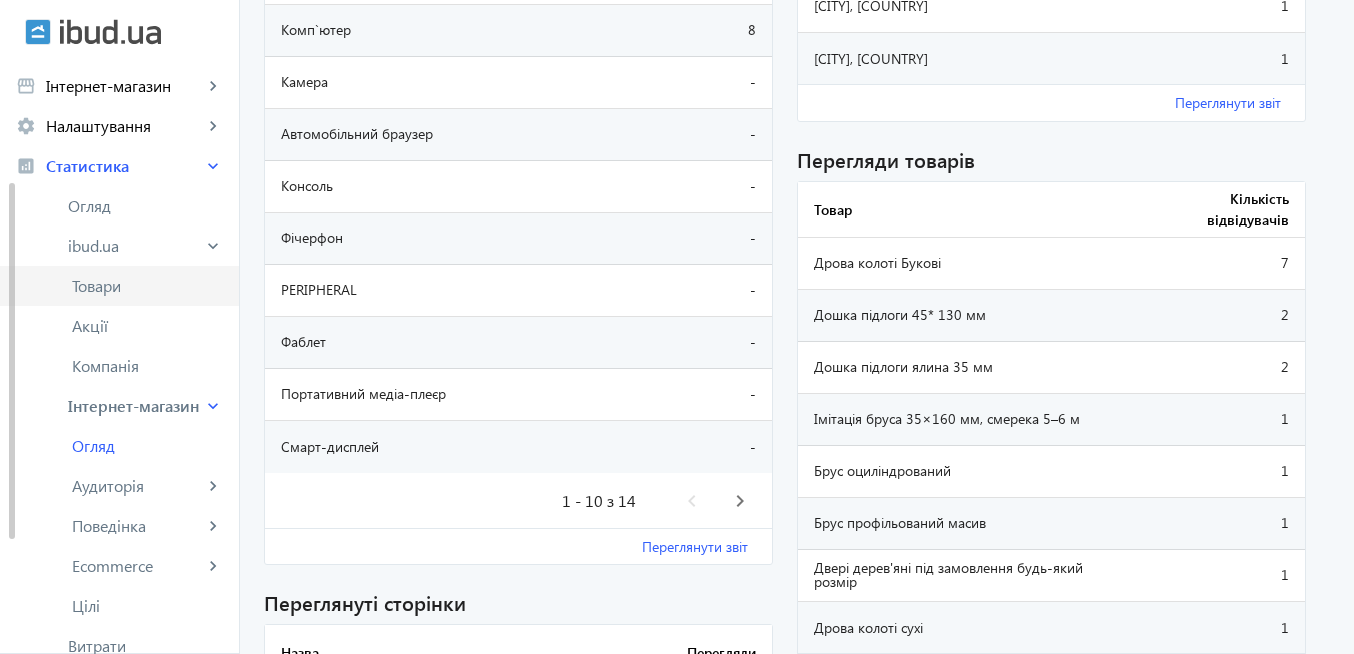 click on "Товари" 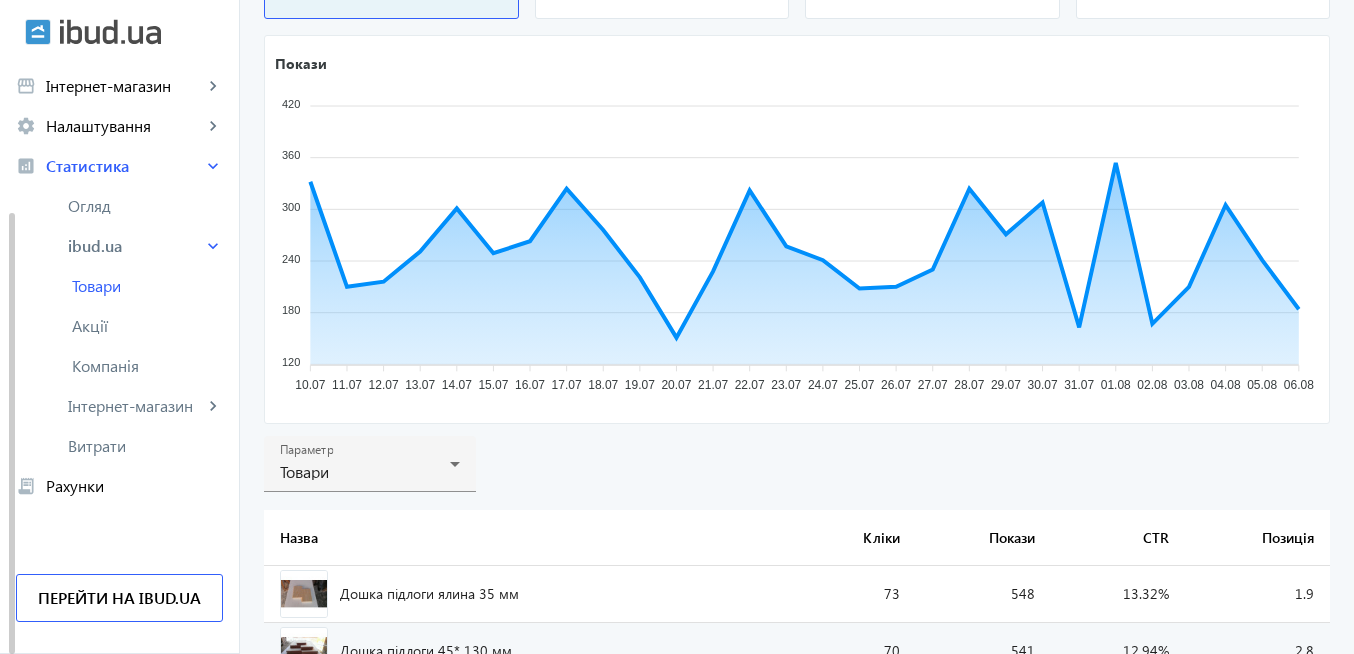 scroll, scrollTop: 360, scrollLeft: 0, axis: vertical 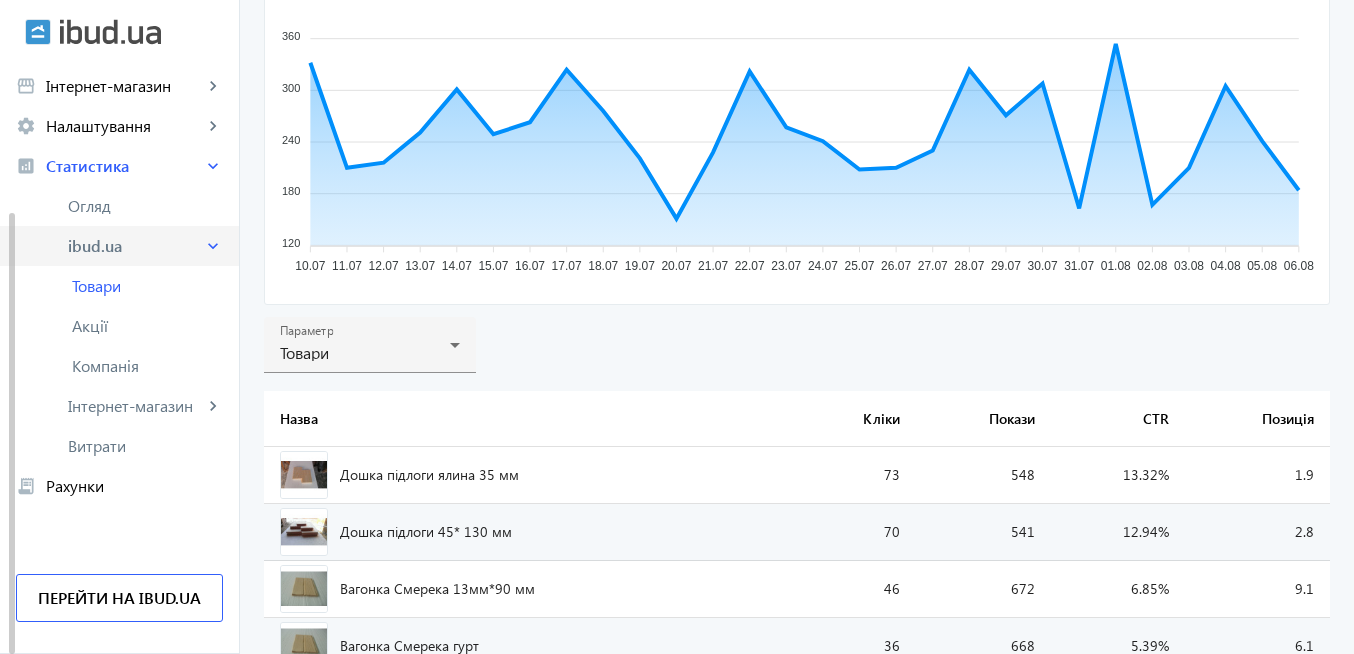 click on "ibud.ua" 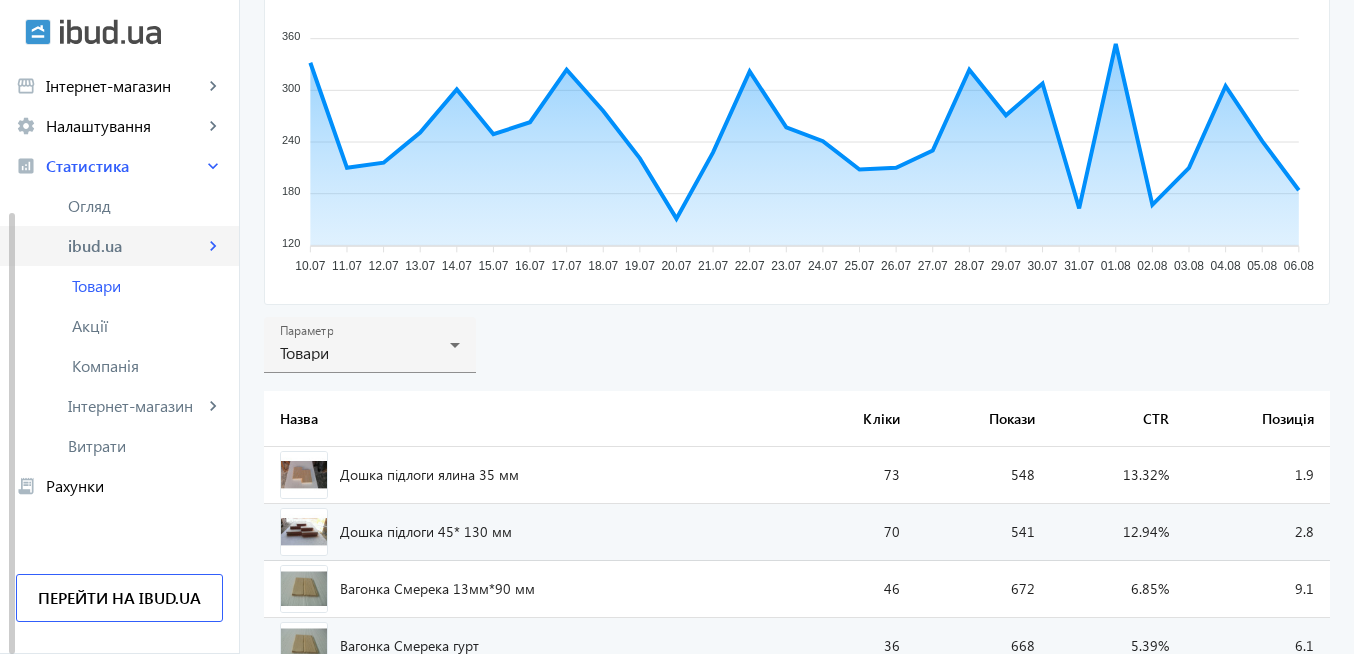 scroll, scrollTop: 79, scrollLeft: 0, axis: vertical 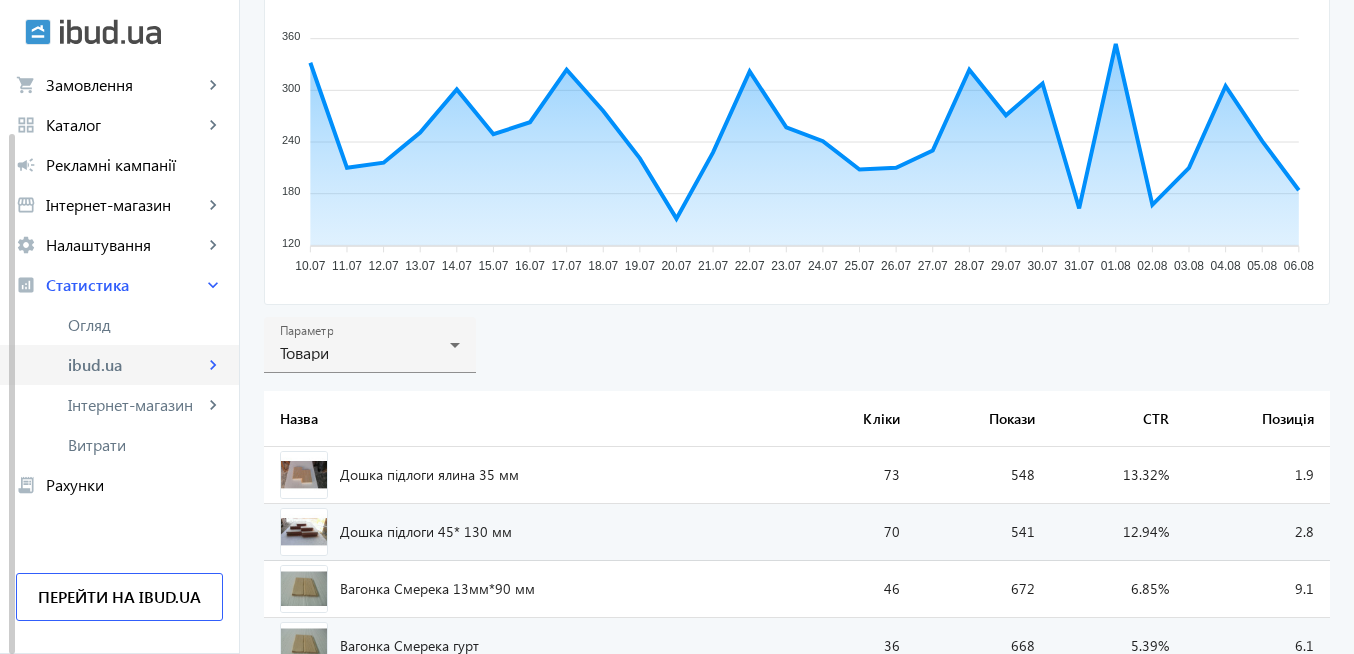 click on "ibud.ua" 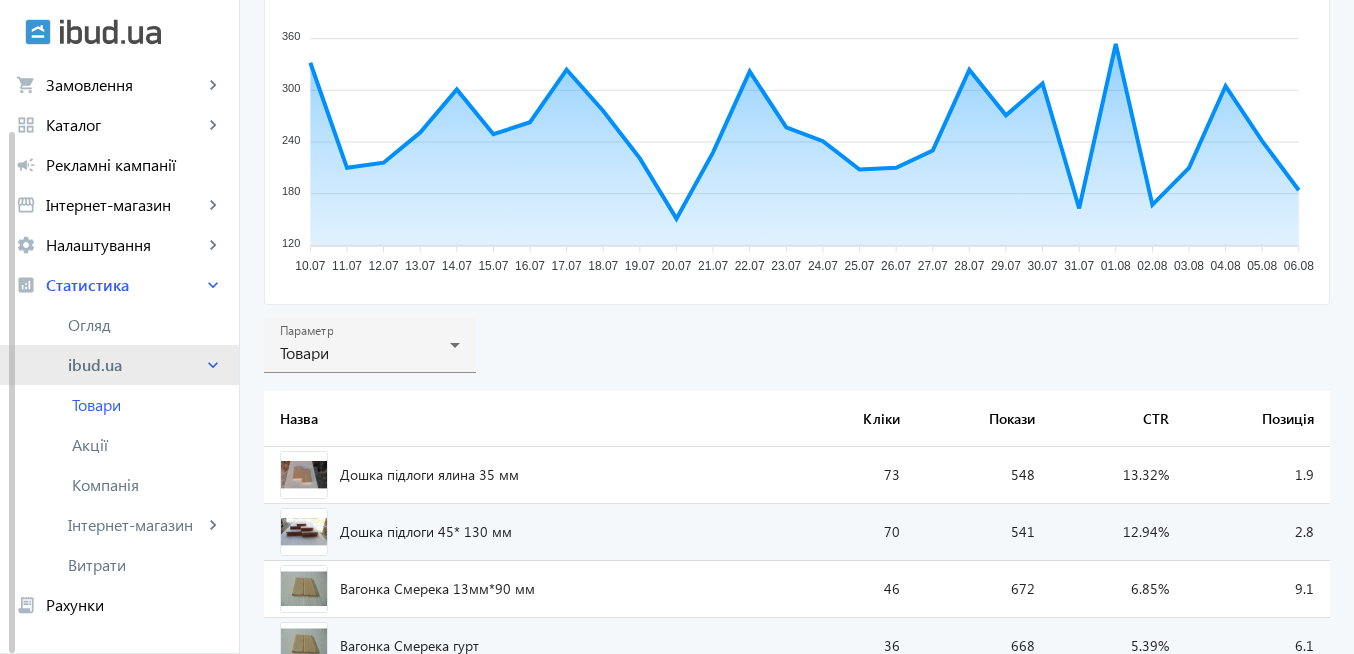 scroll, scrollTop: 78, scrollLeft: 0, axis: vertical 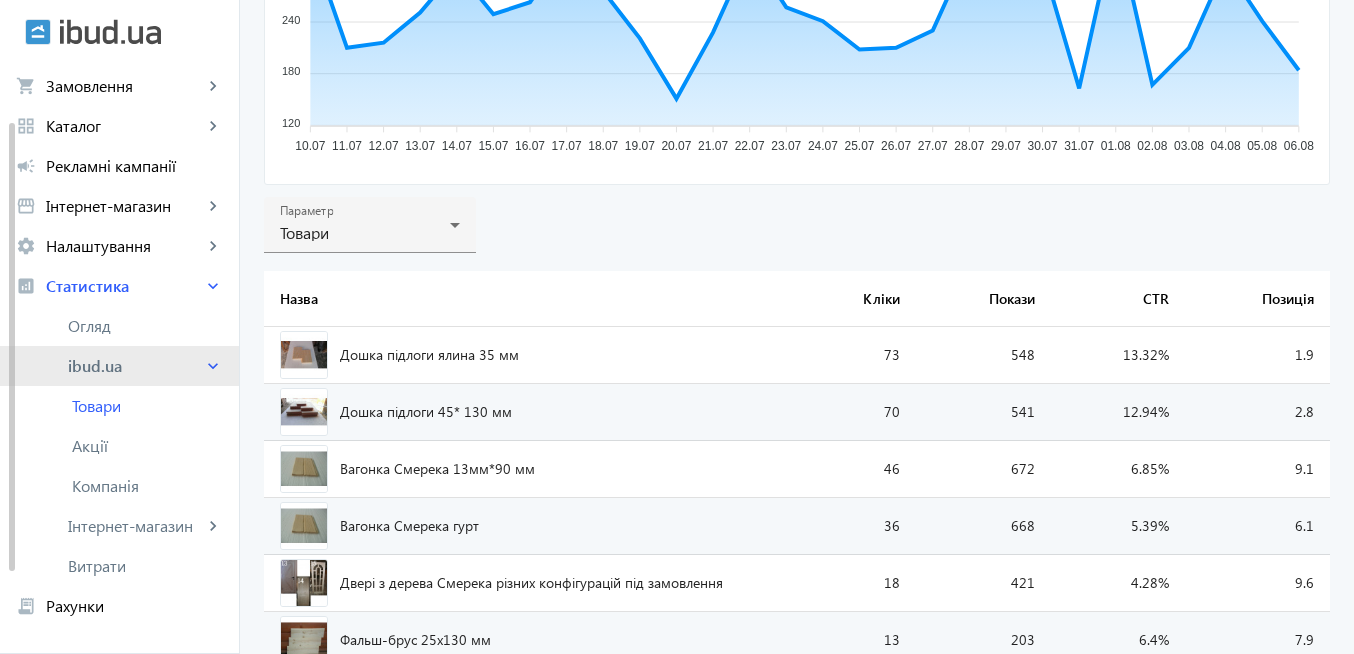 click on "ibud.ua" 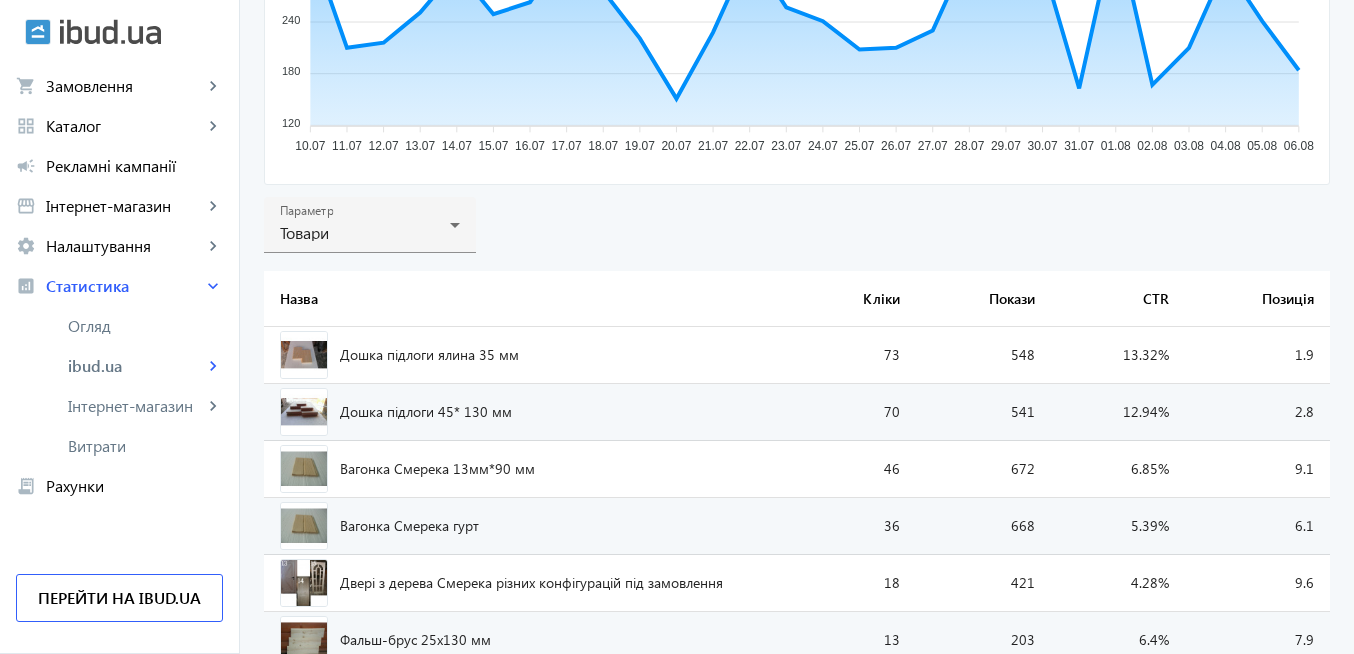 scroll, scrollTop: 0, scrollLeft: 0, axis: both 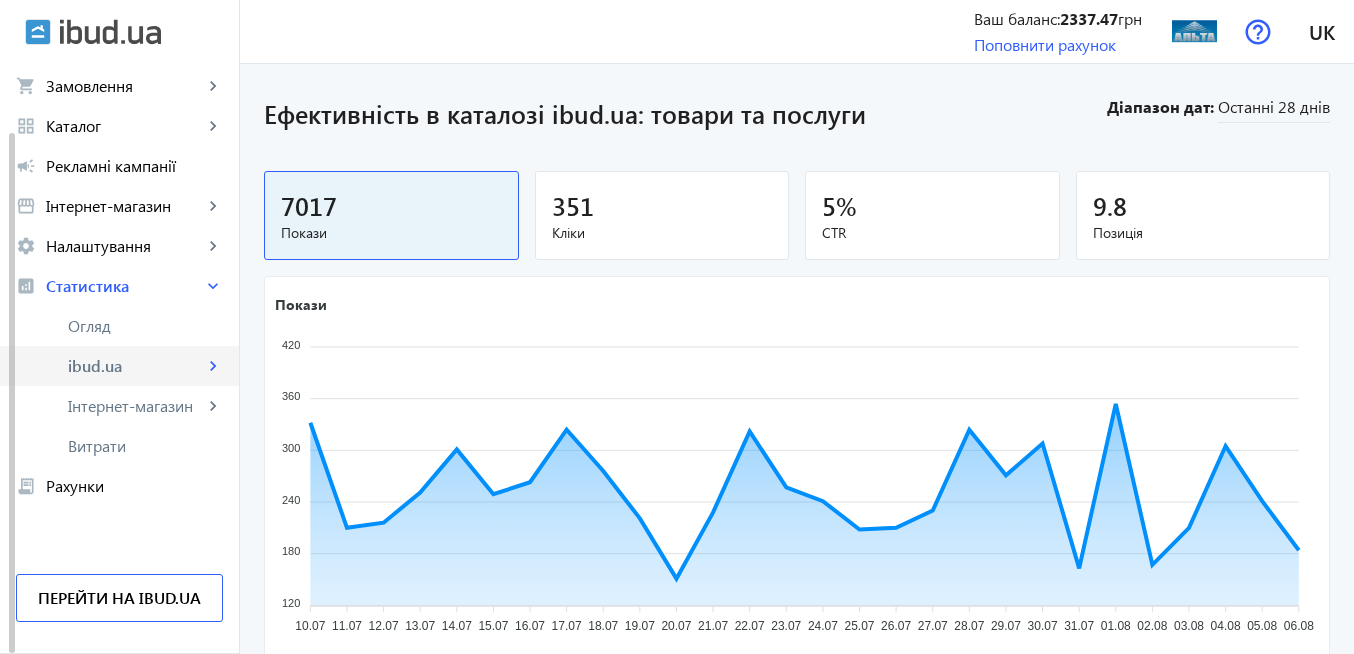 click on "ibud.ua" 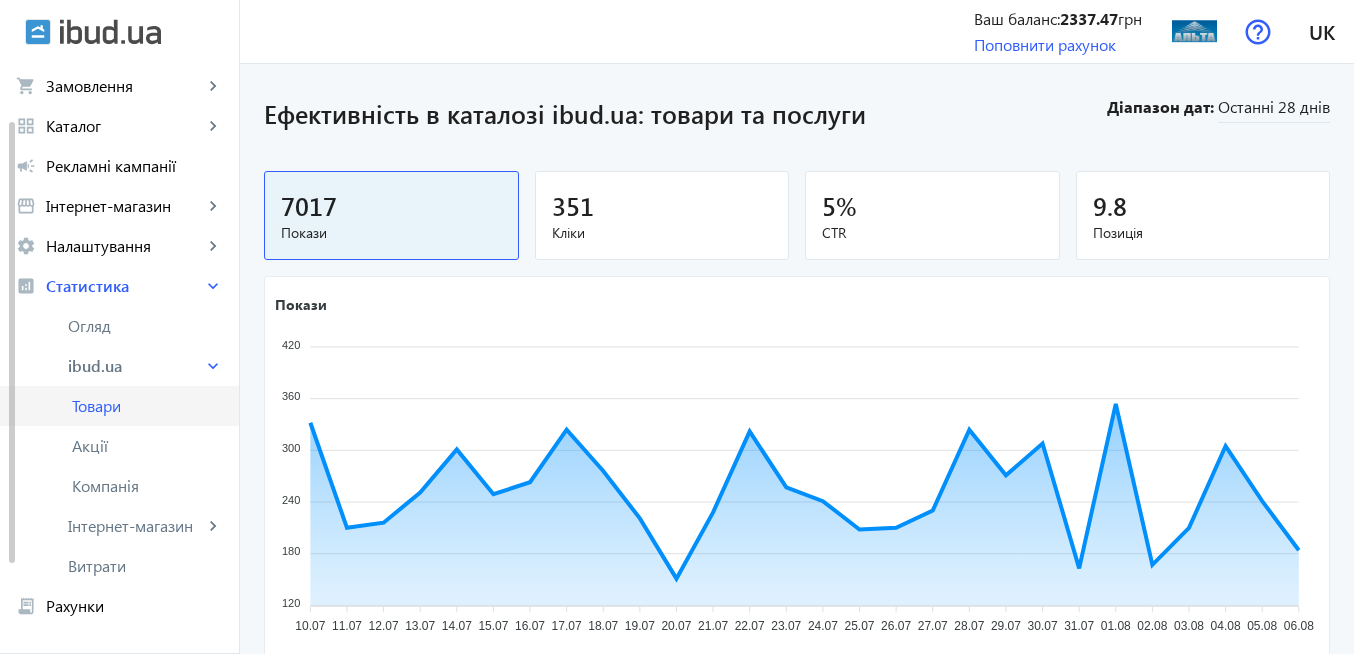click on "Товари" 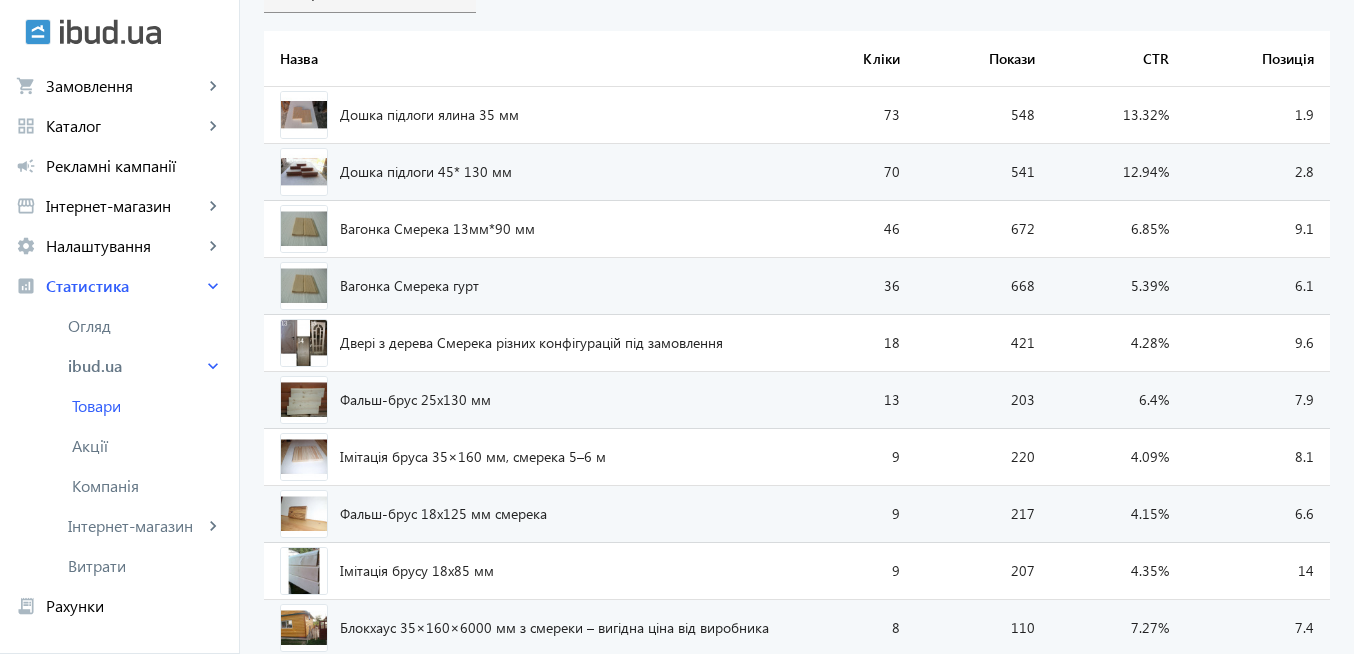 scroll, scrollTop: 600, scrollLeft: 0, axis: vertical 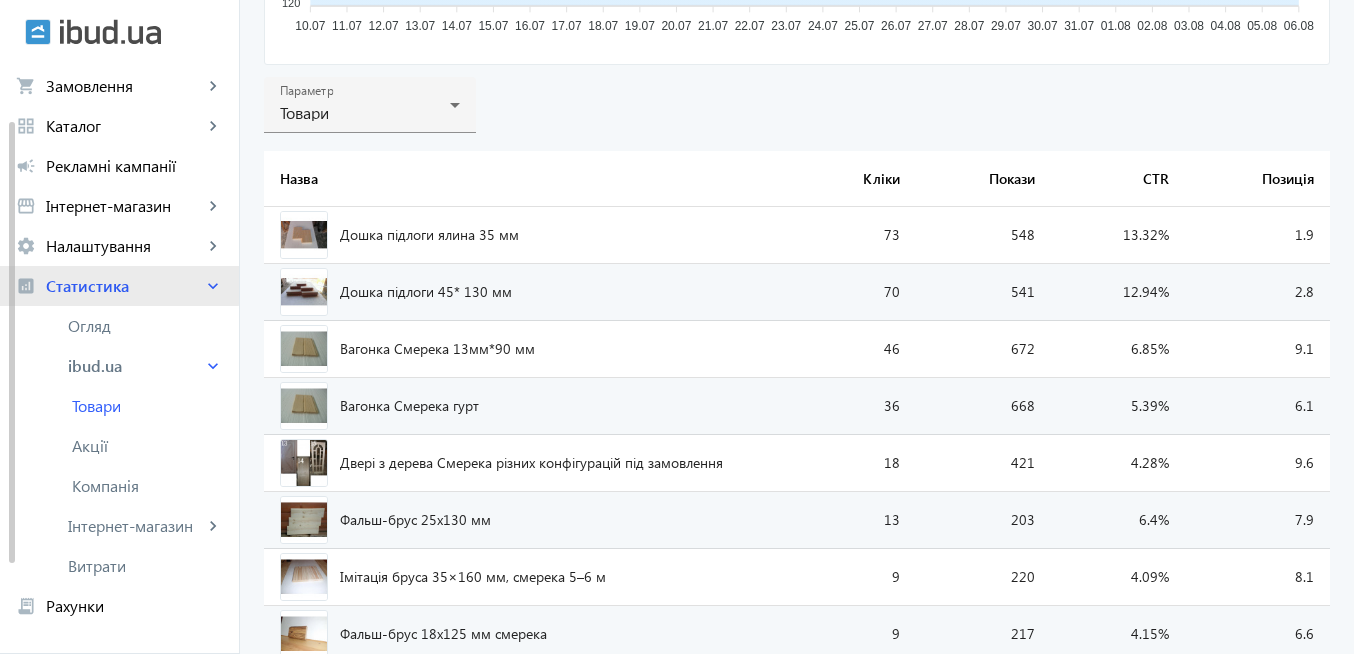 click on "Статистика" 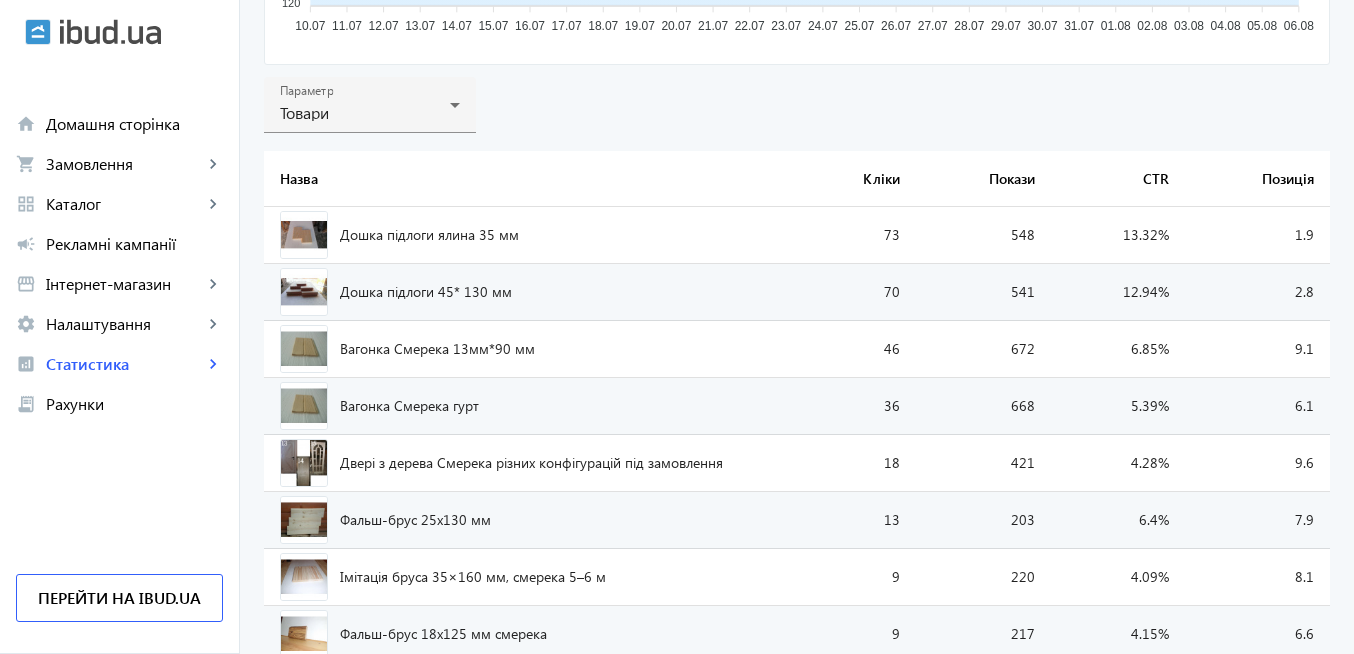scroll, scrollTop: 0, scrollLeft: 0, axis: both 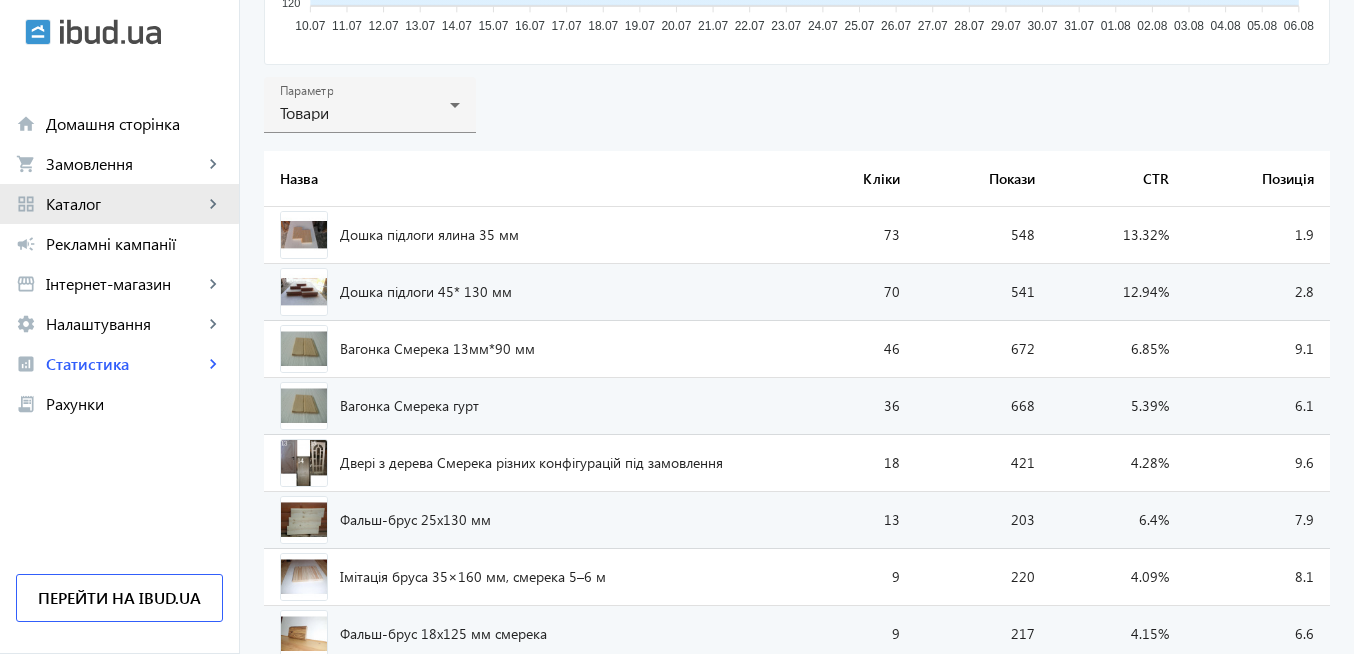 click on "Каталог" 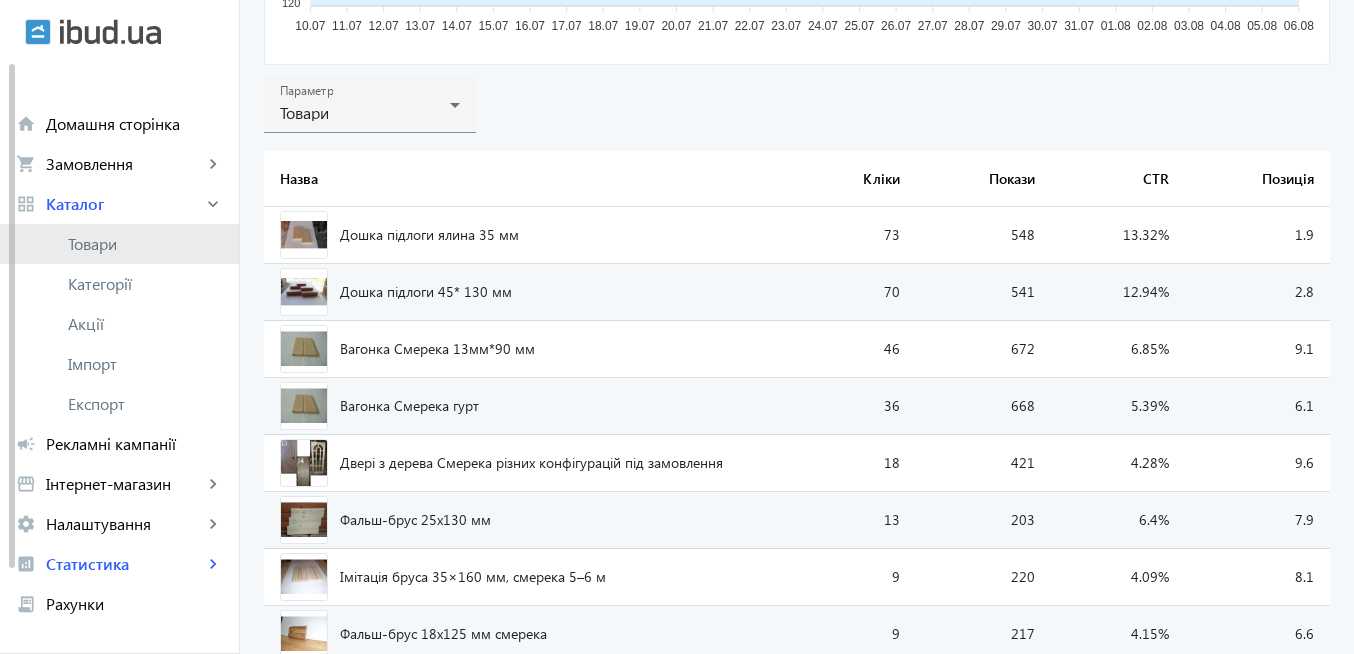 click on "Товари" 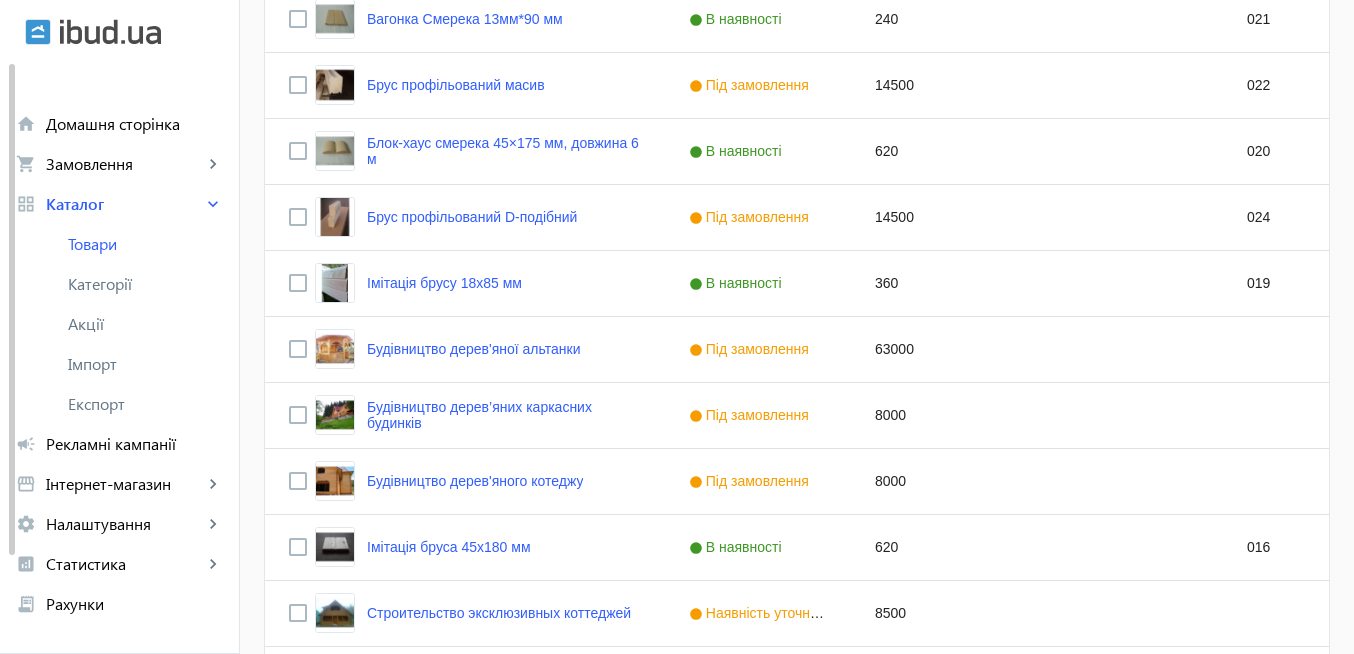 scroll, scrollTop: 0, scrollLeft: 0, axis: both 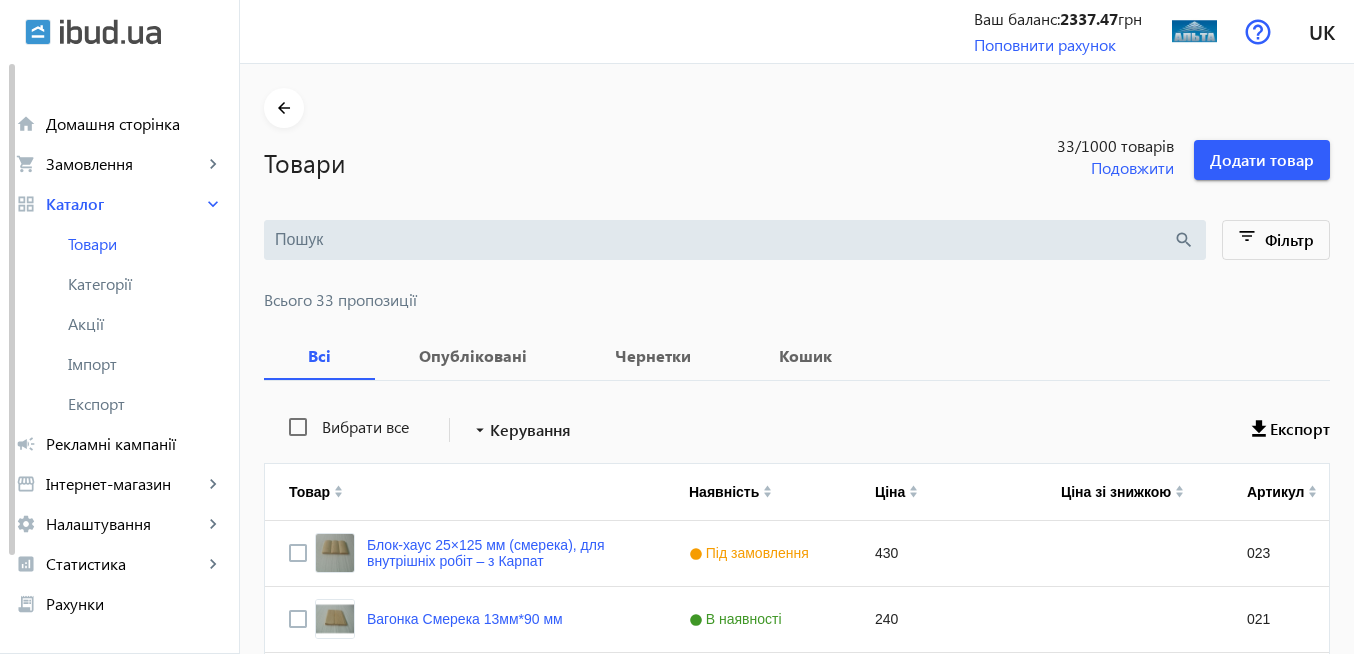 type 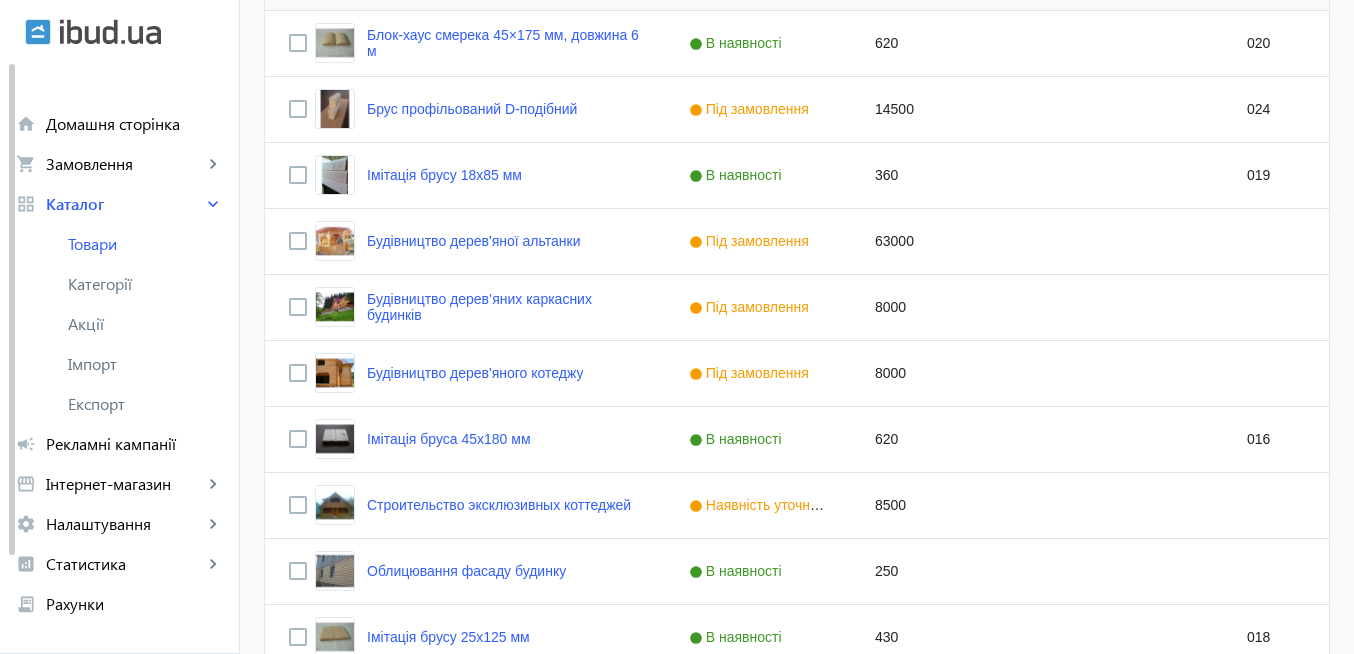 scroll, scrollTop: 720, scrollLeft: 0, axis: vertical 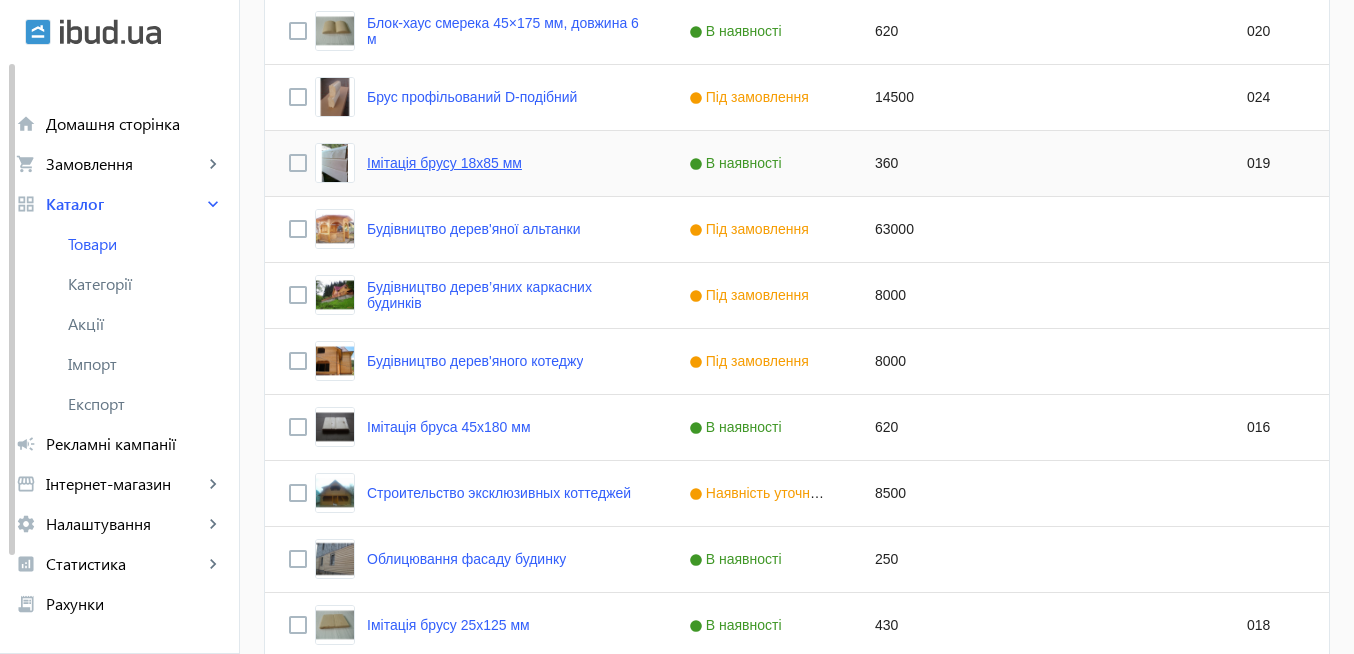 click on "Імітація брусу 18x85 мм" 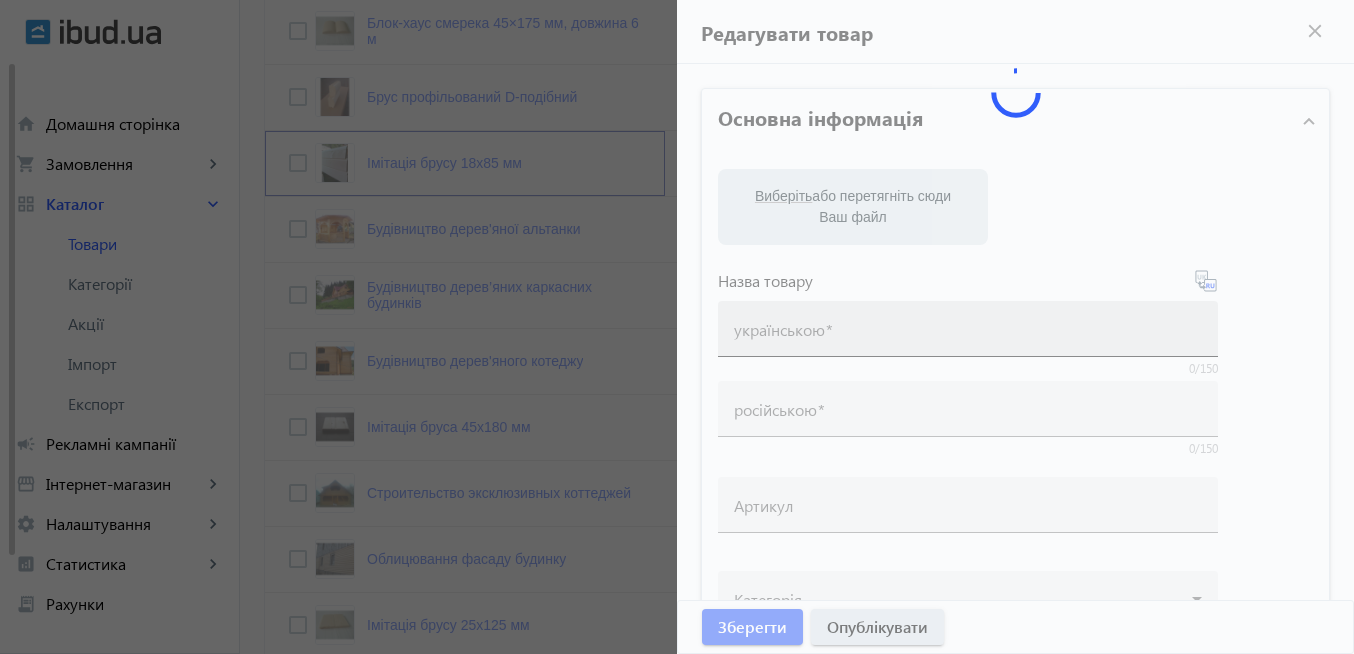 type on "Імітація брусу 18x85 мм" 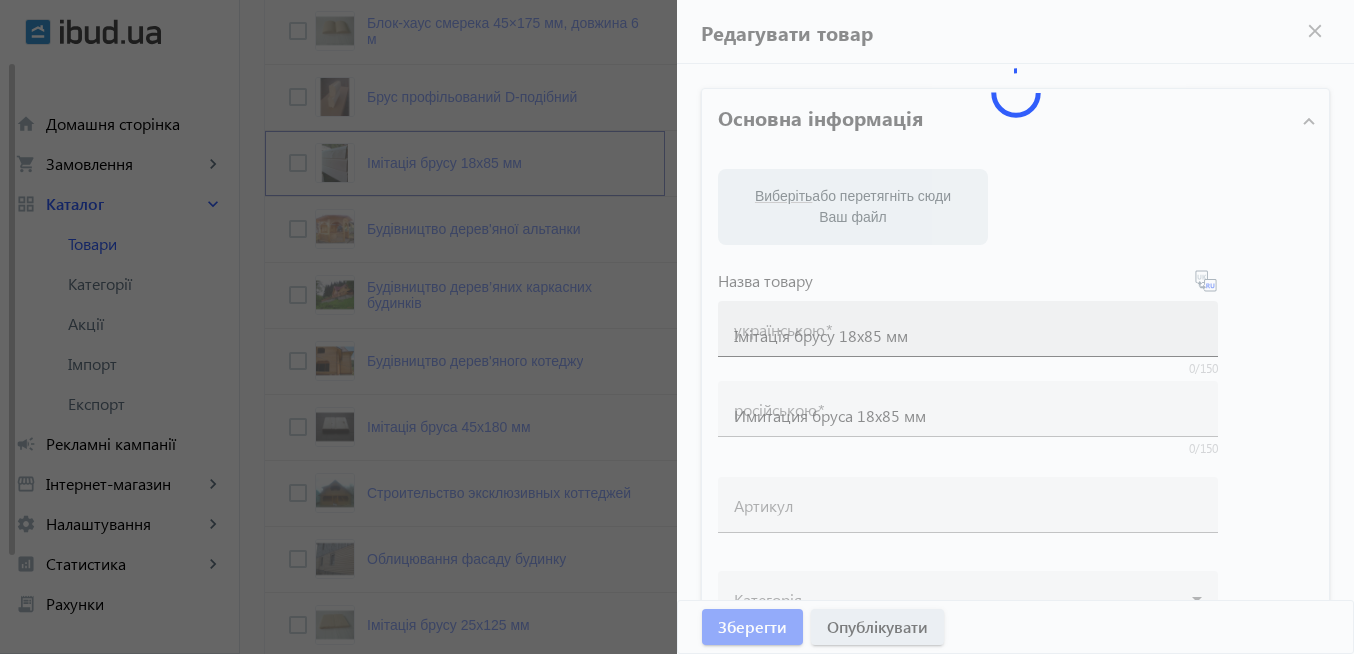 type on "019" 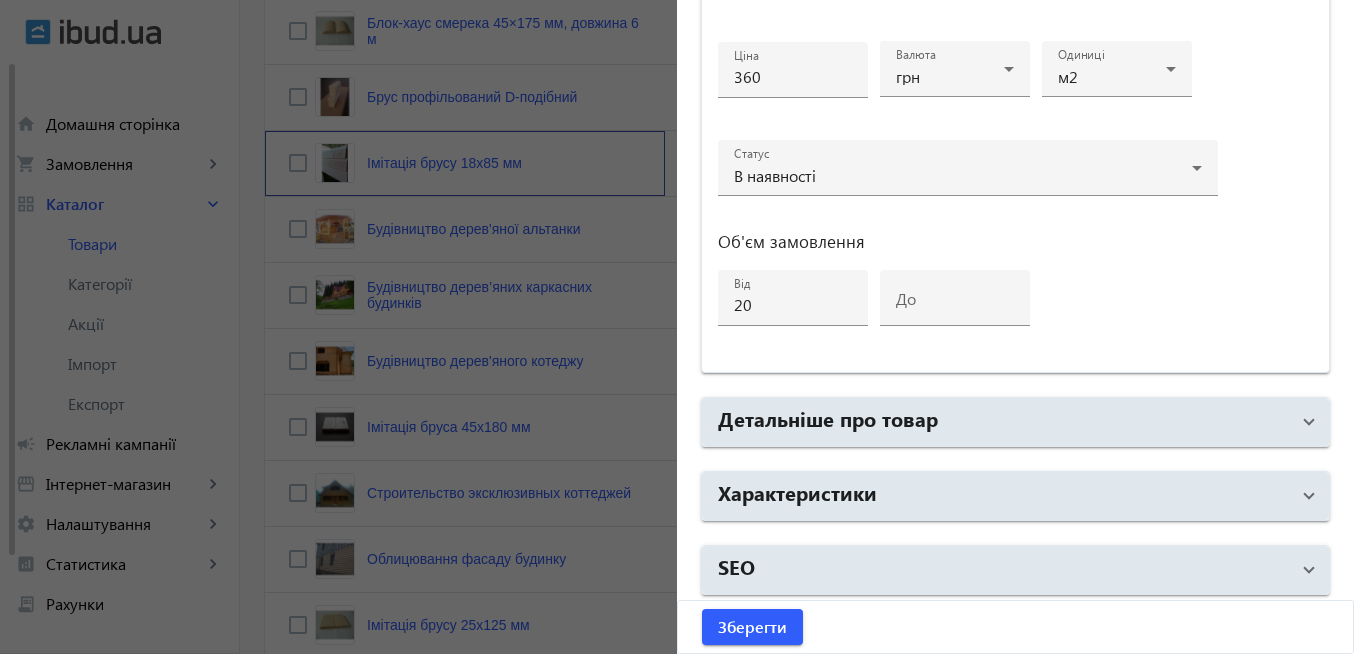scroll, scrollTop: 1015, scrollLeft: 0, axis: vertical 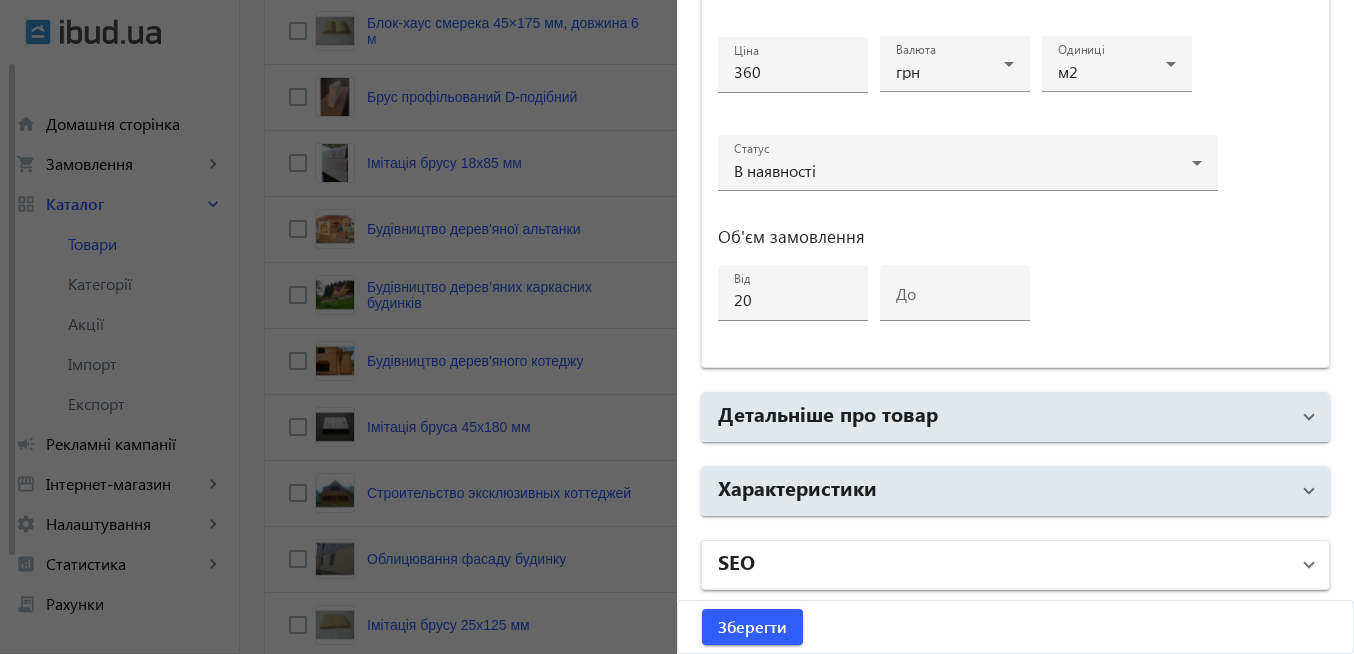 click on "SEO" at bounding box center [1015, 565] 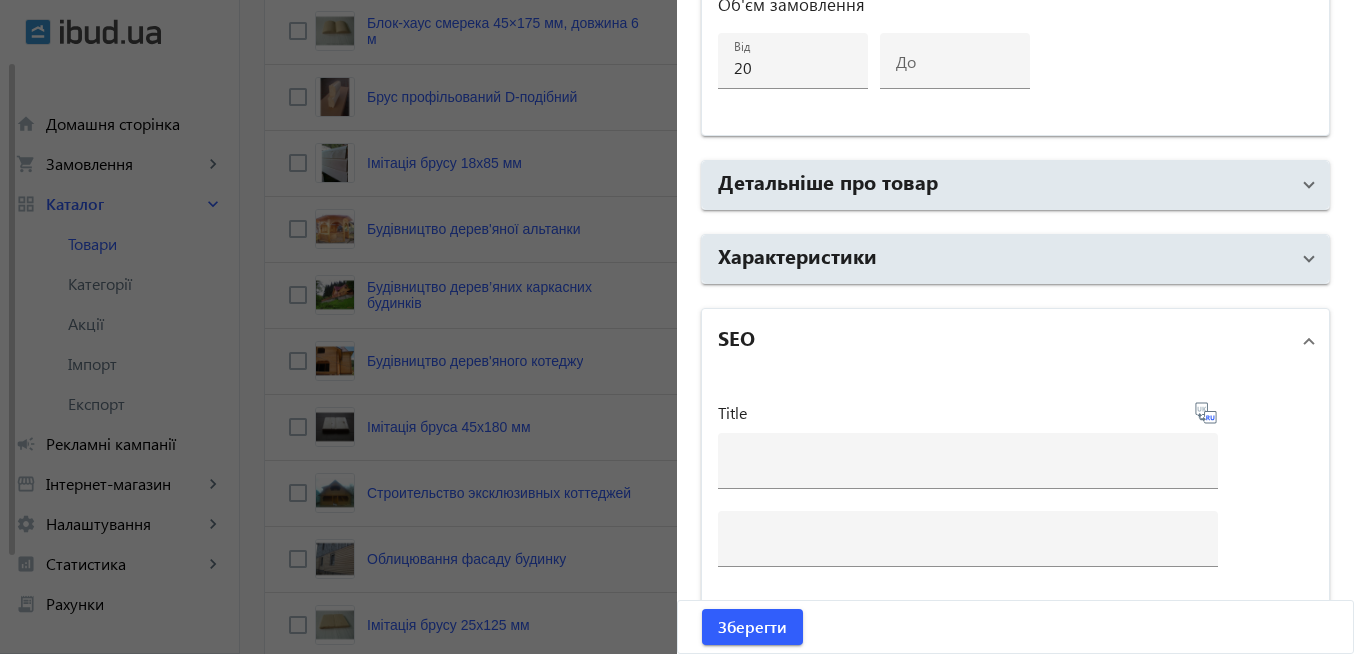 scroll, scrollTop: 1255, scrollLeft: 0, axis: vertical 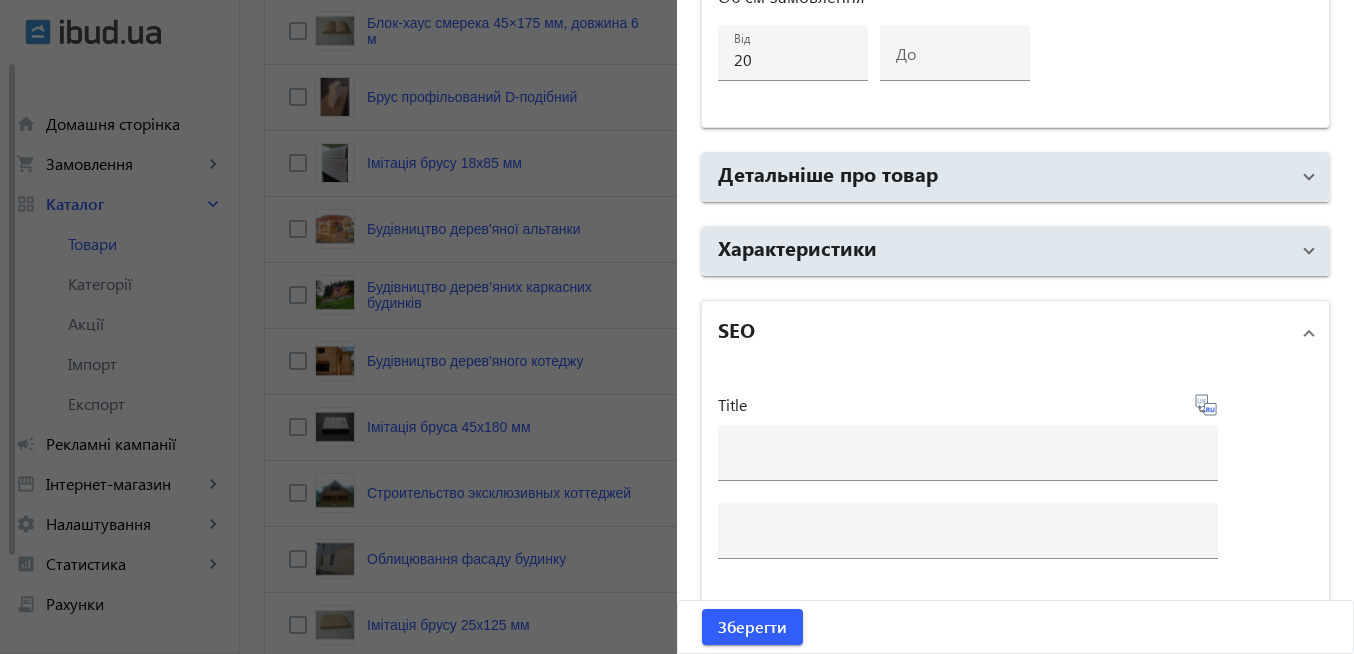 click at bounding box center (1309, 333) 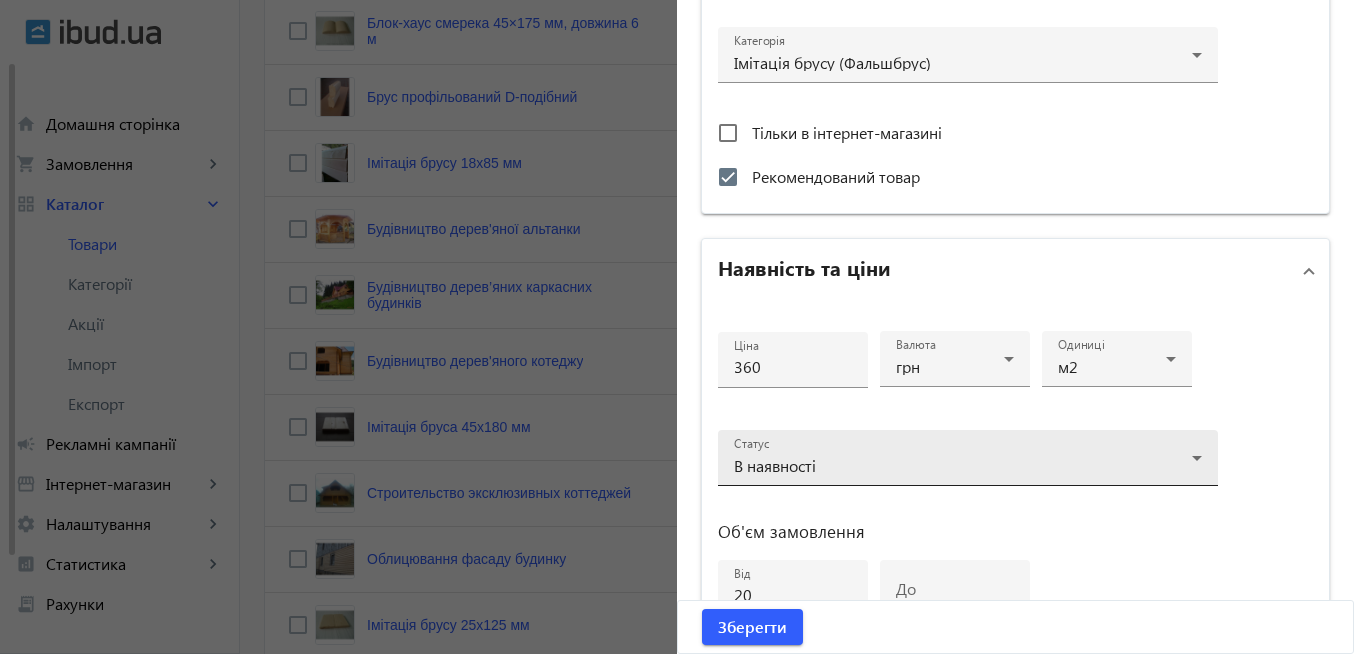 scroll, scrollTop: 1015, scrollLeft: 0, axis: vertical 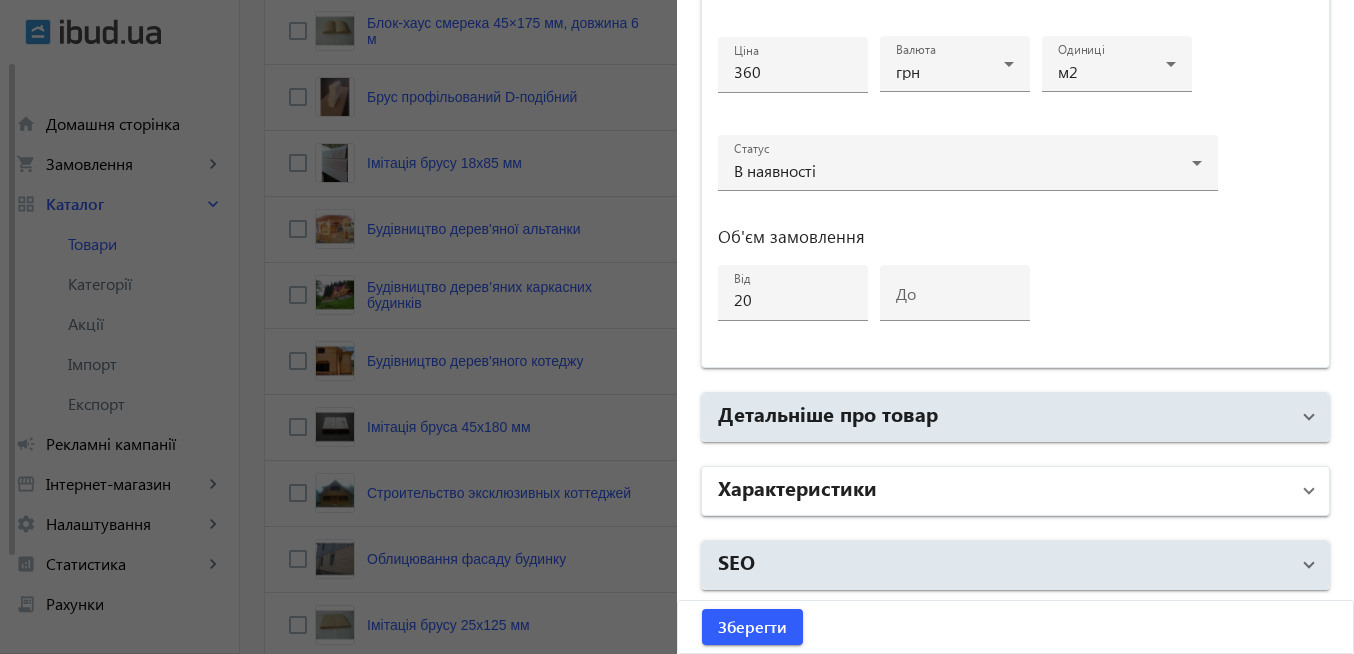 click at bounding box center (1309, 491) 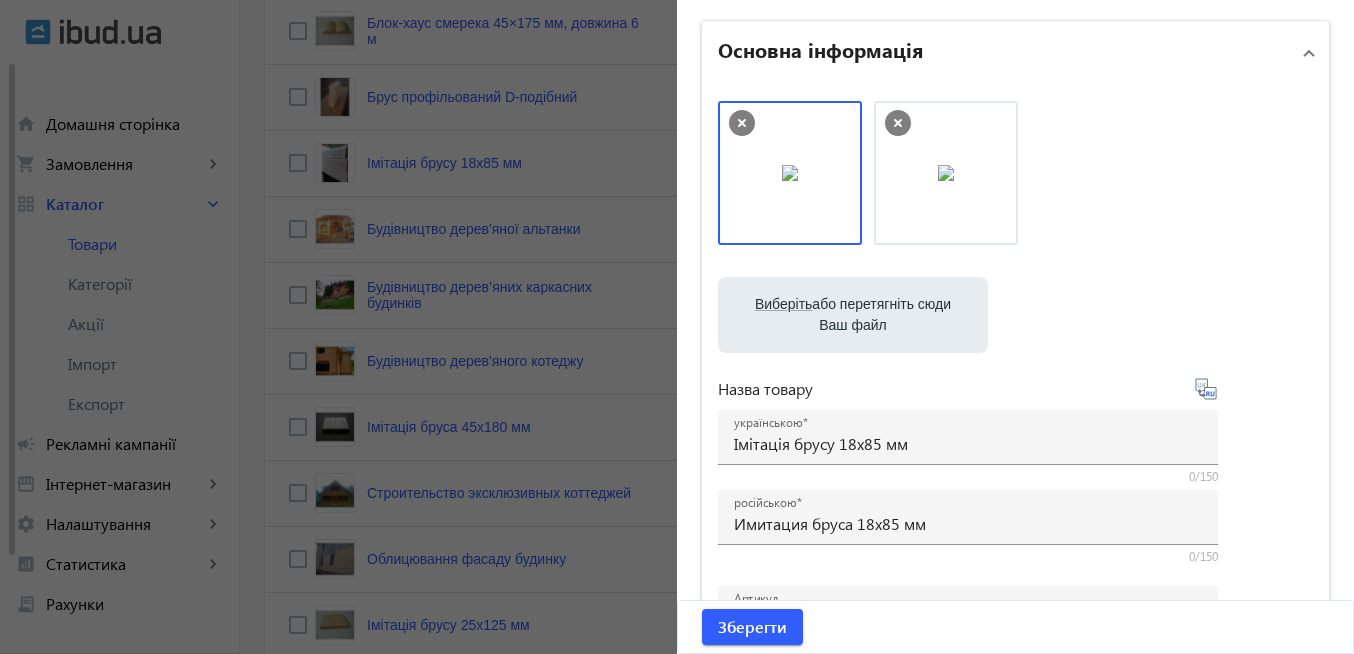 scroll, scrollTop: 0, scrollLeft: 0, axis: both 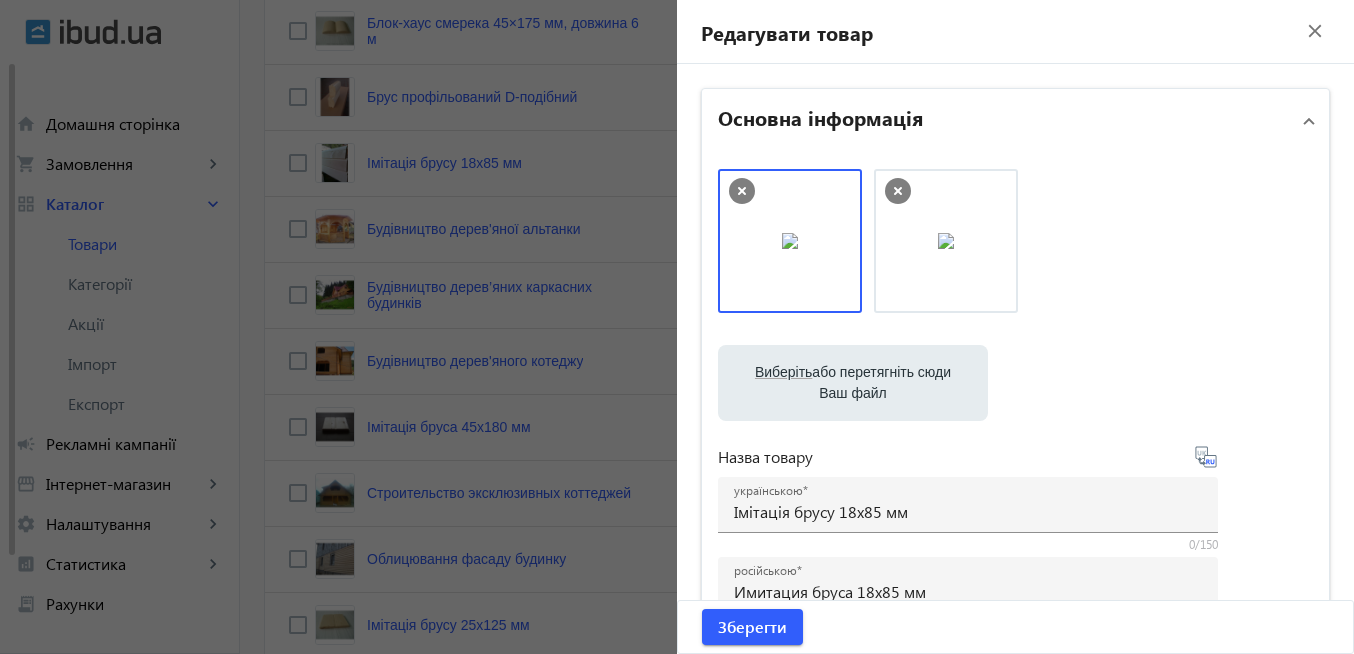 click on "close" 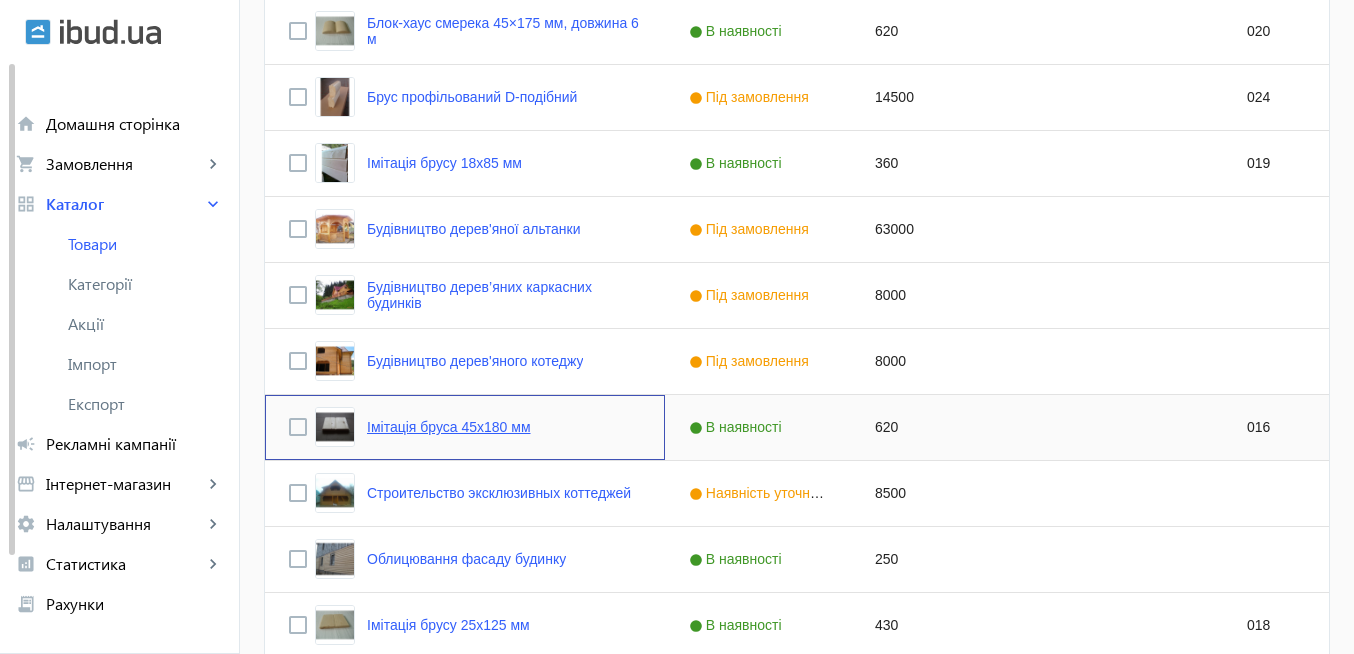 click on "Імітація бруса 45x180 мм" 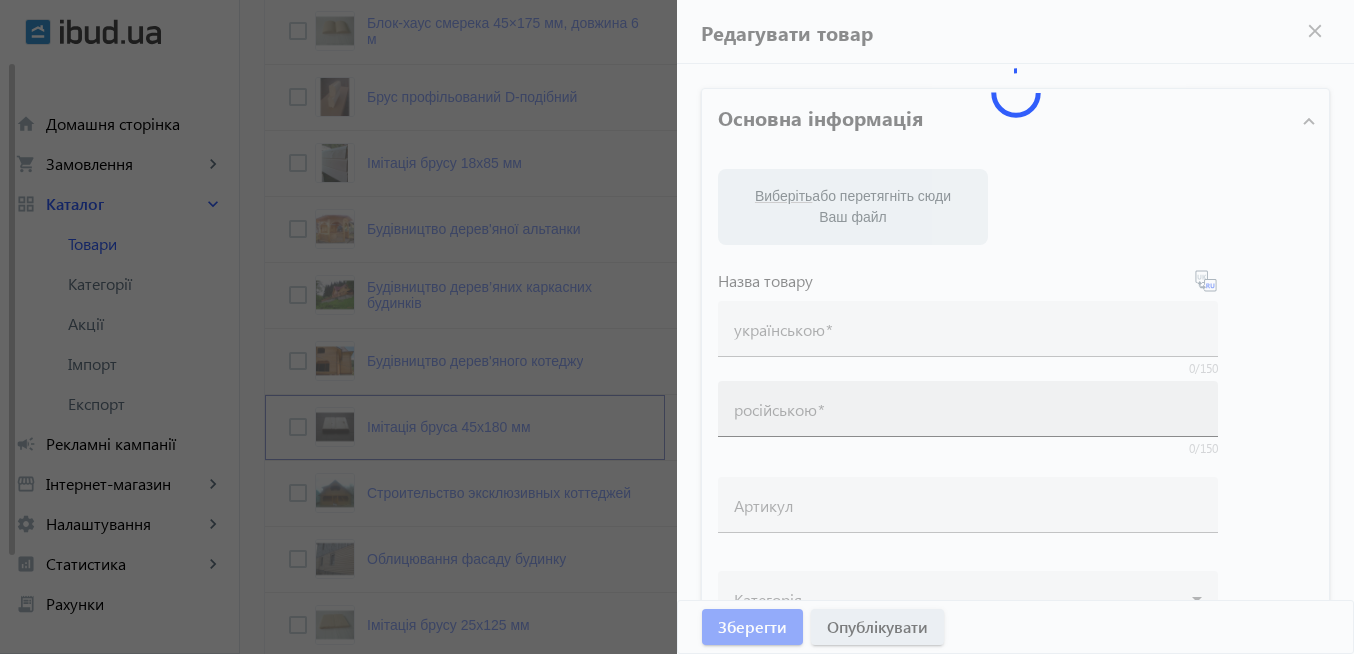 type on "Імітація бруса 45x180 мм" 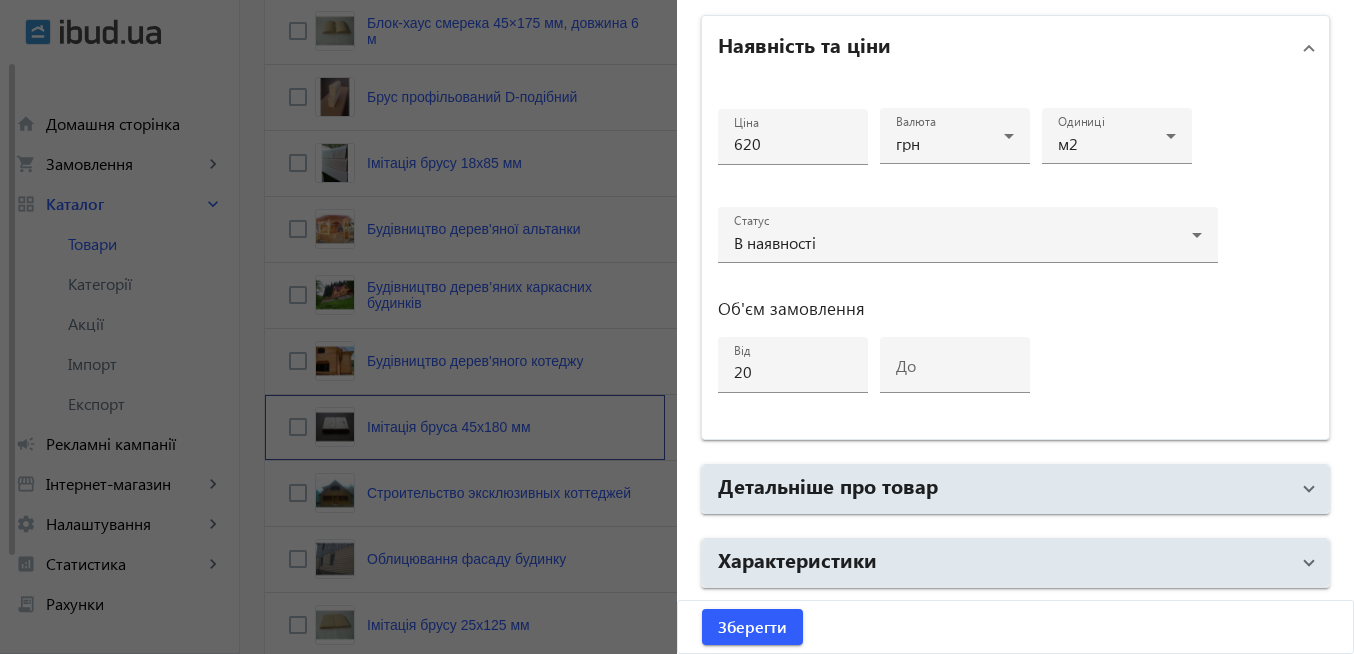 scroll, scrollTop: 1015, scrollLeft: 0, axis: vertical 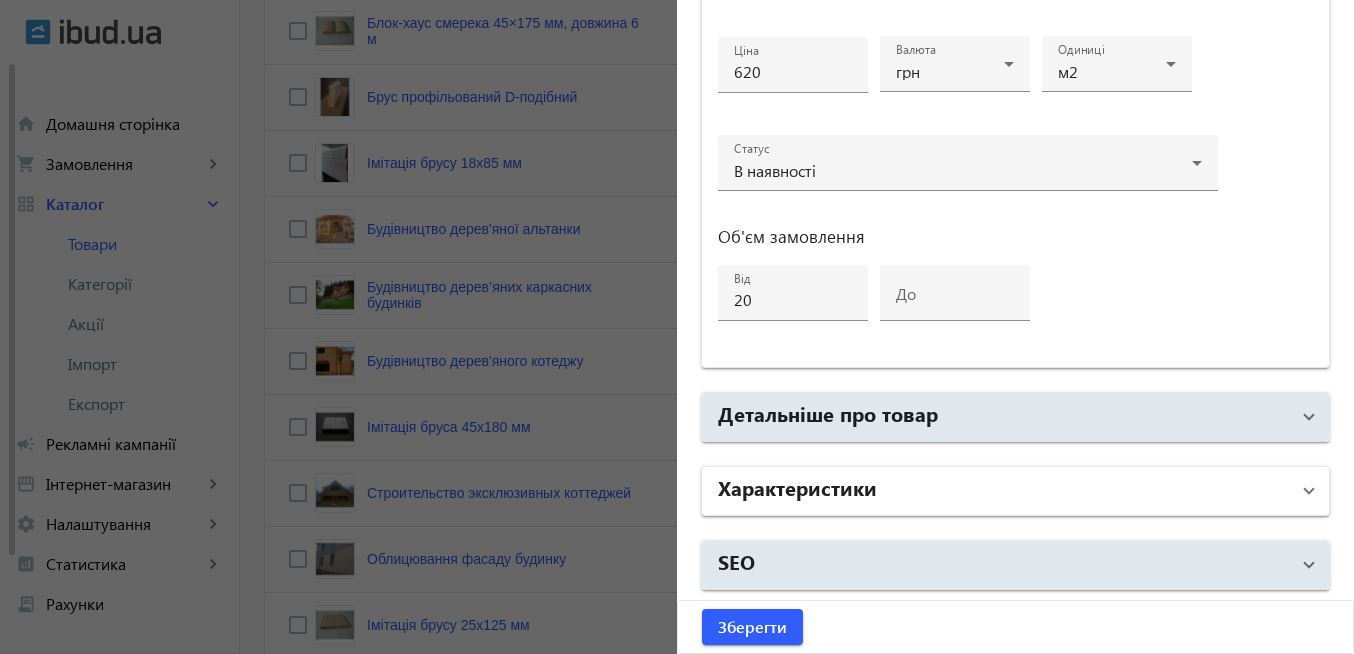 click on "Характеристики" at bounding box center (1015, 491) 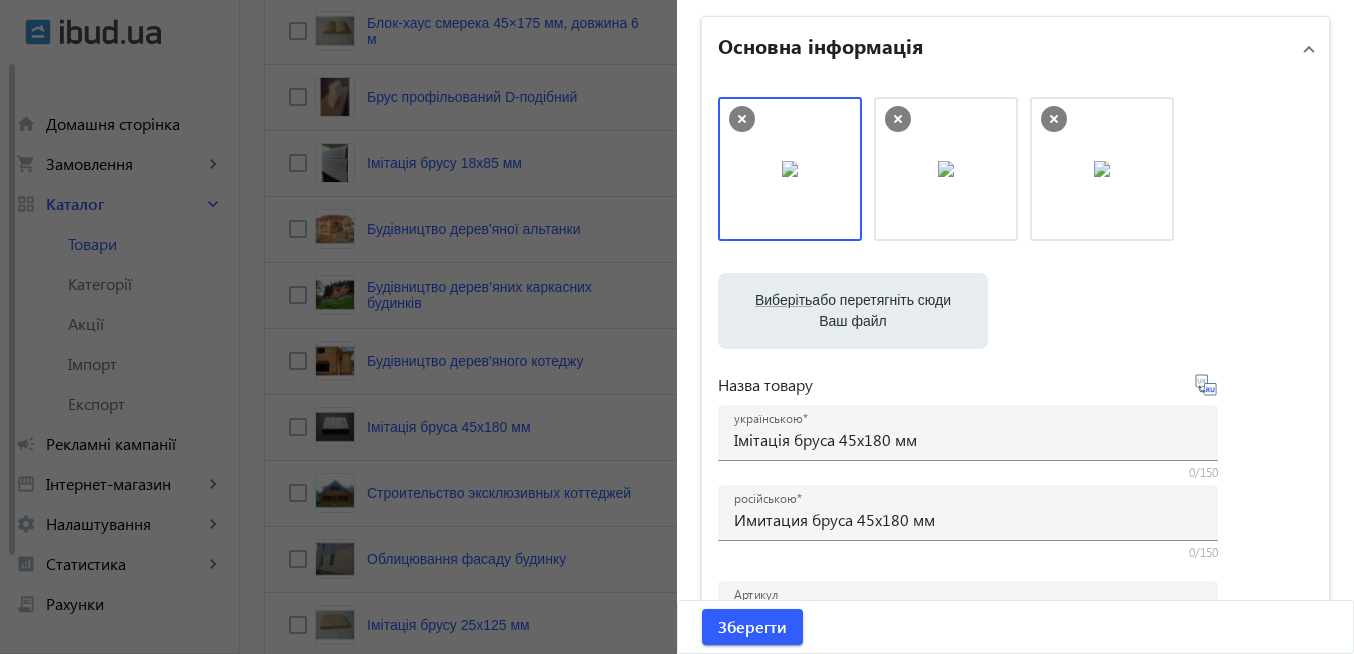scroll, scrollTop: 0, scrollLeft: 0, axis: both 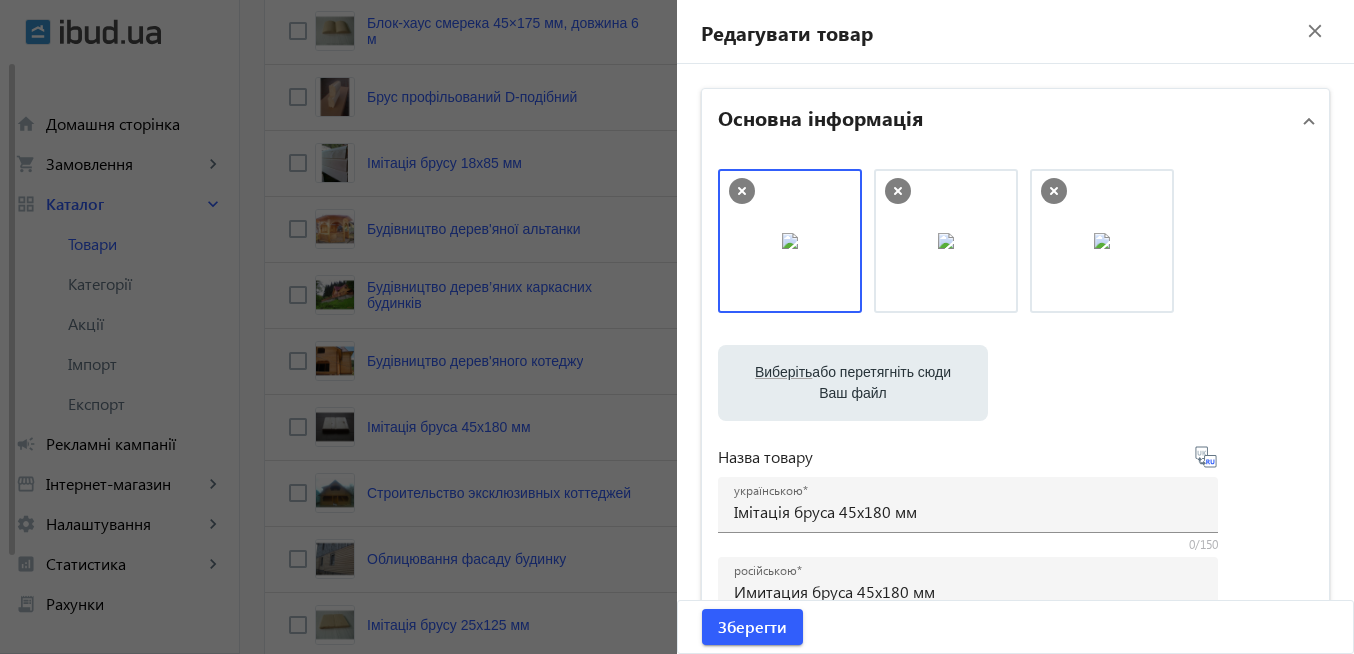 click on "close" 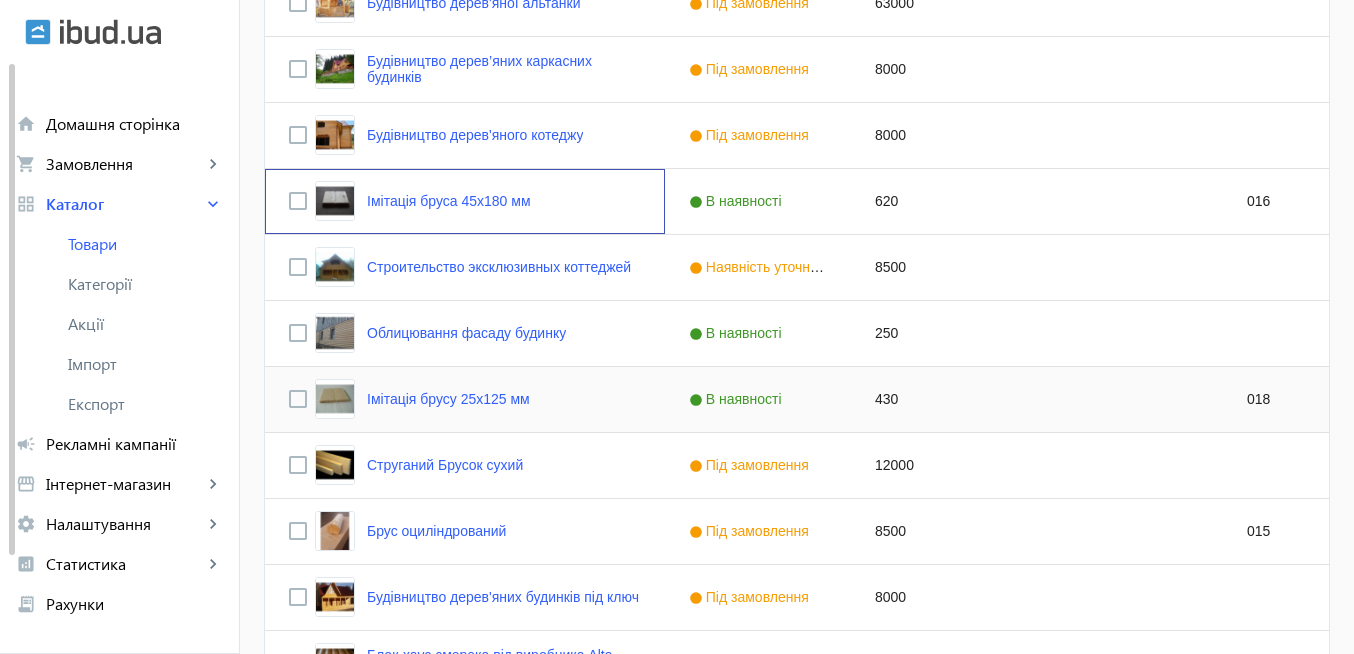scroll, scrollTop: 960, scrollLeft: 0, axis: vertical 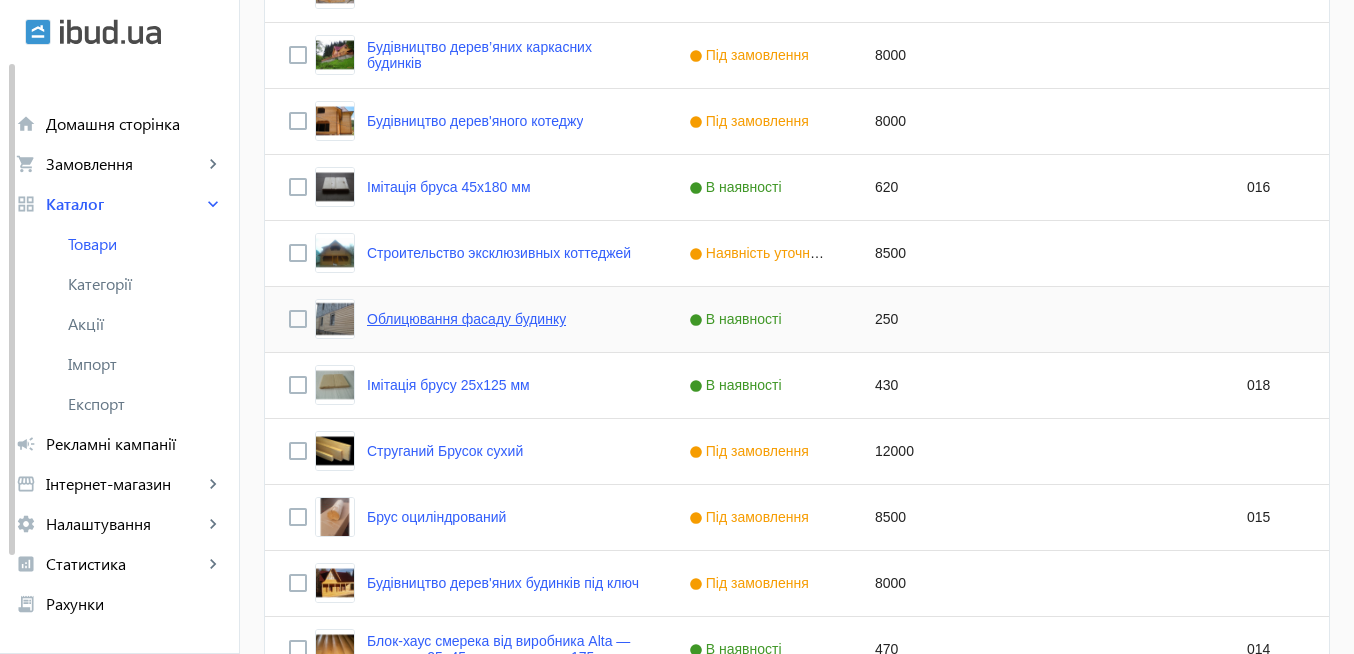 click on "Облицювання фасаду будинку" 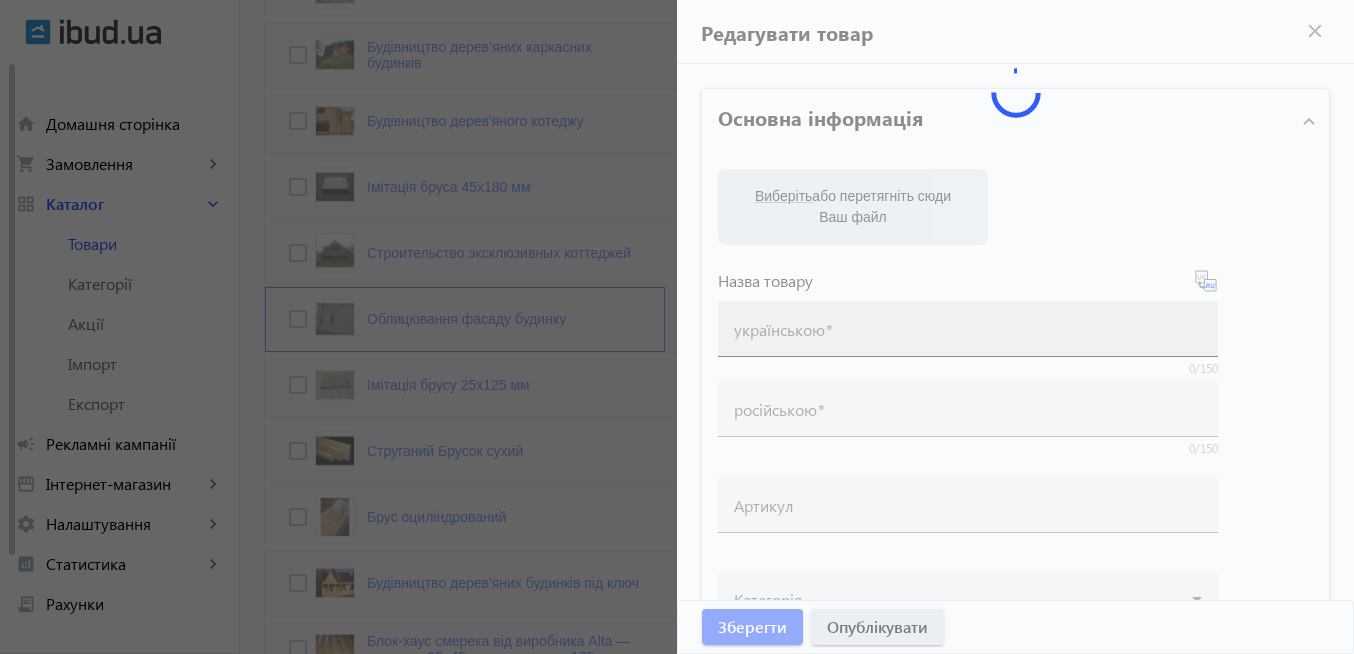 type on "Облицювання фасаду будинку" 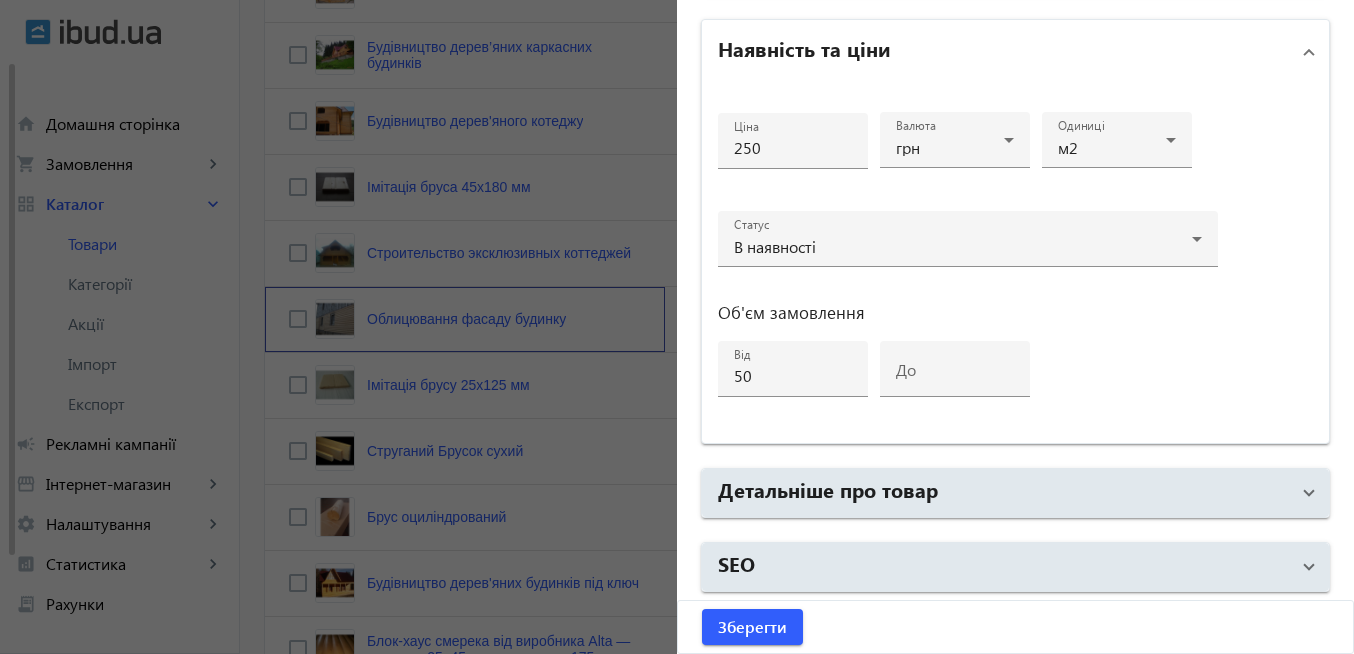 scroll, scrollTop: 941, scrollLeft: 0, axis: vertical 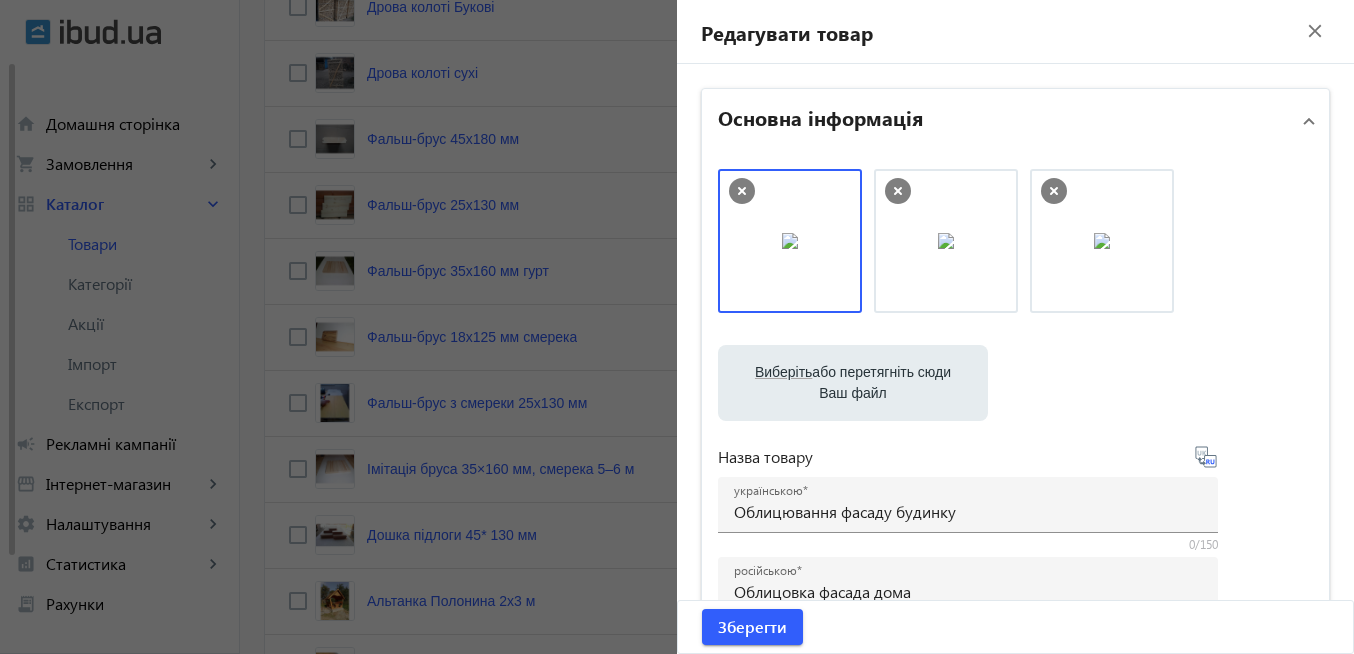 click on "close" 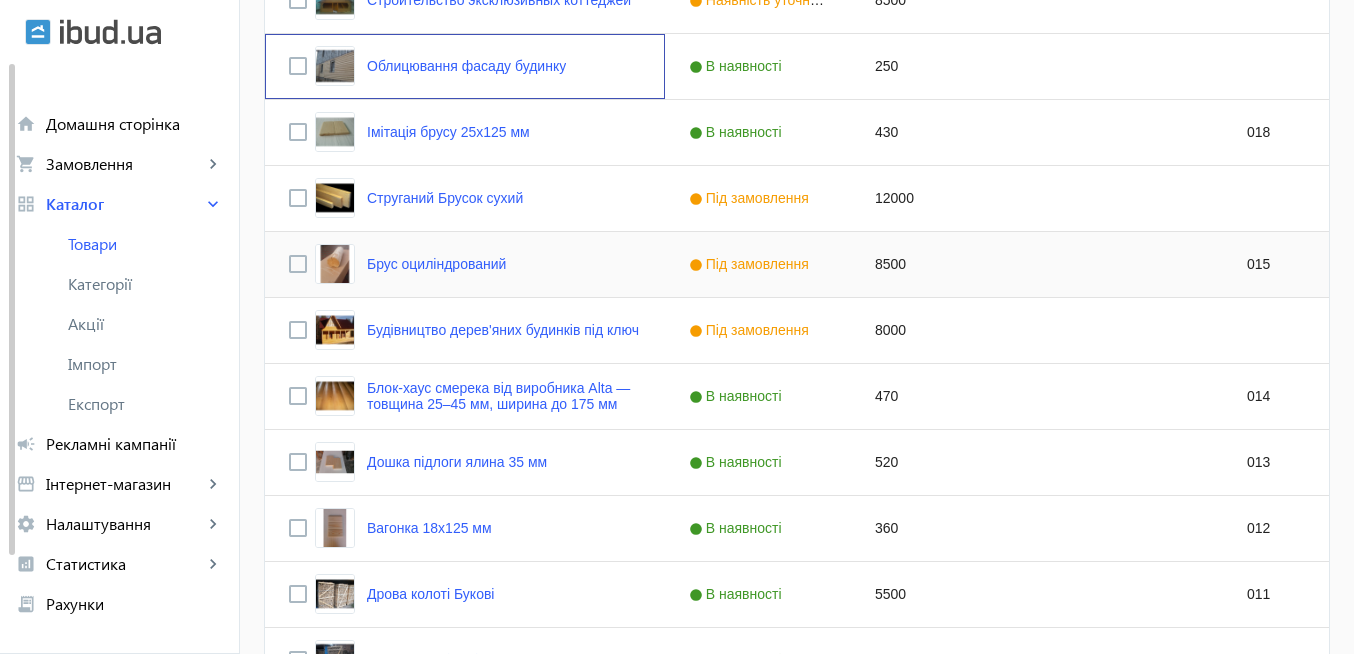scroll, scrollTop: 1312, scrollLeft: 0, axis: vertical 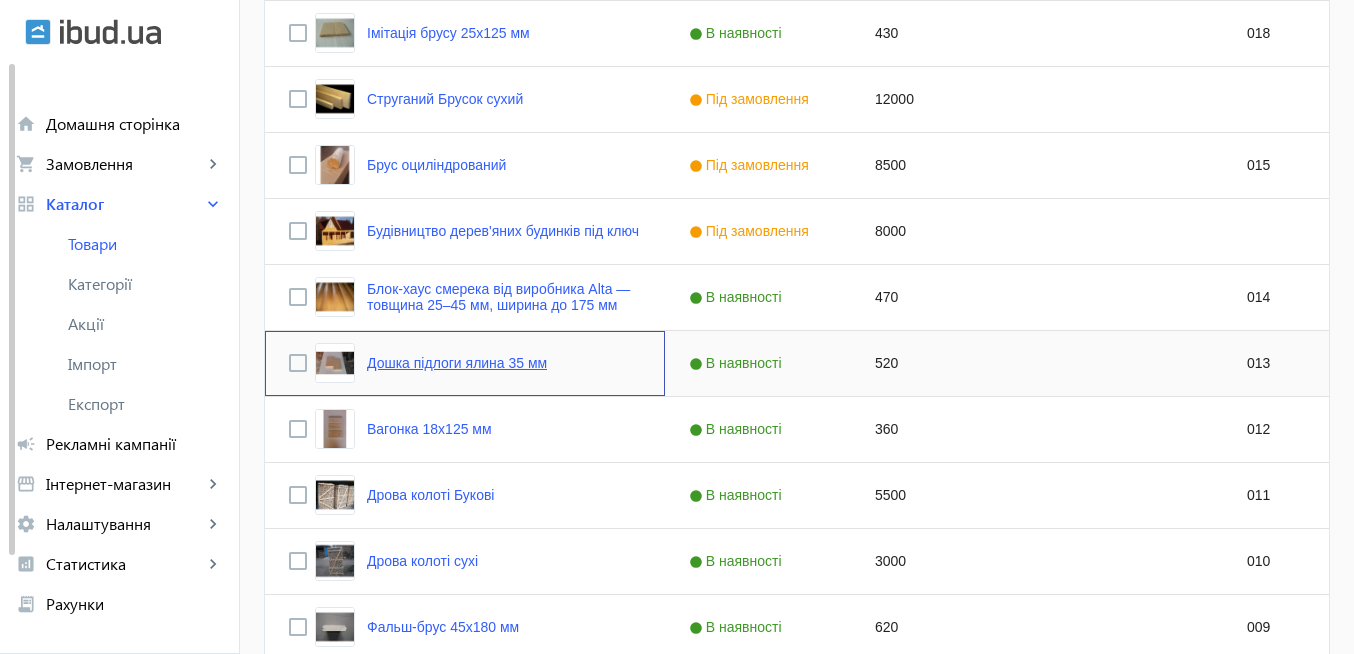 click on "Дошка підлоги ялина 35 мм" 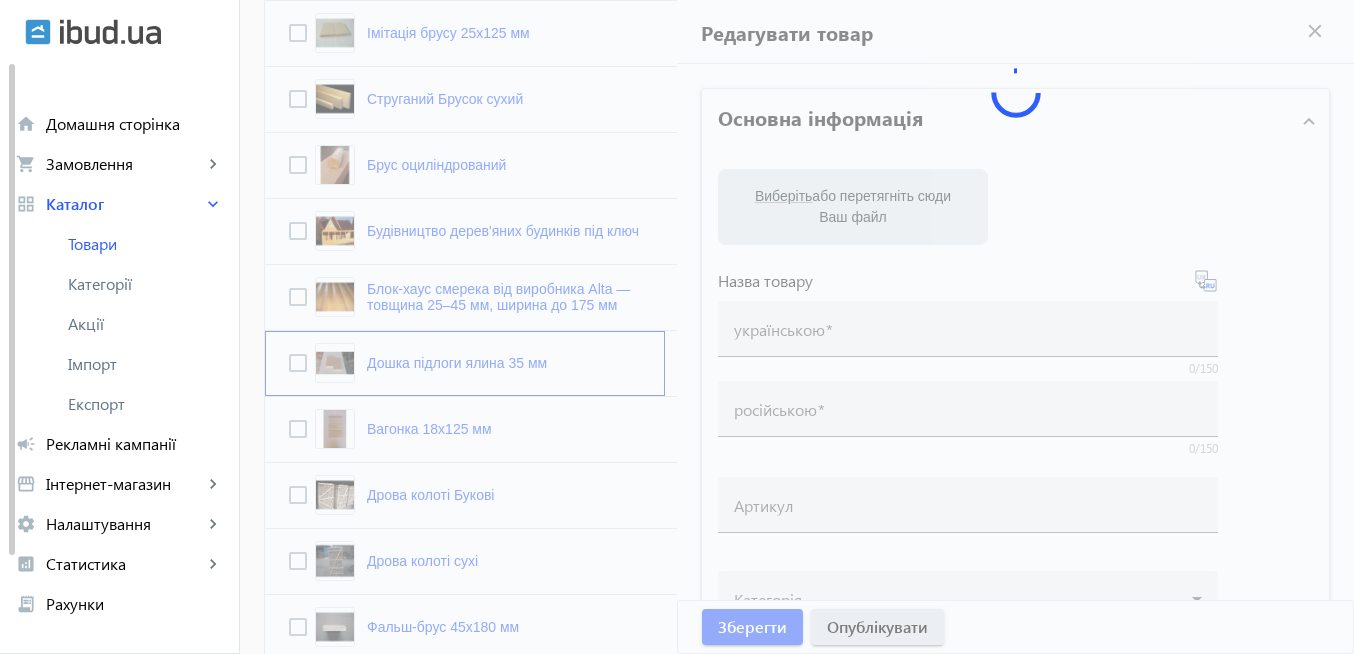 type on "Дошка підлоги ялина 35 мм" 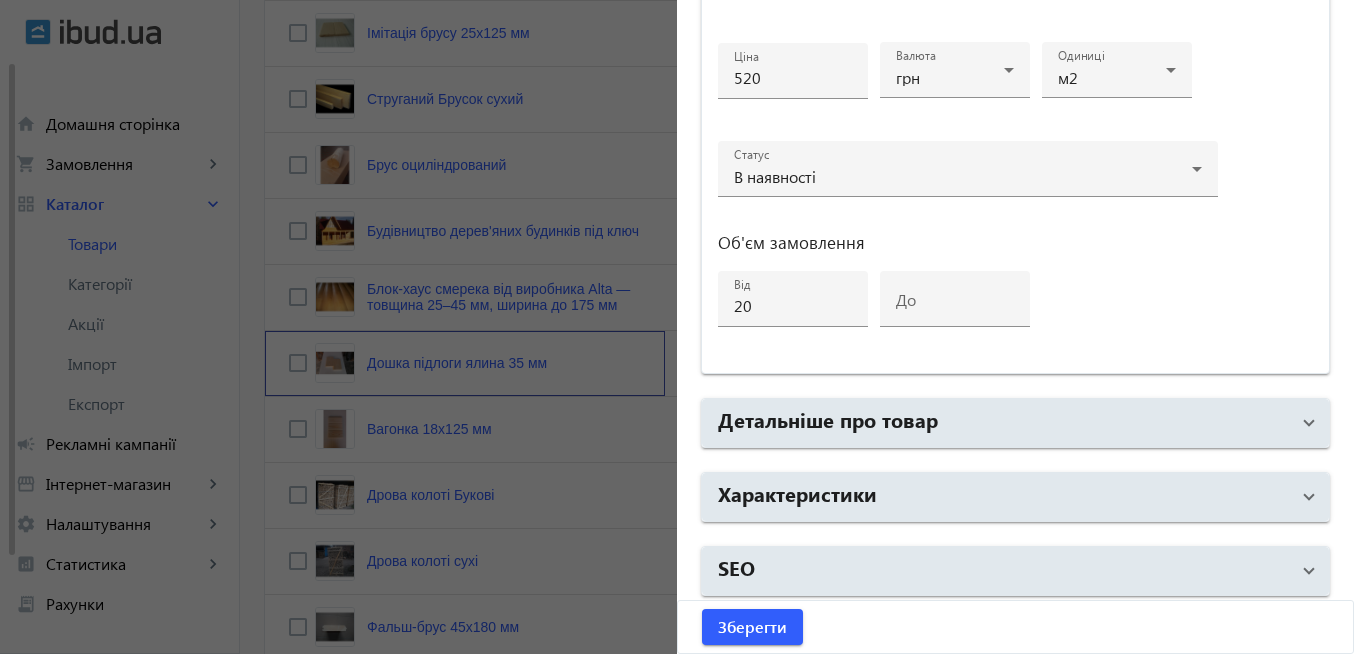 scroll, scrollTop: 1015, scrollLeft: 0, axis: vertical 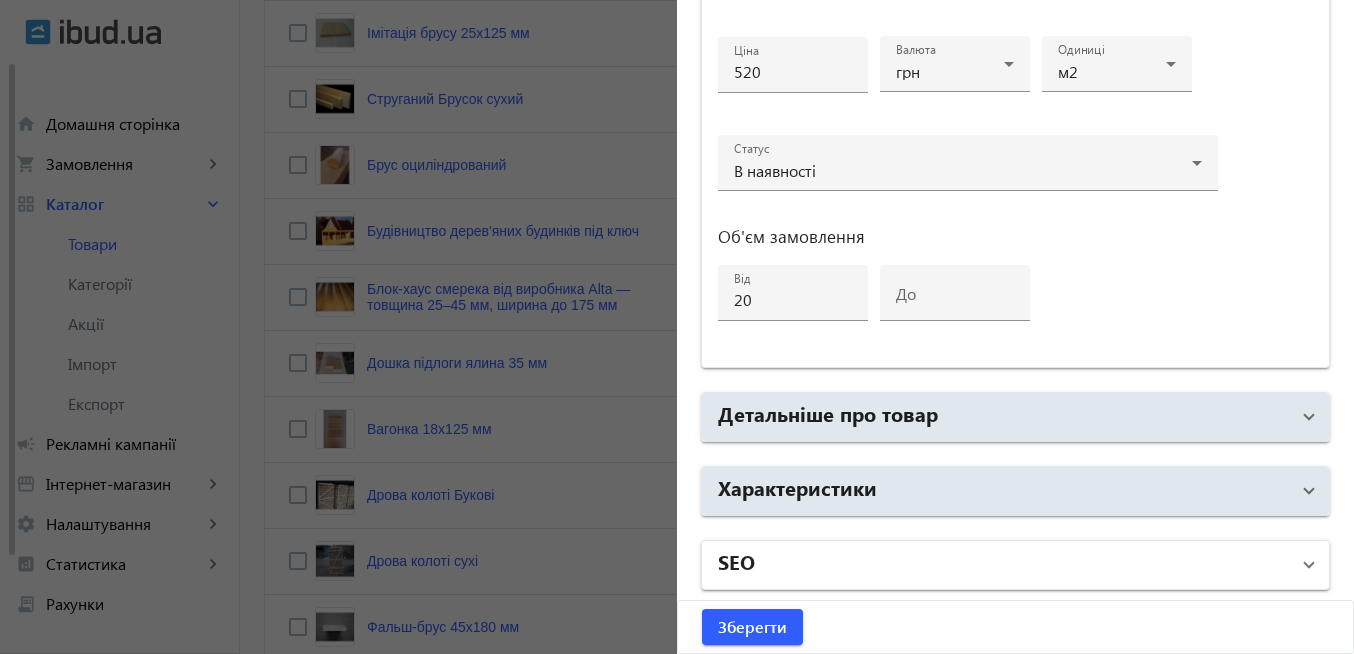 click on "SEO" at bounding box center [1015, 565] 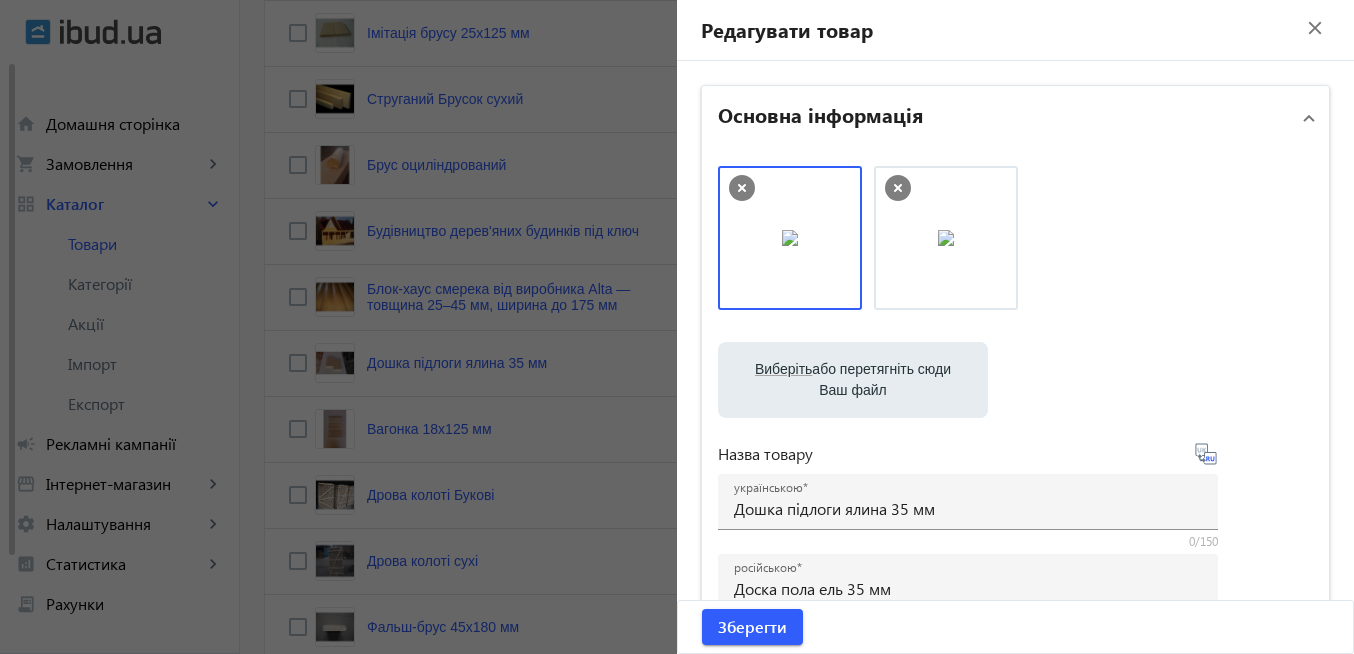 scroll, scrollTop: 0, scrollLeft: 0, axis: both 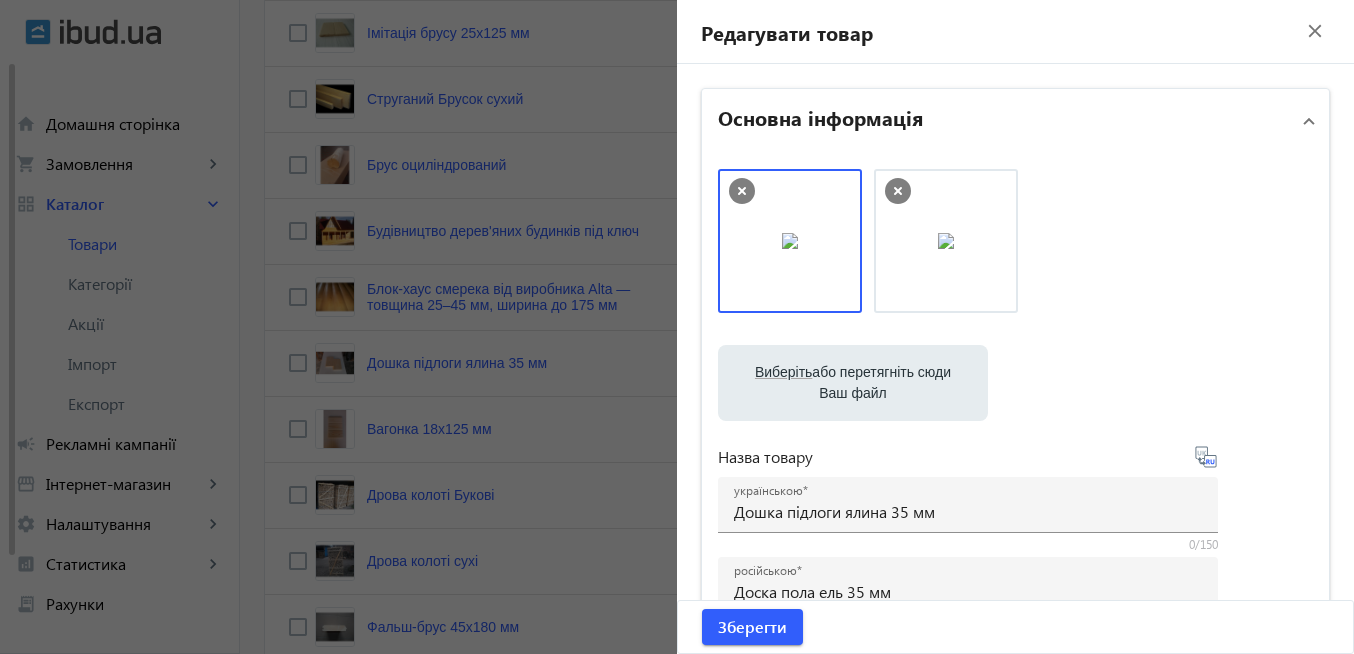 click on "close" 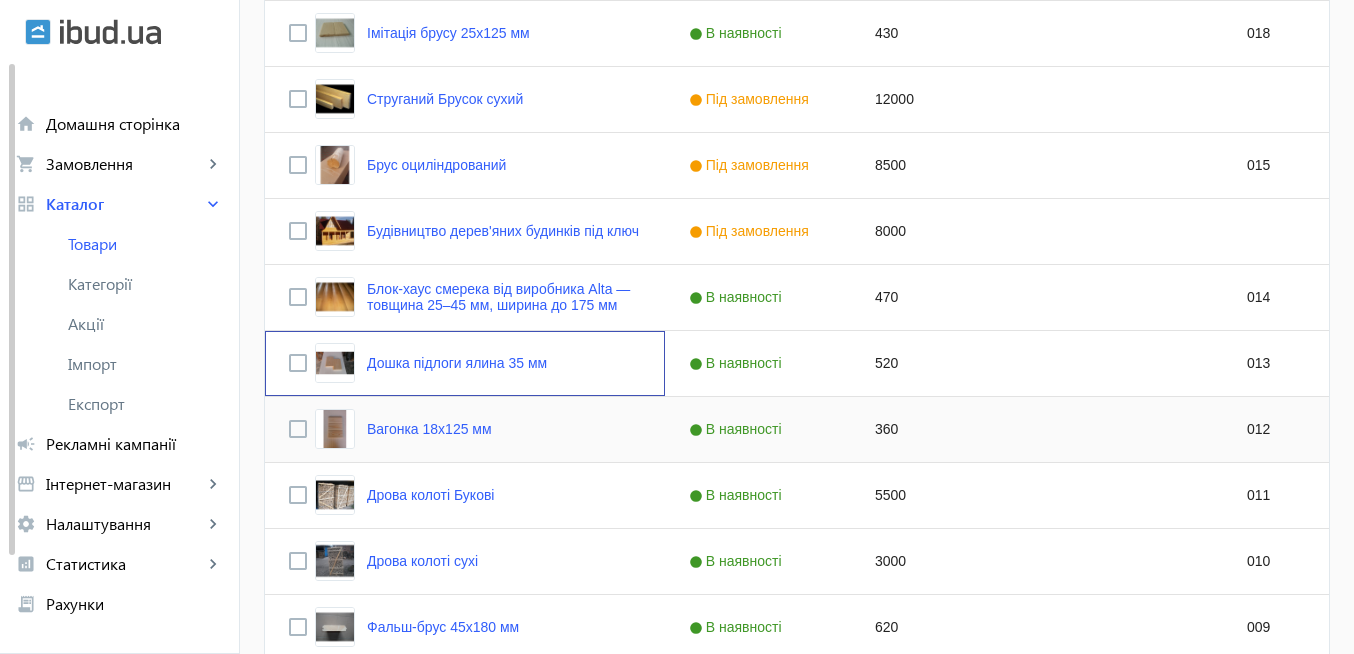 scroll, scrollTop: 1792, scrollLeft: 0, axis: vertical 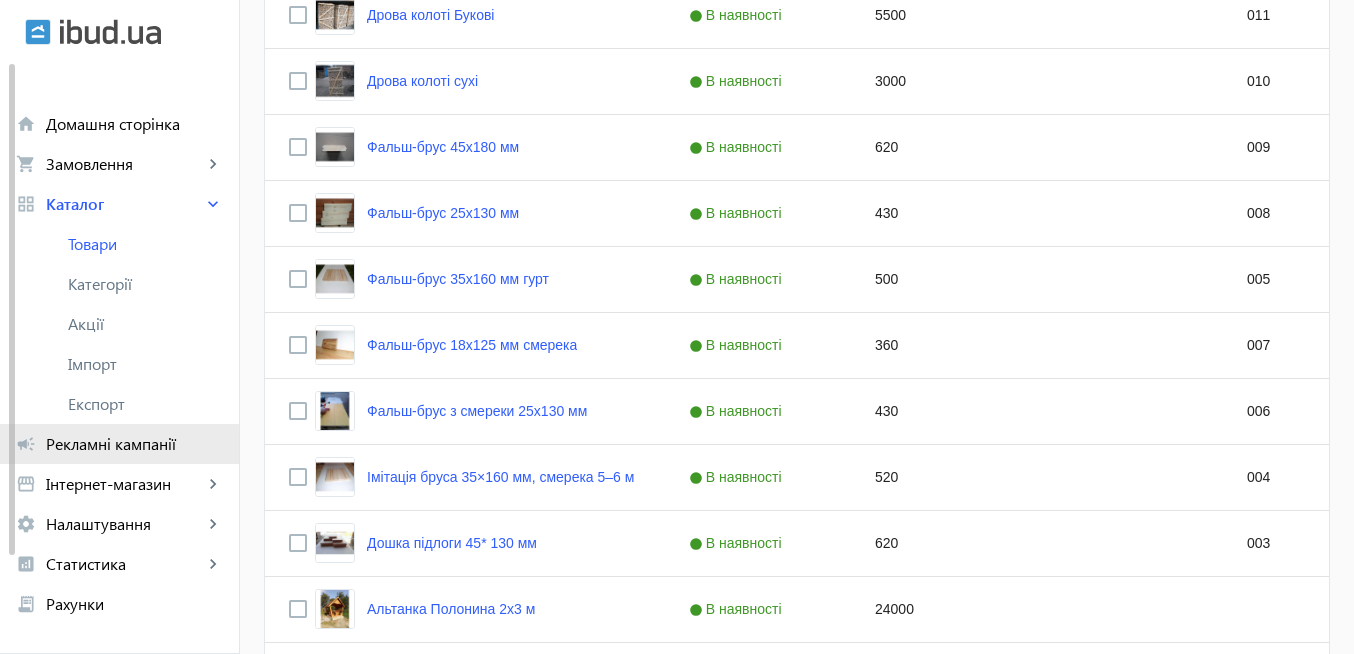 click on "Рекламні кампанії" 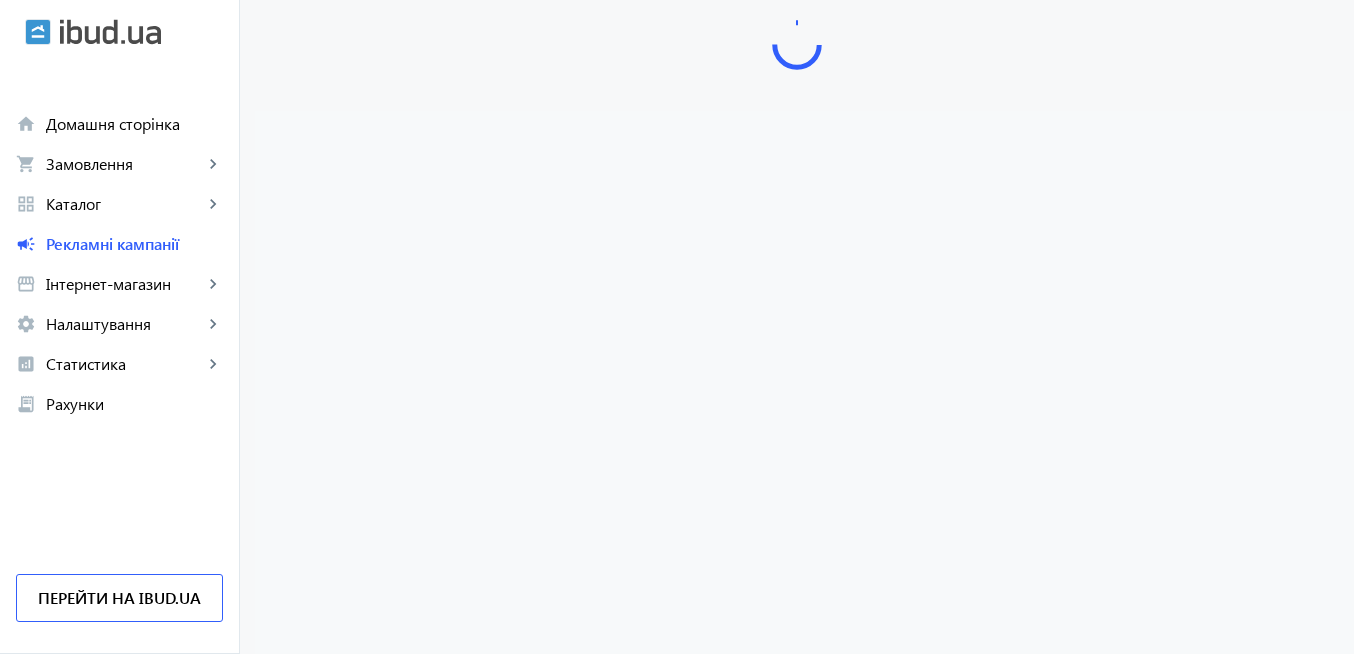 scroll, scrollTop: 0, scrollLeft: 0, axis: both 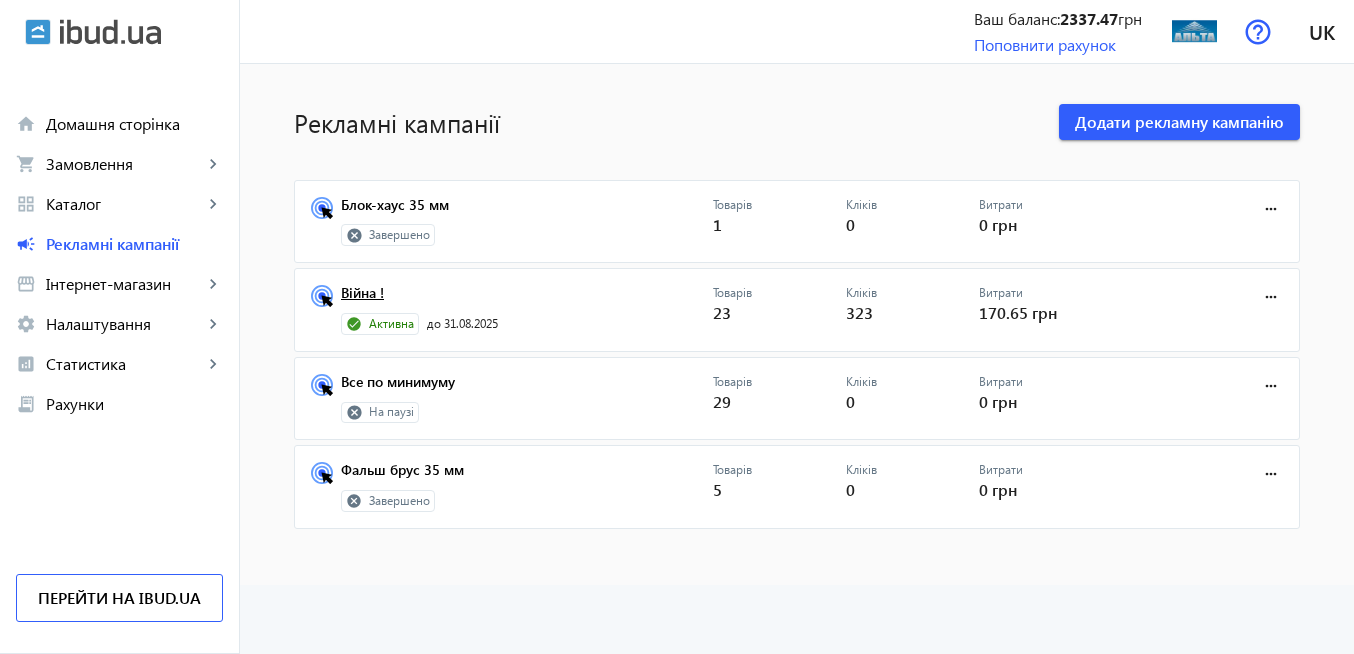 click on "Війна !" at bounding box center [527, 299] 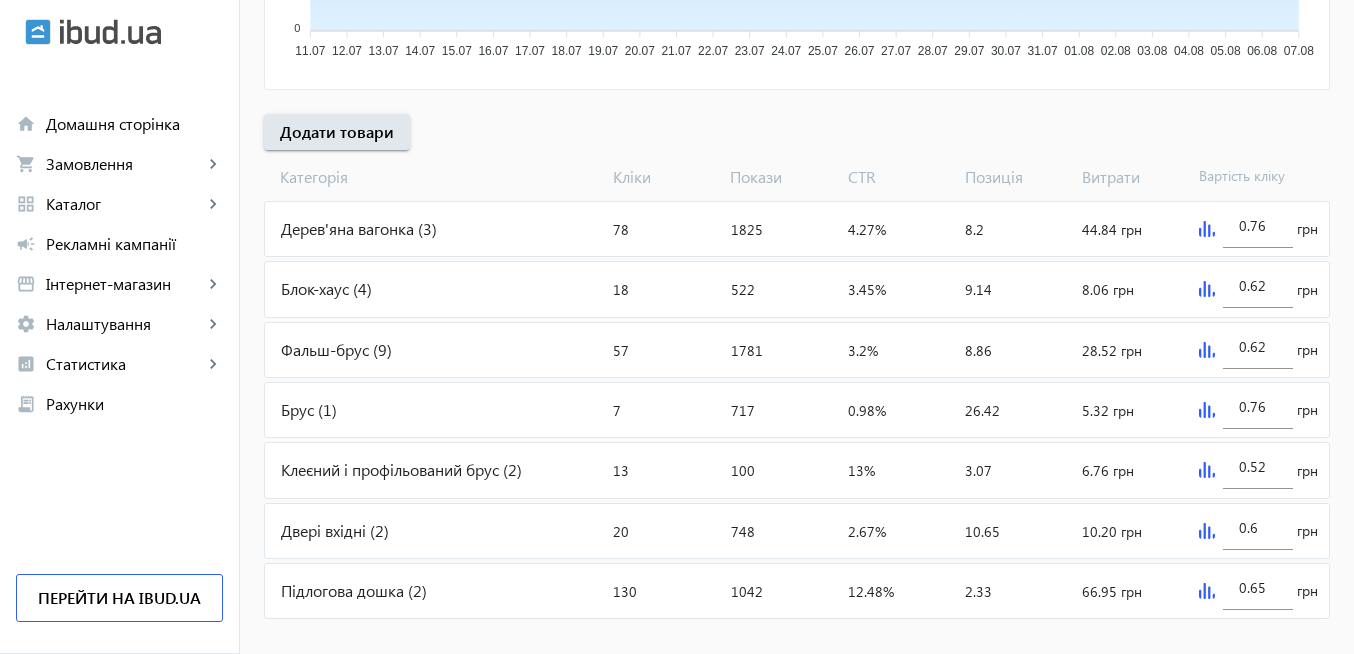 scroll, scrollTop: 676, scrollLeft: 0, axis: vertical 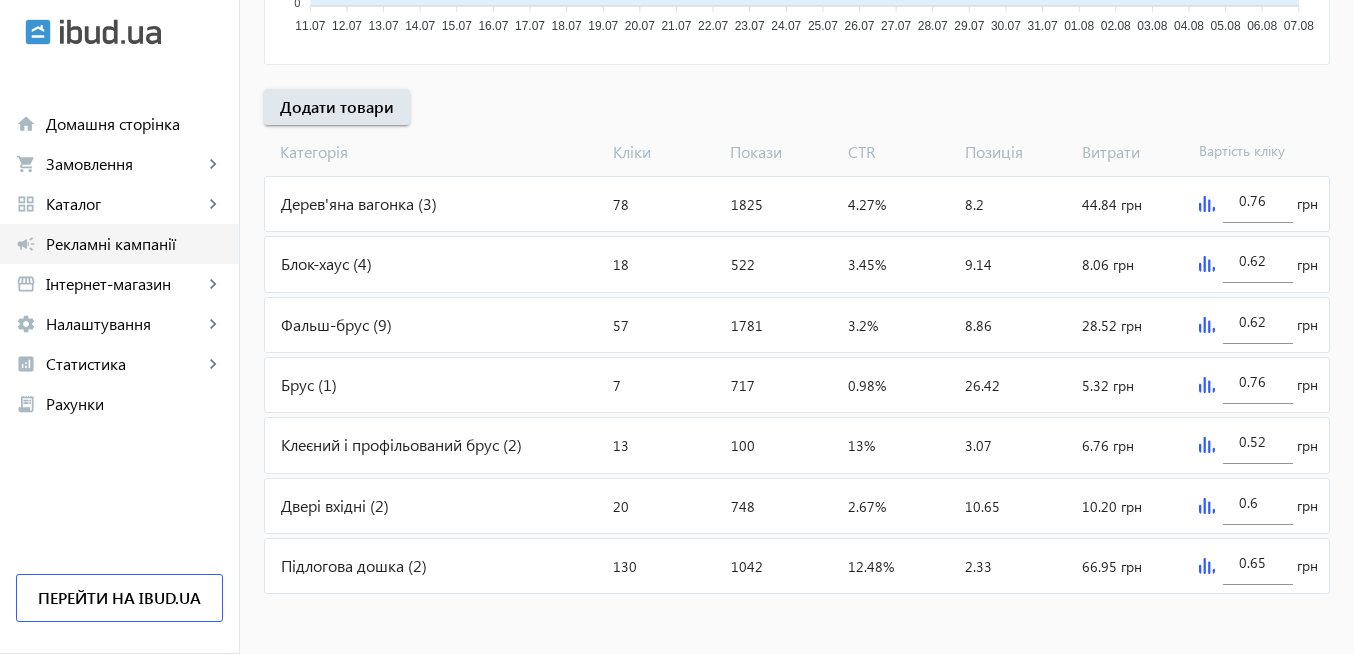 click on "Рекламні кампанії" 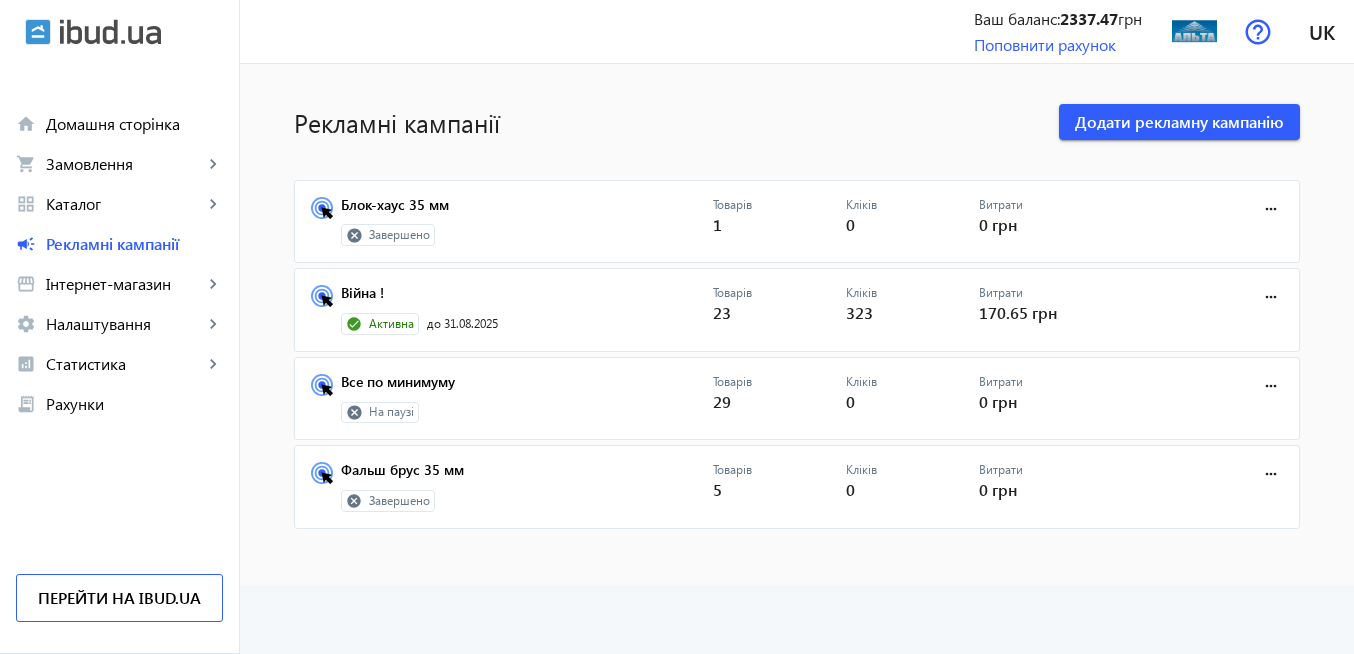 scroll, scrollTop: 0, scrollLeft: 0, axis: both 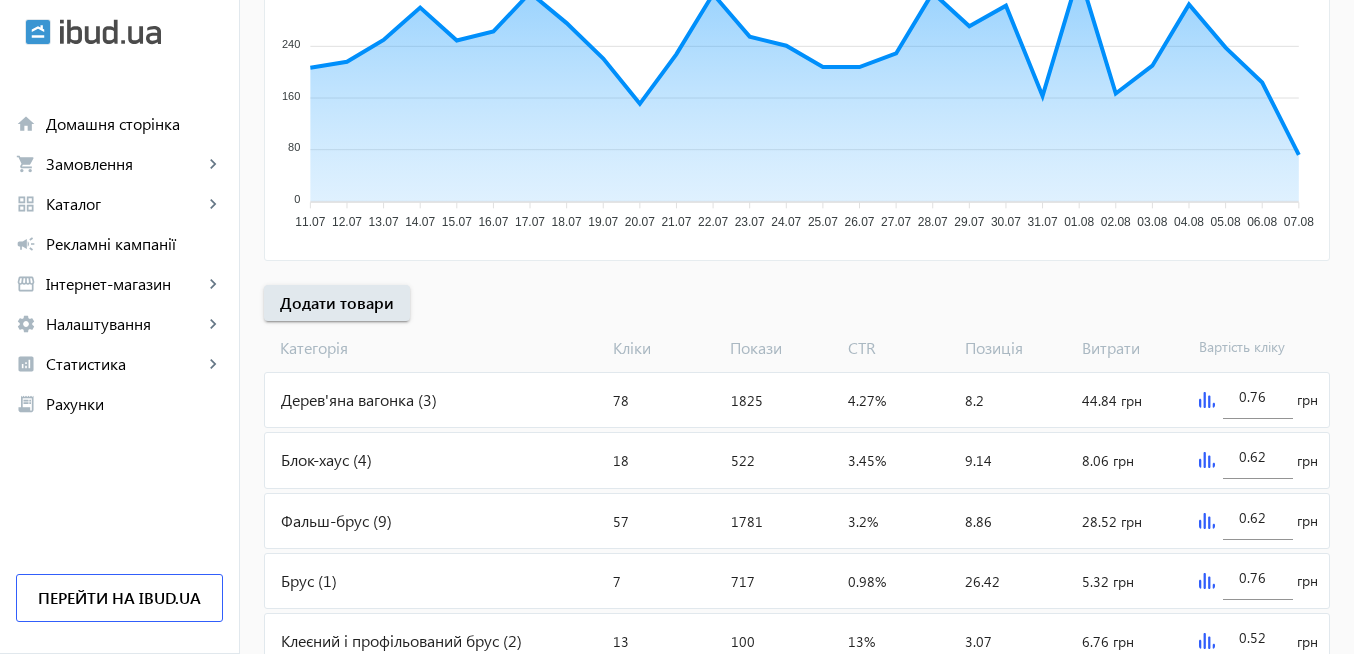 click 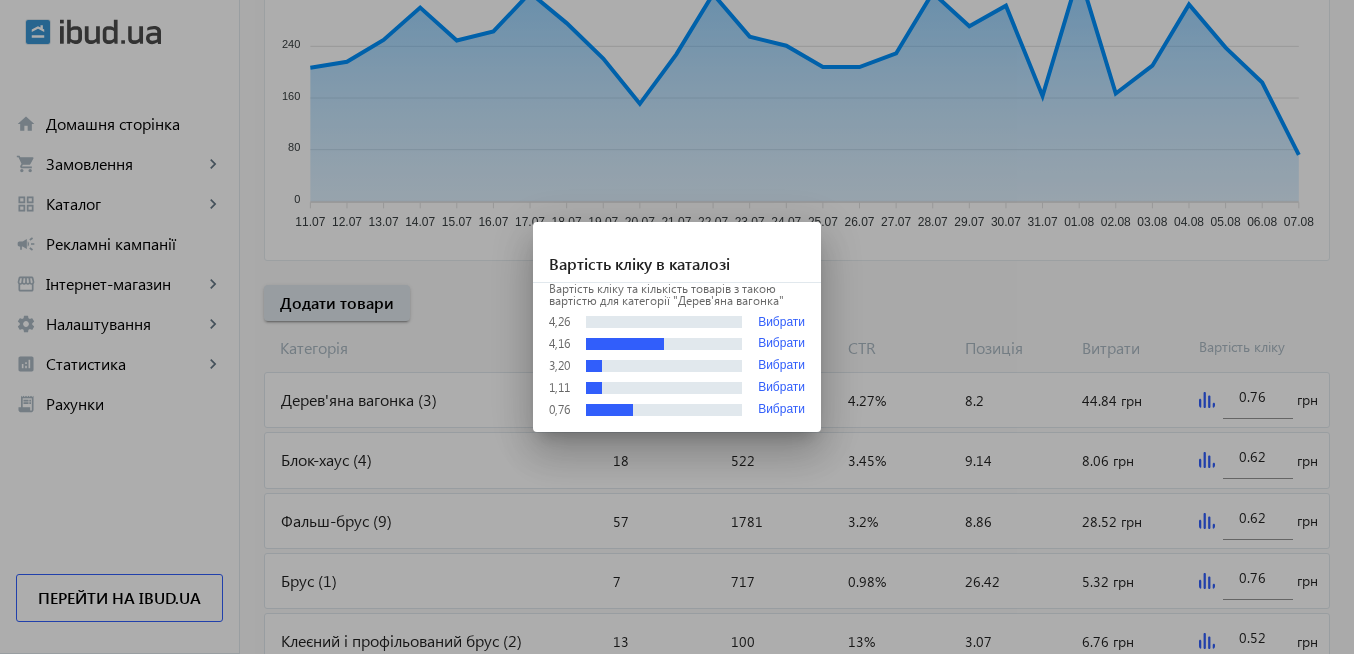 scroll, scrollTop: 0, scrollLeft: 0, axis: both 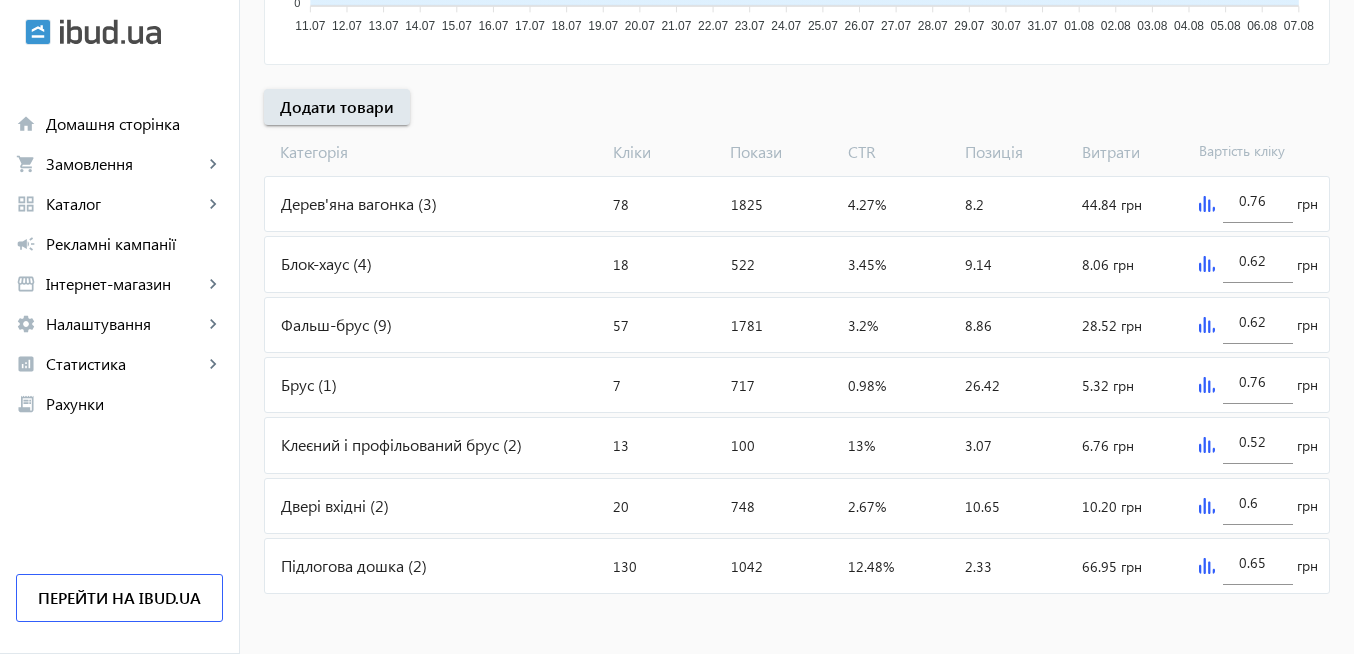 click 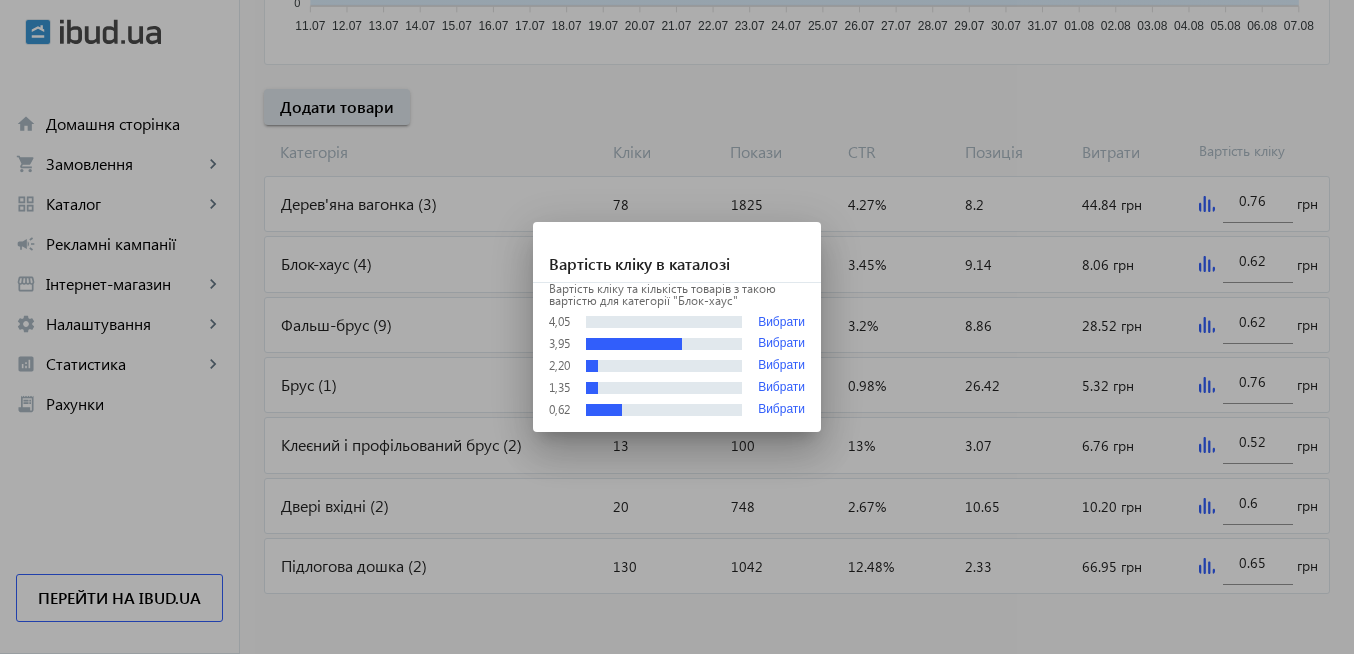 scroll, scrollTop: 0, scrollLeft: 0, axis: both 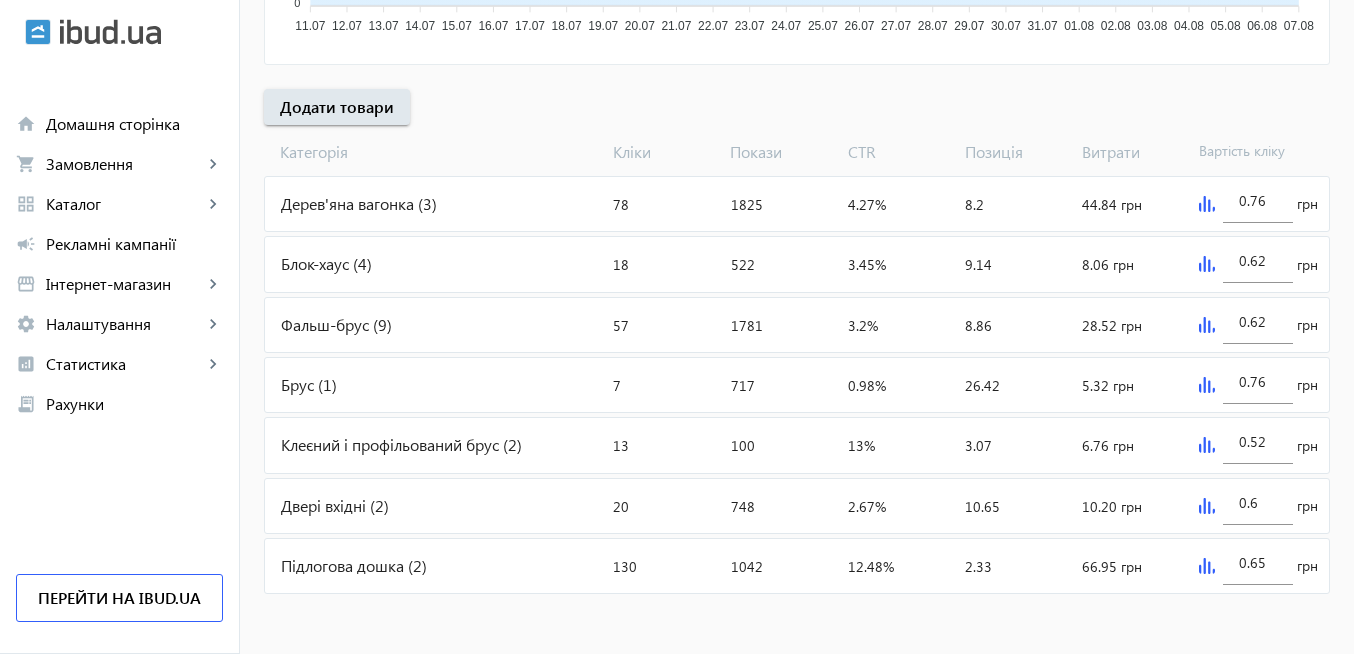 click 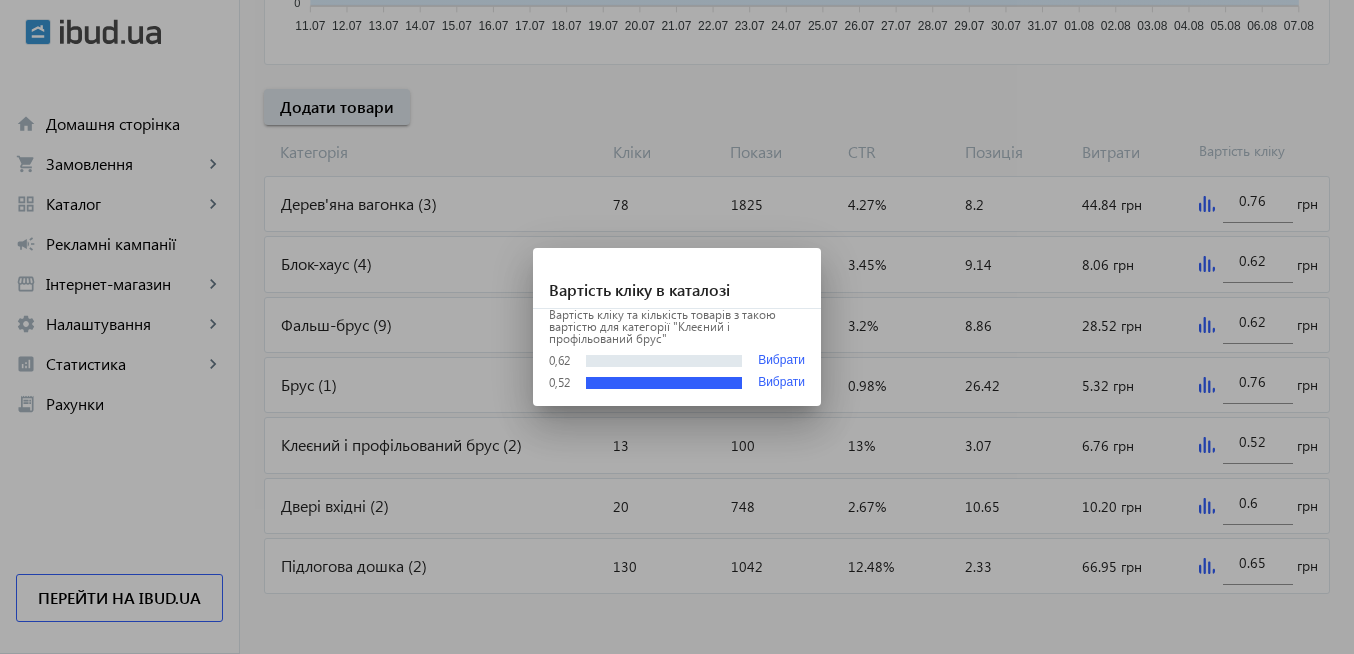 scroll, scrollTop: 0, scrollLeft: 0, axis: both 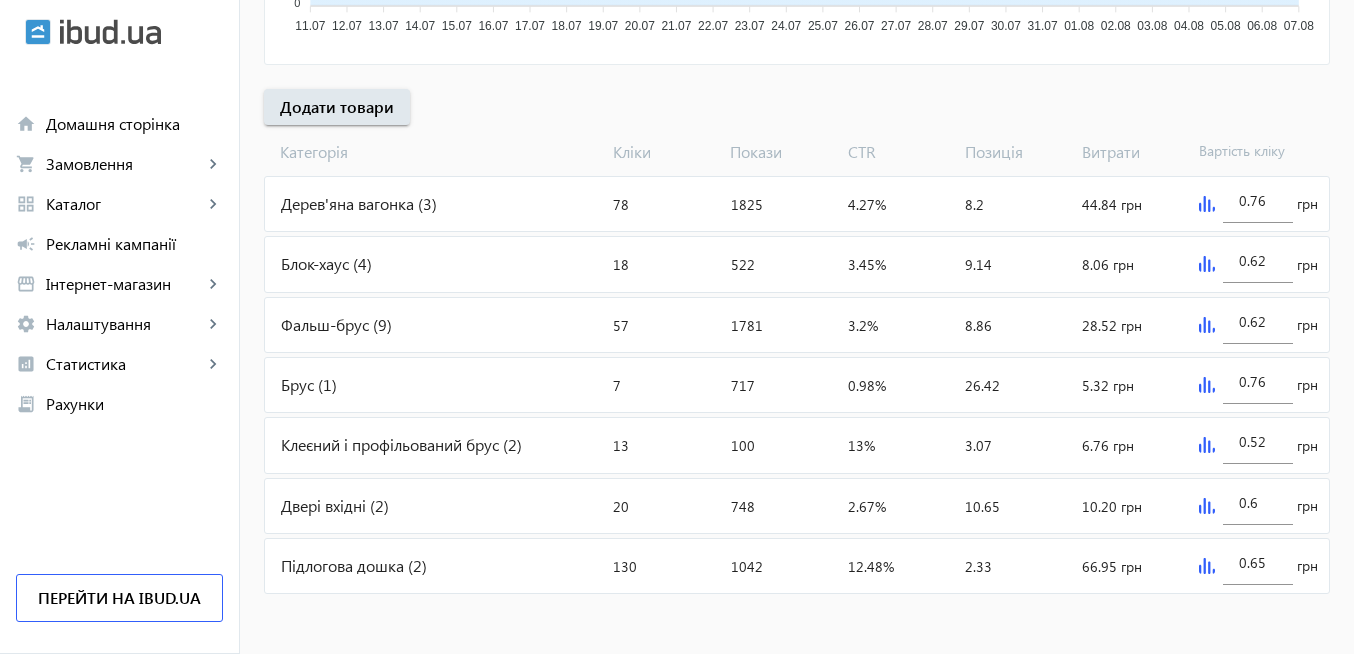click 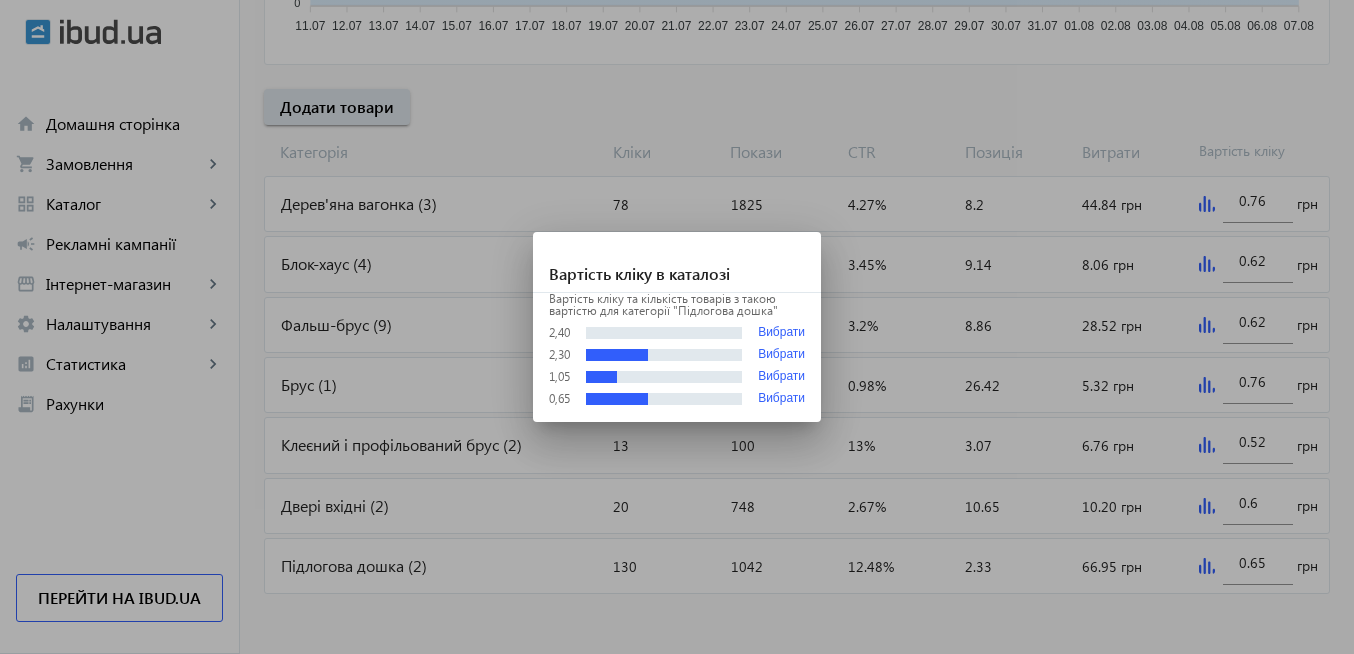 scroll, scrollTop: 0, scrollLeft: 0, axis: both 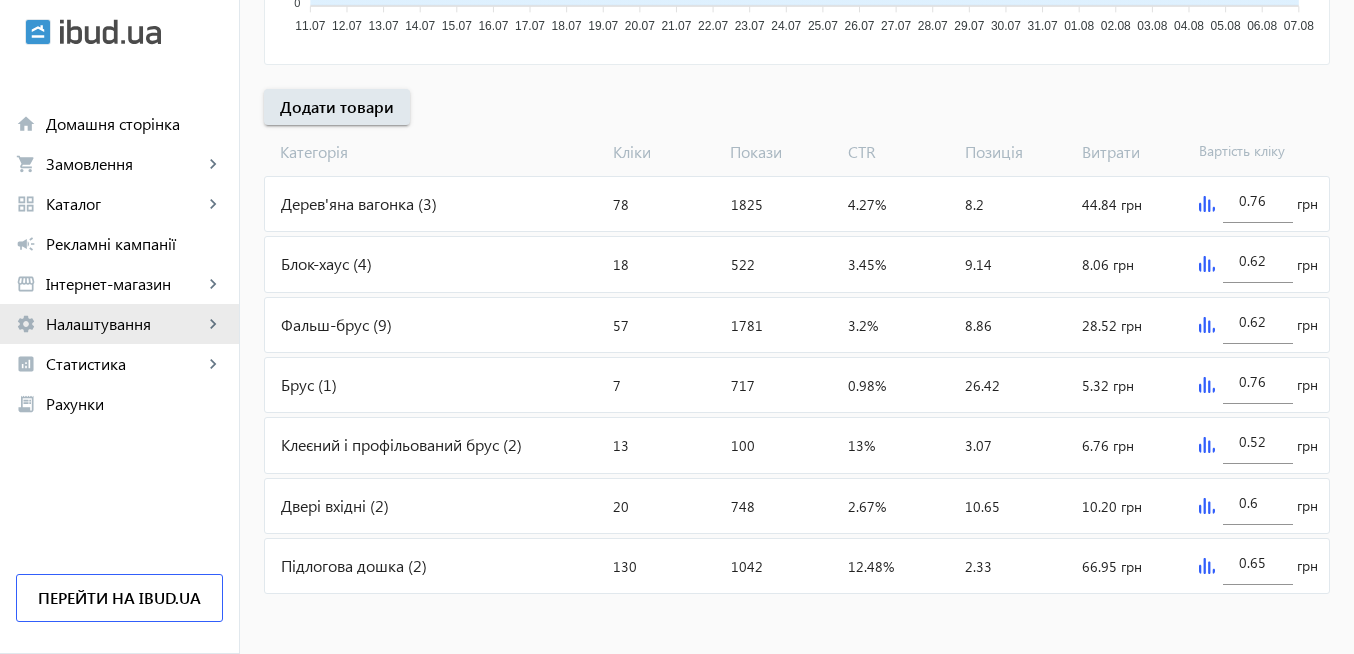 click on "Налаштування" 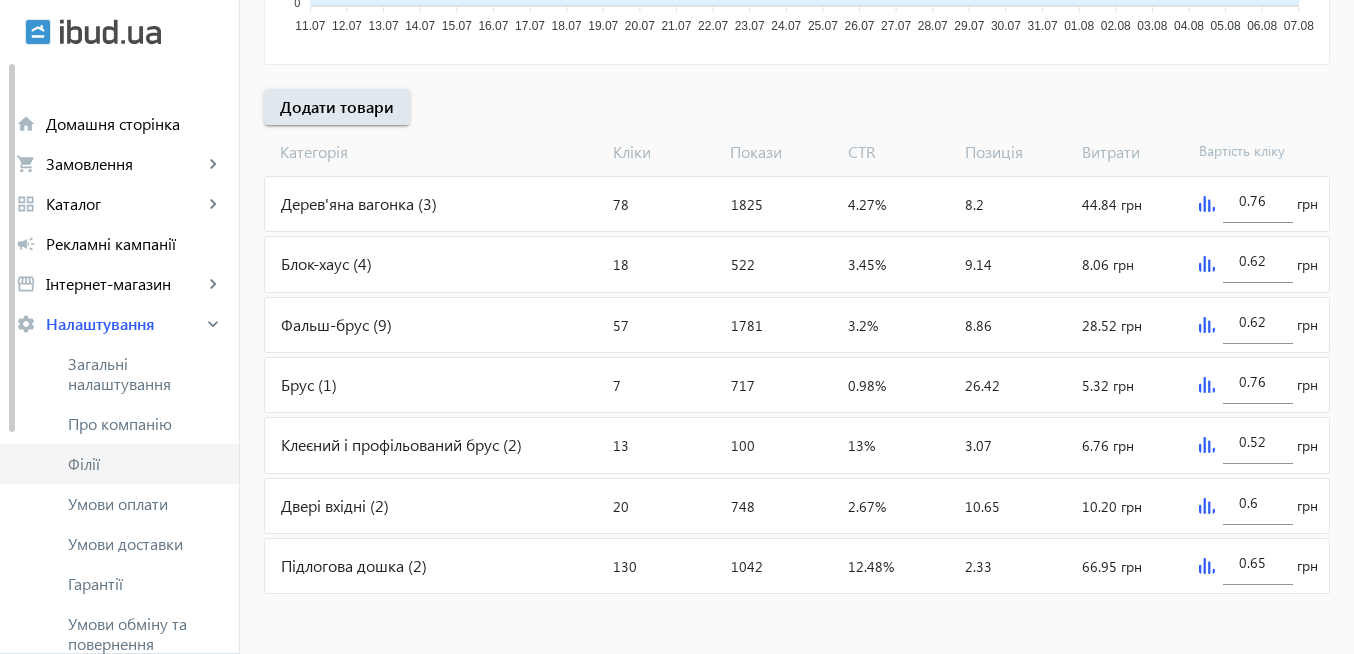 scroll, scrollTop: 120, scrollLeft: 0, axis: vertical 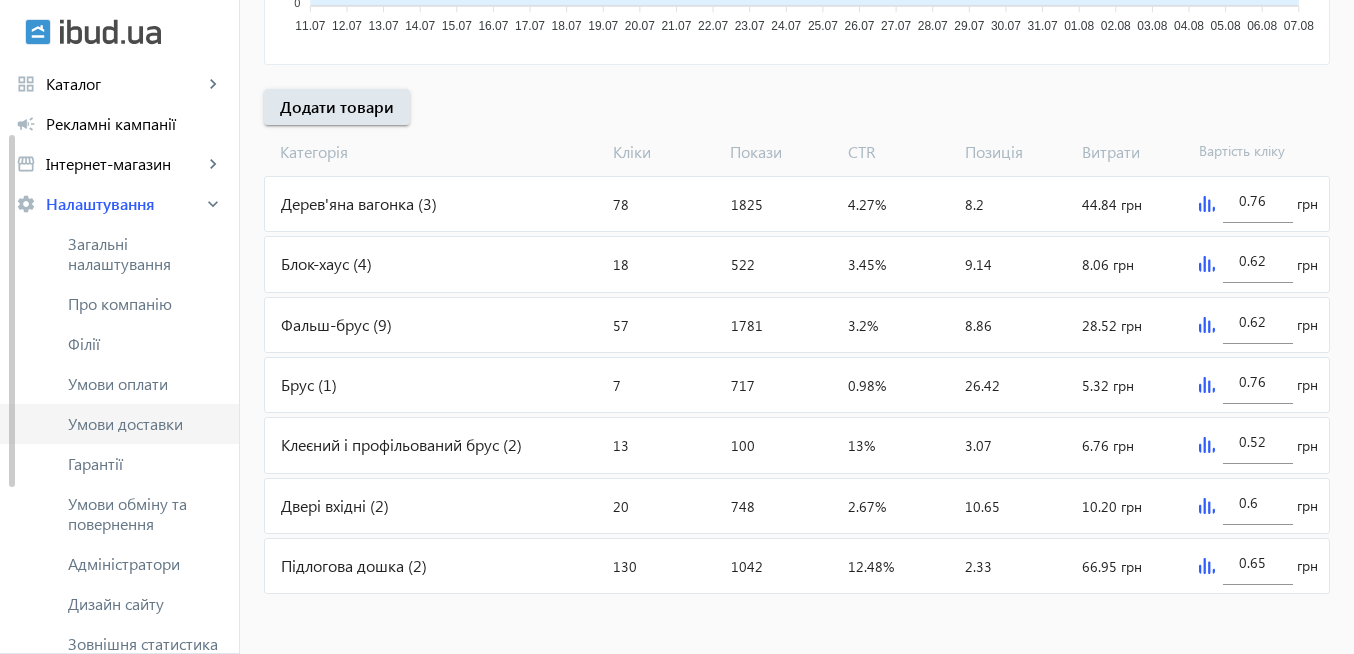 click on "Умови доставки" 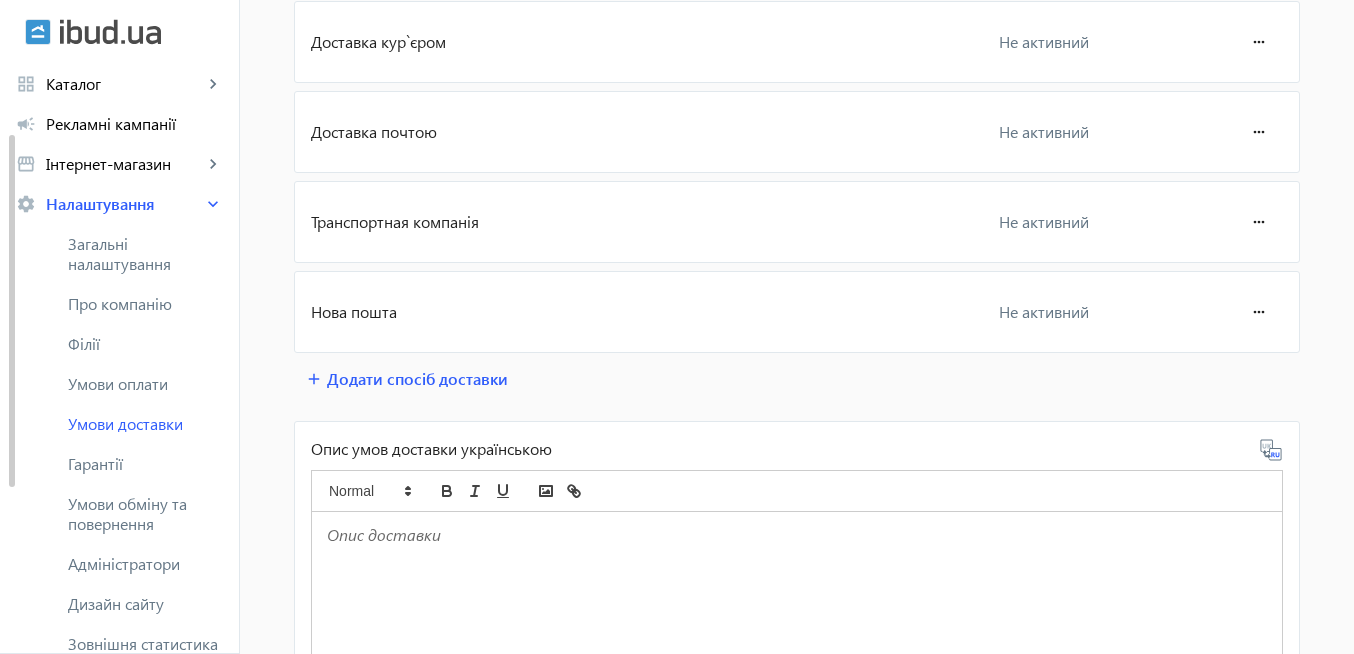 scroll, scrollTop: 480, scrollLeft: 0, axis: vertical 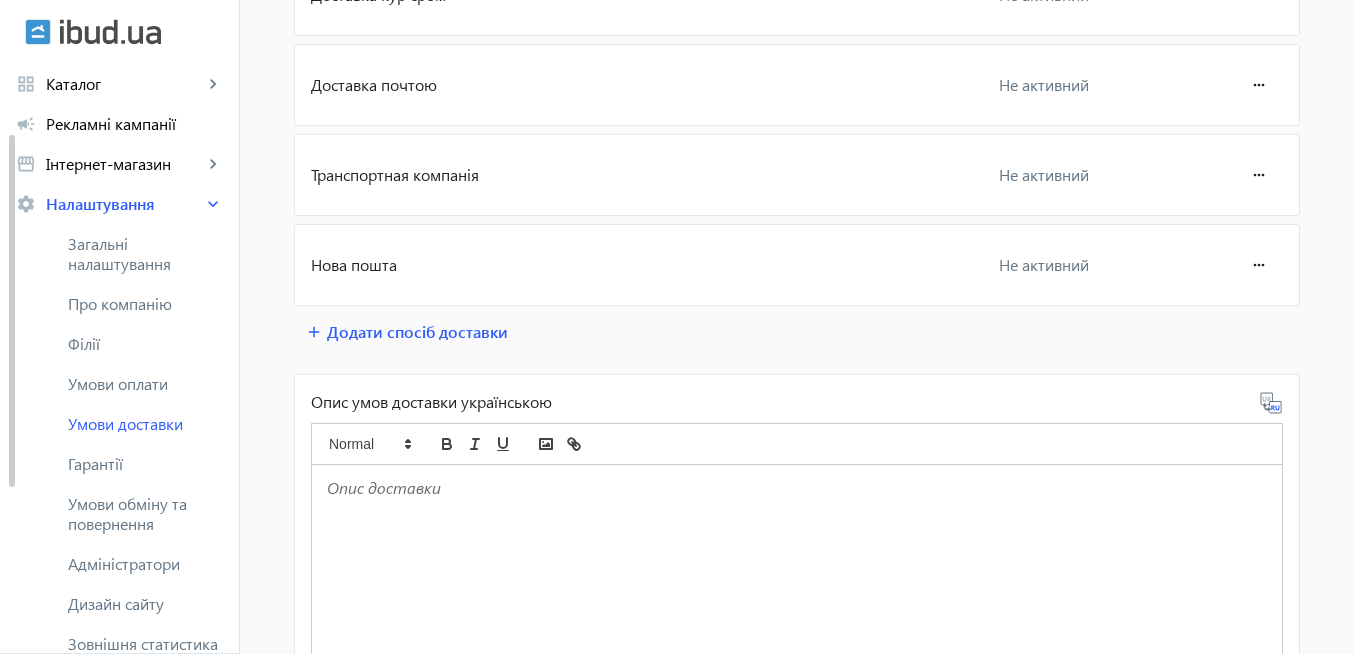 click 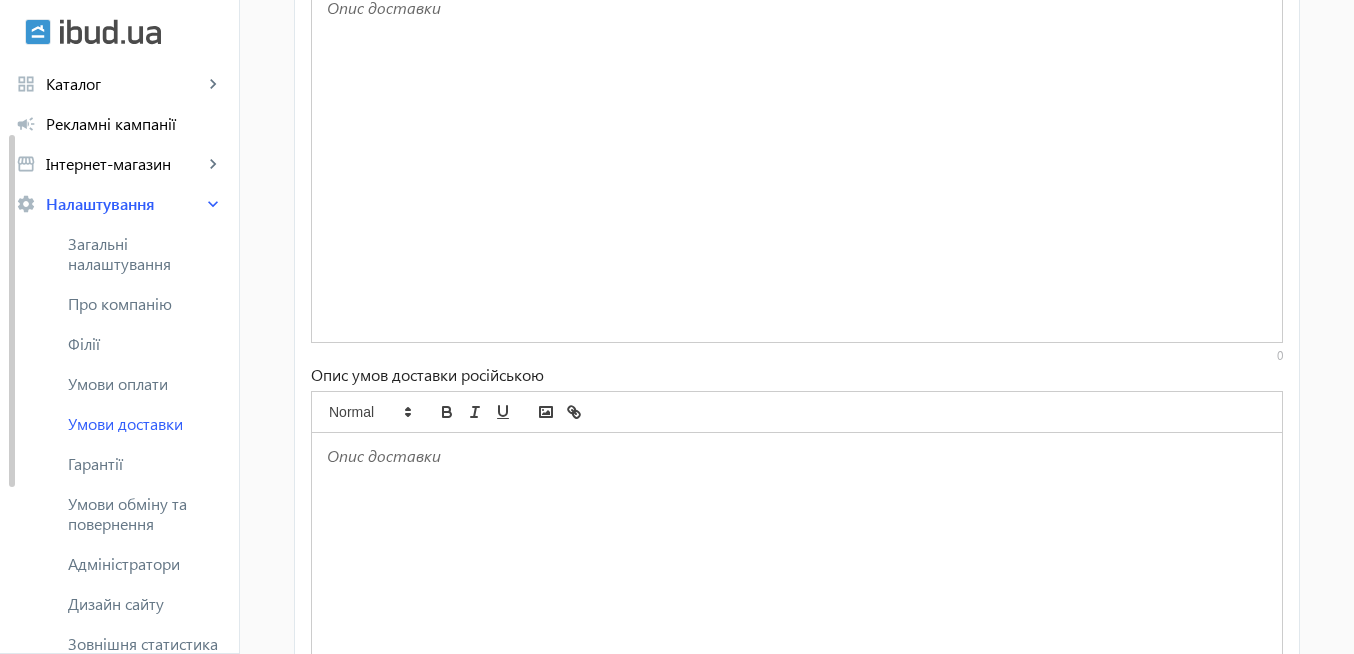 scroll, scrollTop: 1080, scrollLeft: 0, axis: vertical 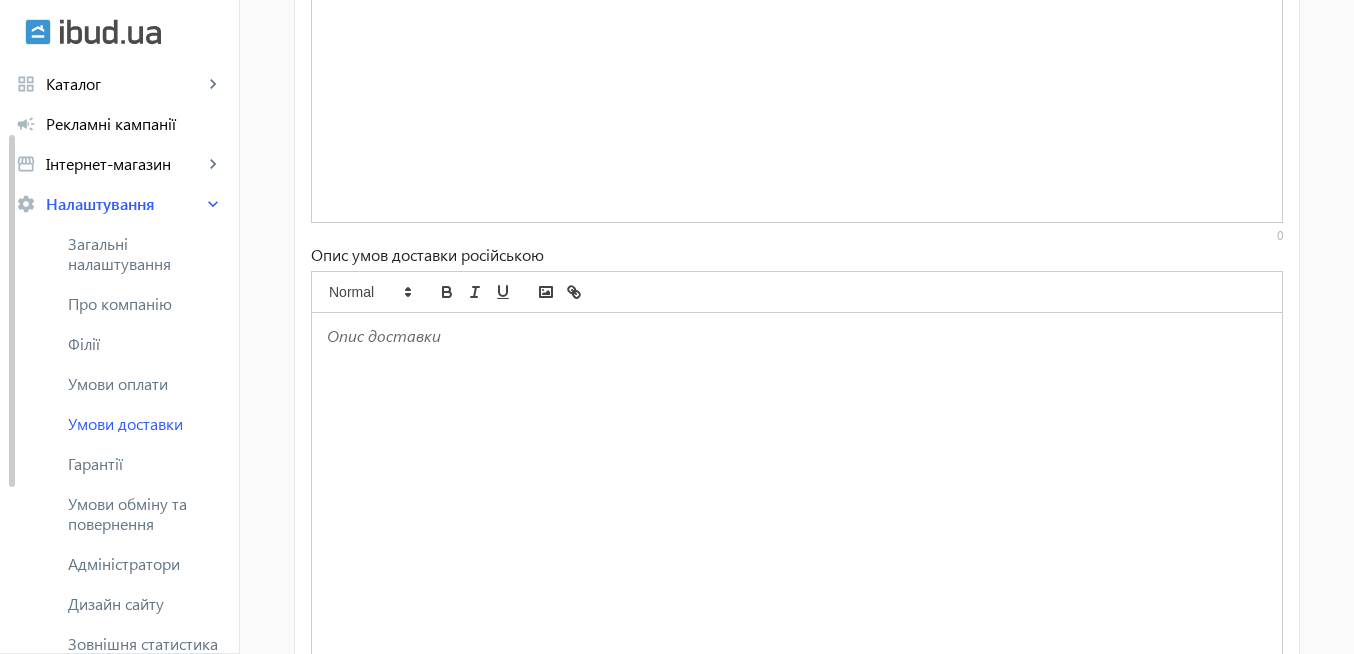click 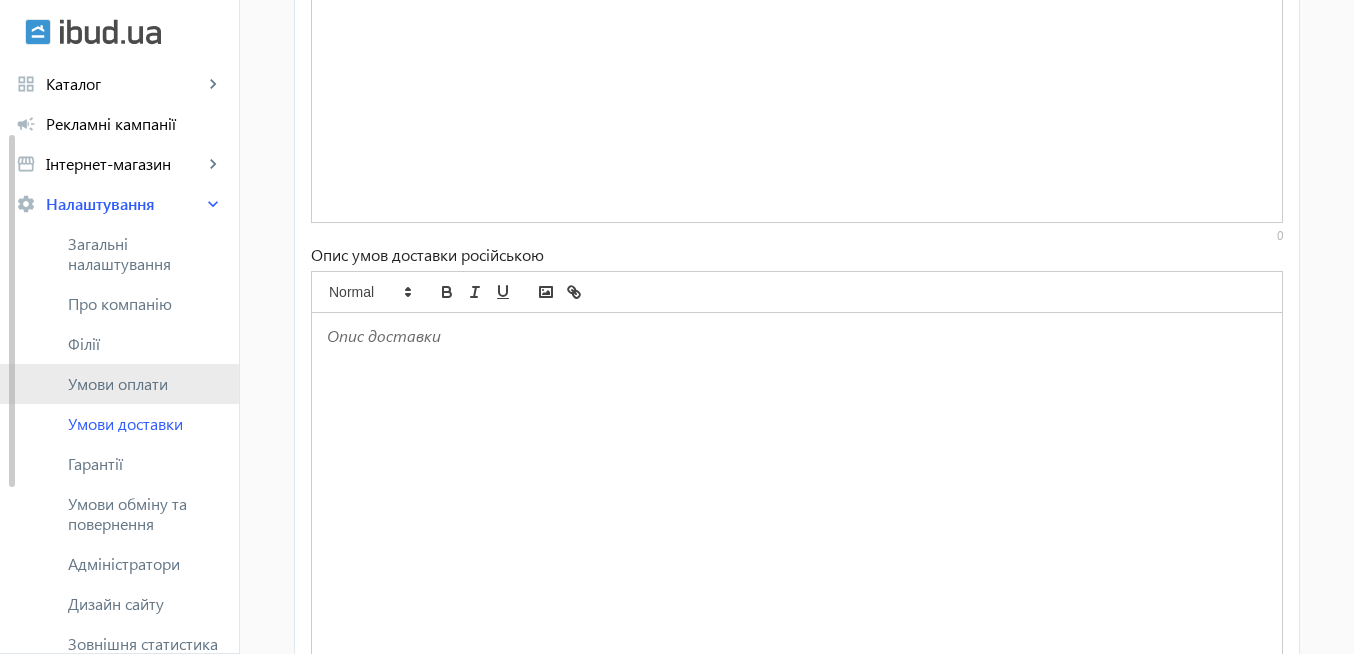 click on "Умови оплати" 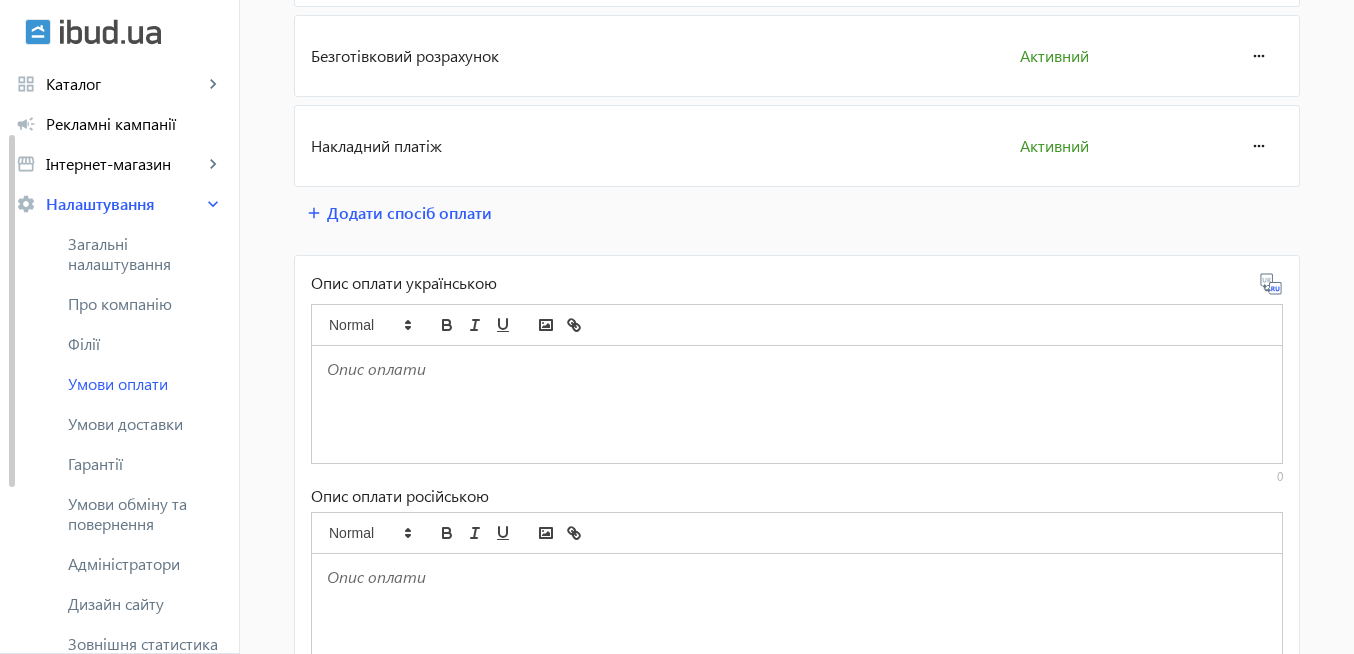 scroll, scrollTop: 360, scrollLeft: 0, axis: vertical 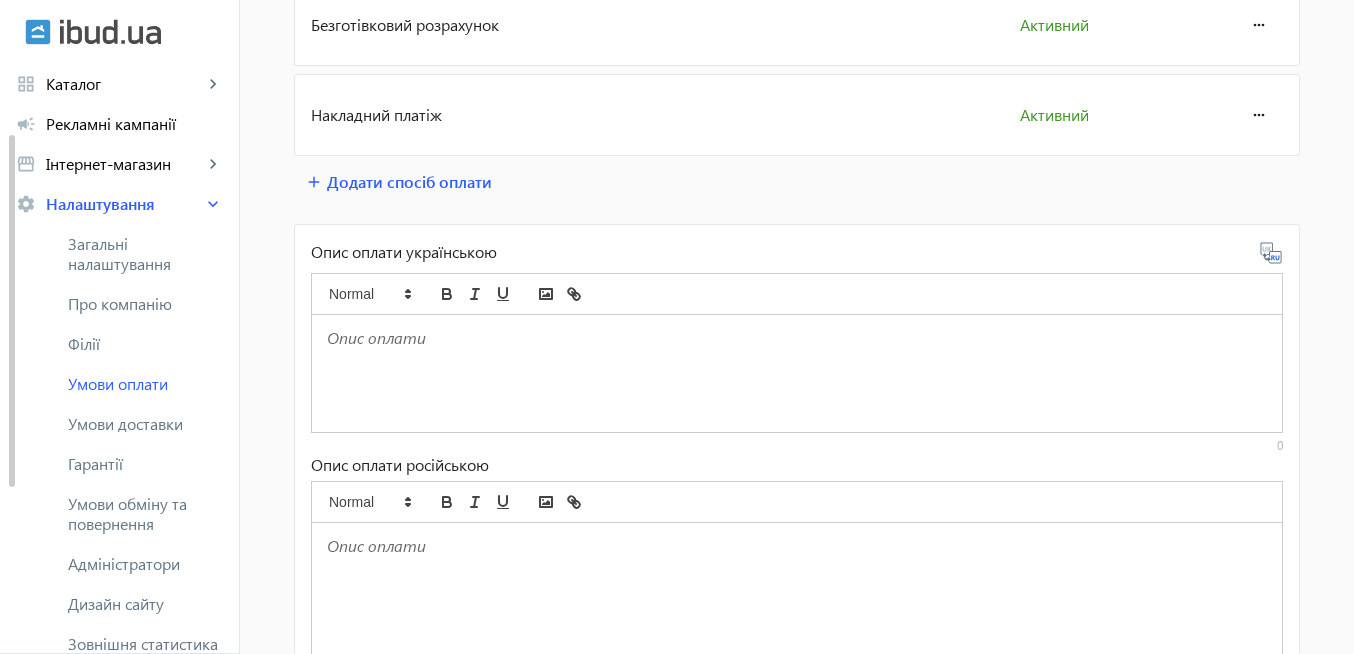 click at bounding box center (797, 338) 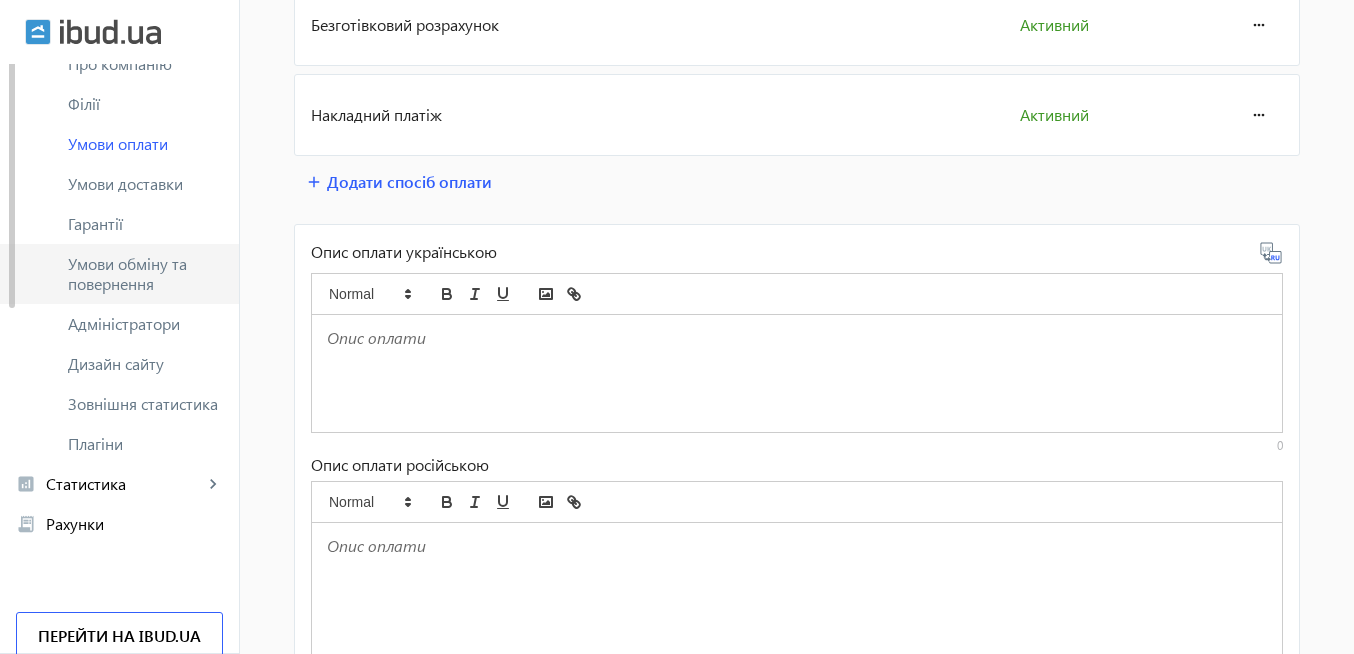 scroll, scrollTop: 158, scrollLeft: 0, axis: vertical 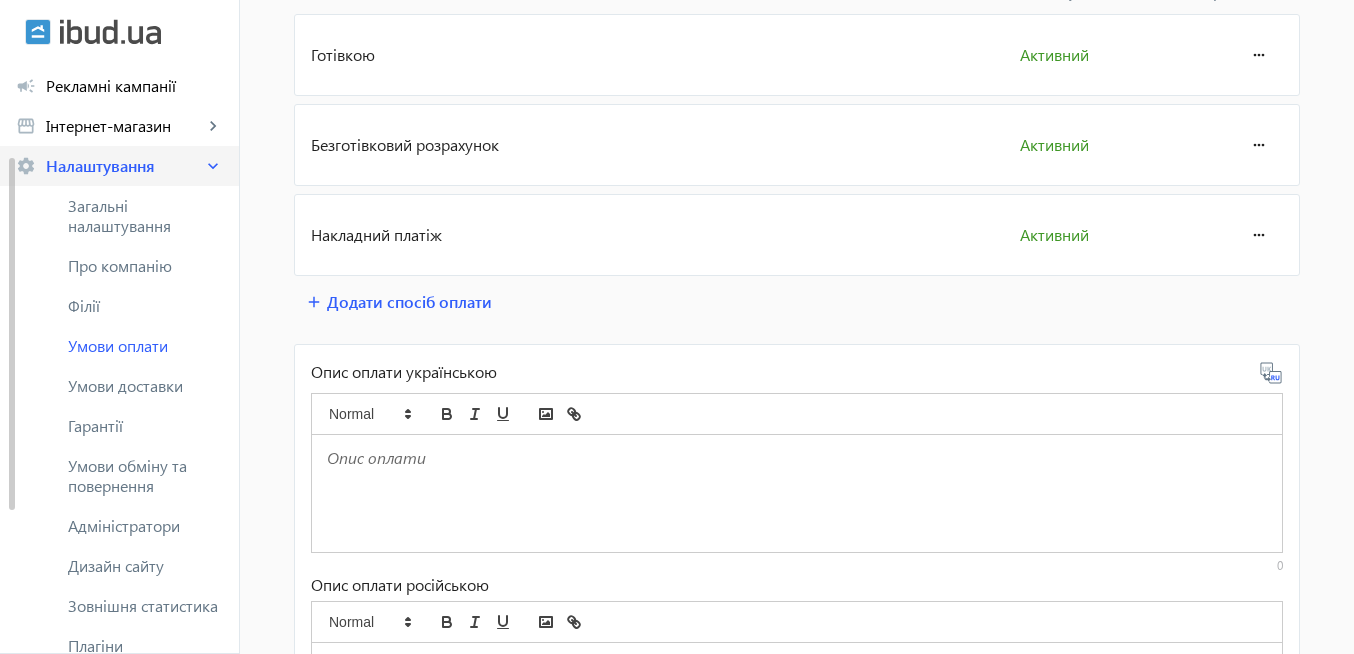 click on "Налаштування" 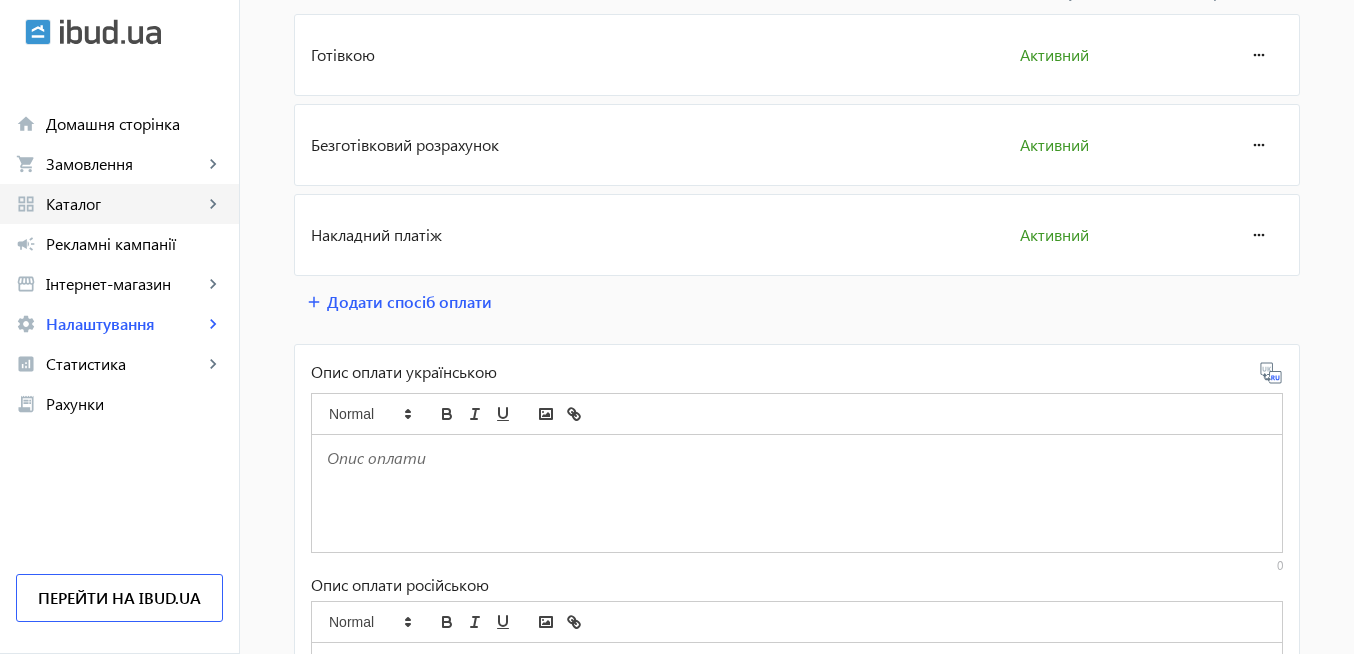 scroll, scrollTop: 0, scrollLeft: 0, axis: both 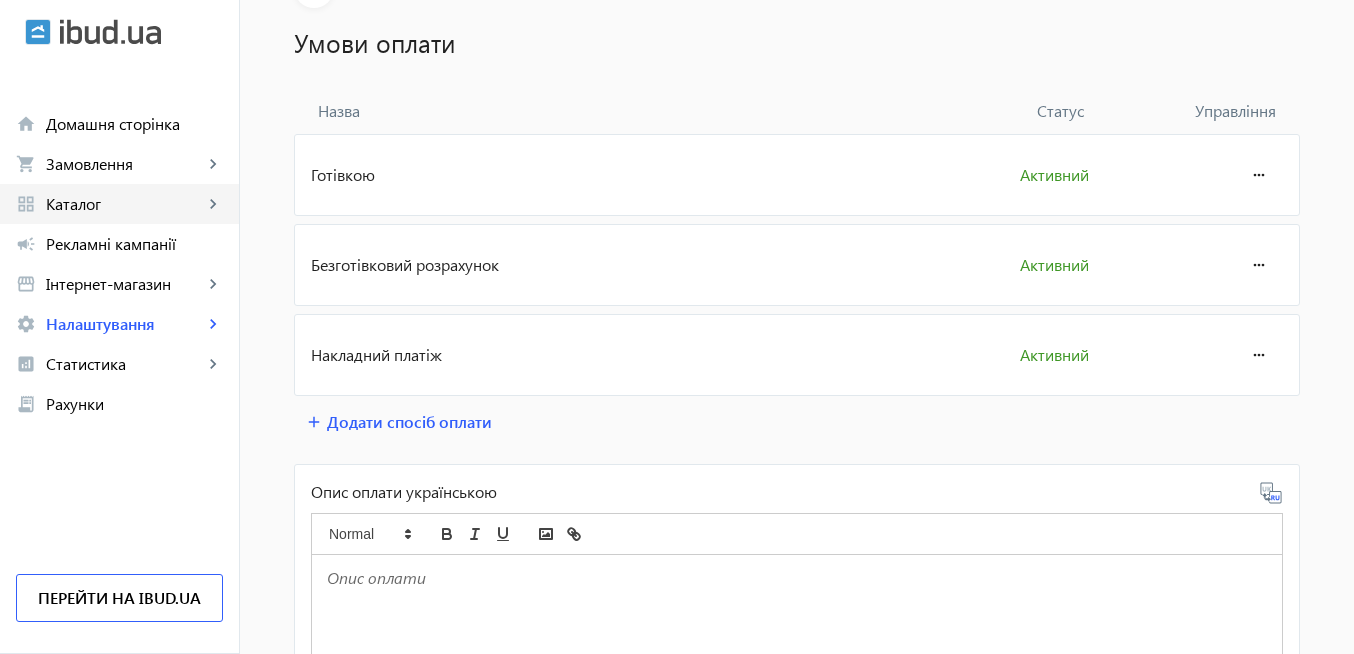 click on "Каталог" 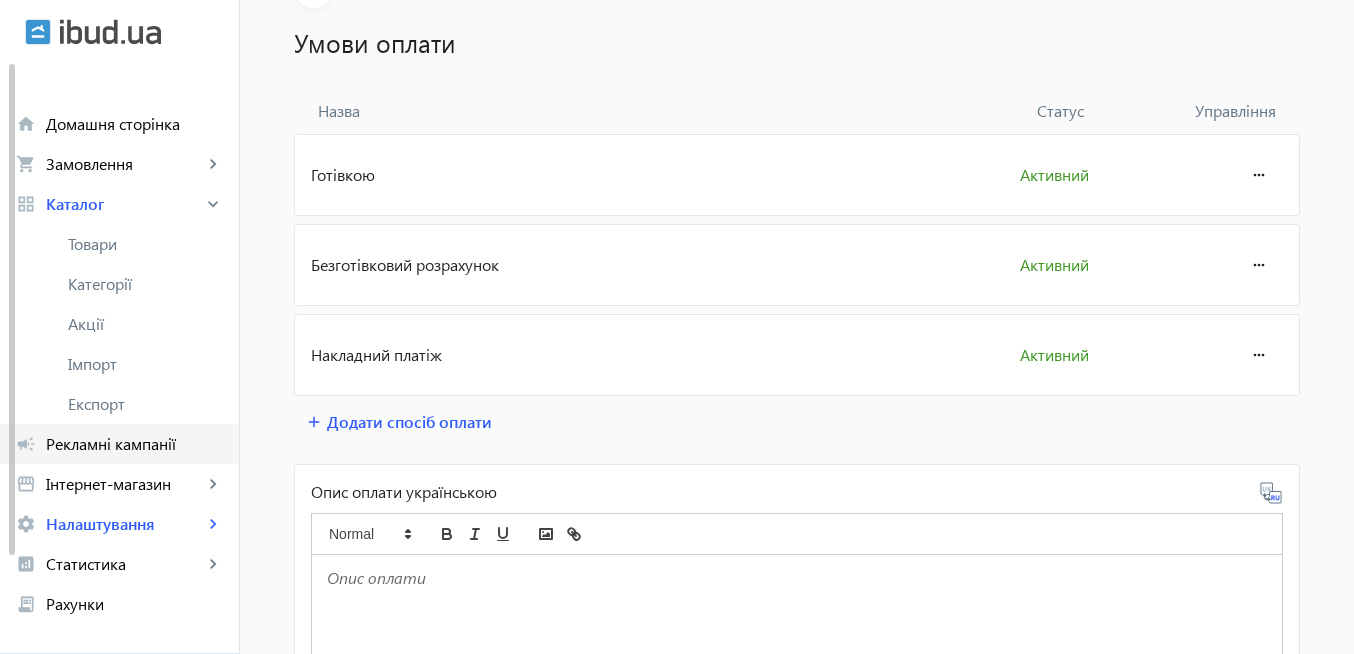 click on "Рекламні кампанії" 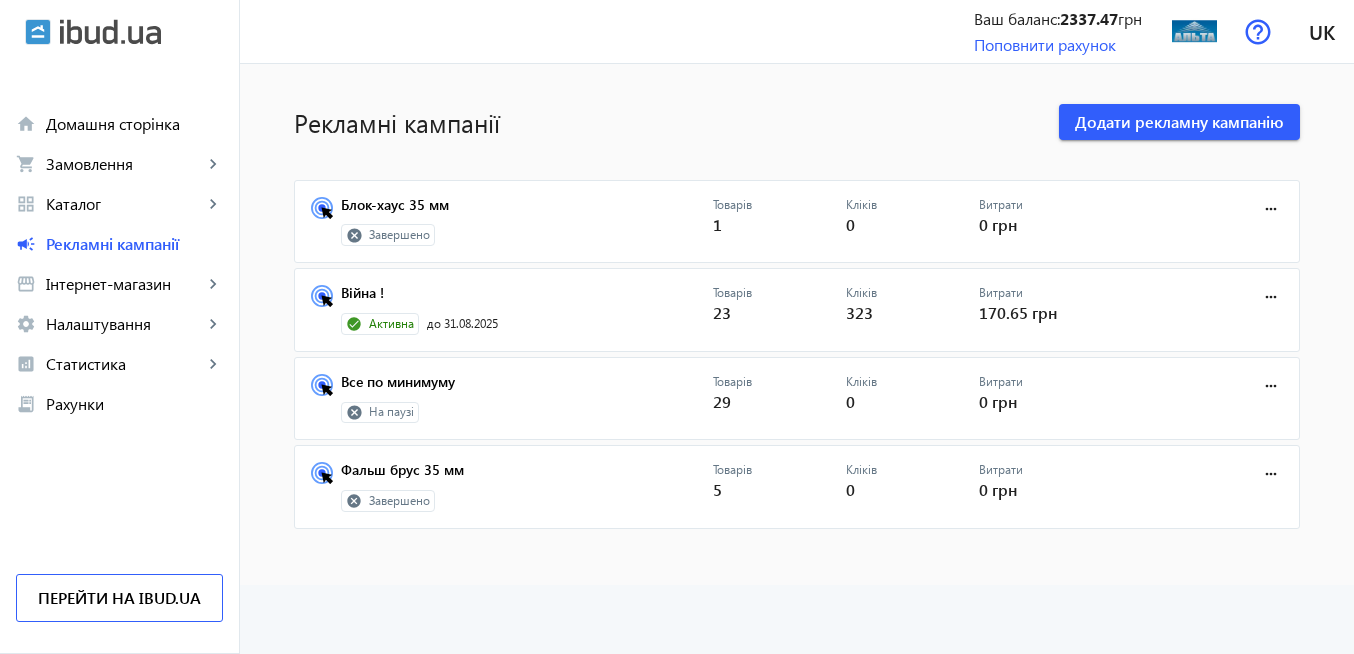 scroll, scrollTop: 0, scrollLeft: 0, axis: both 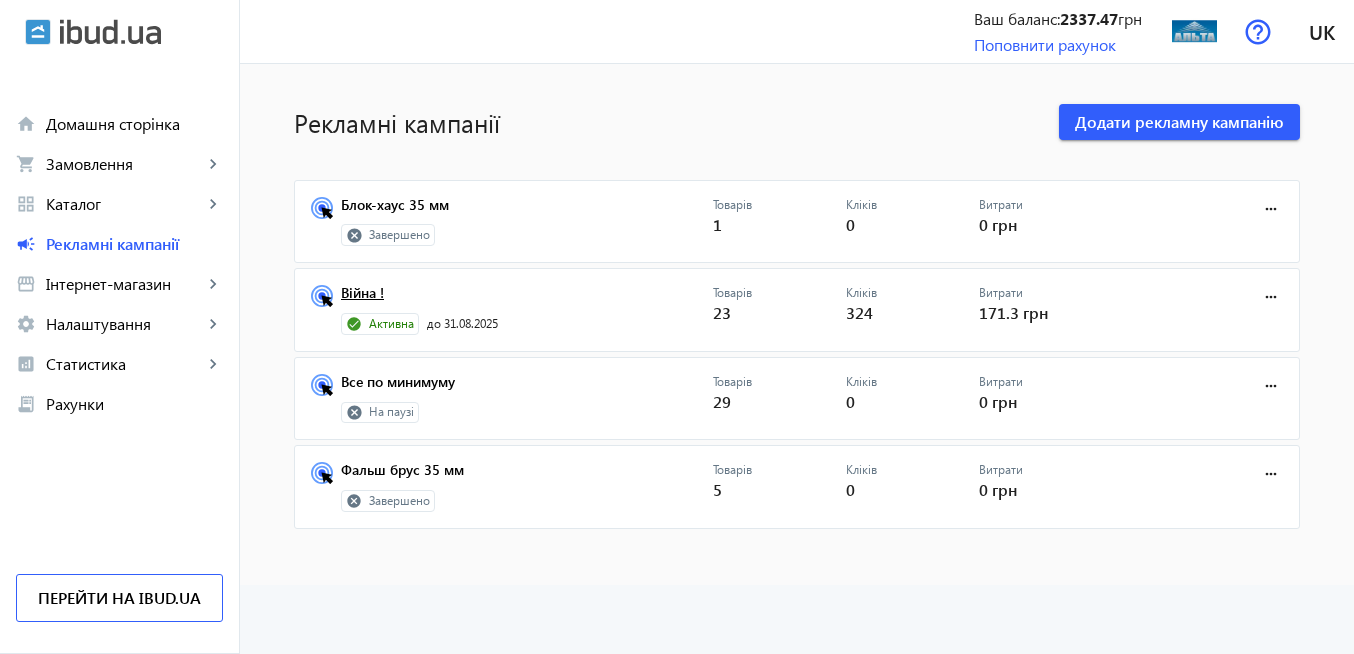click on "Війна !" at bounding box center (527, 299) 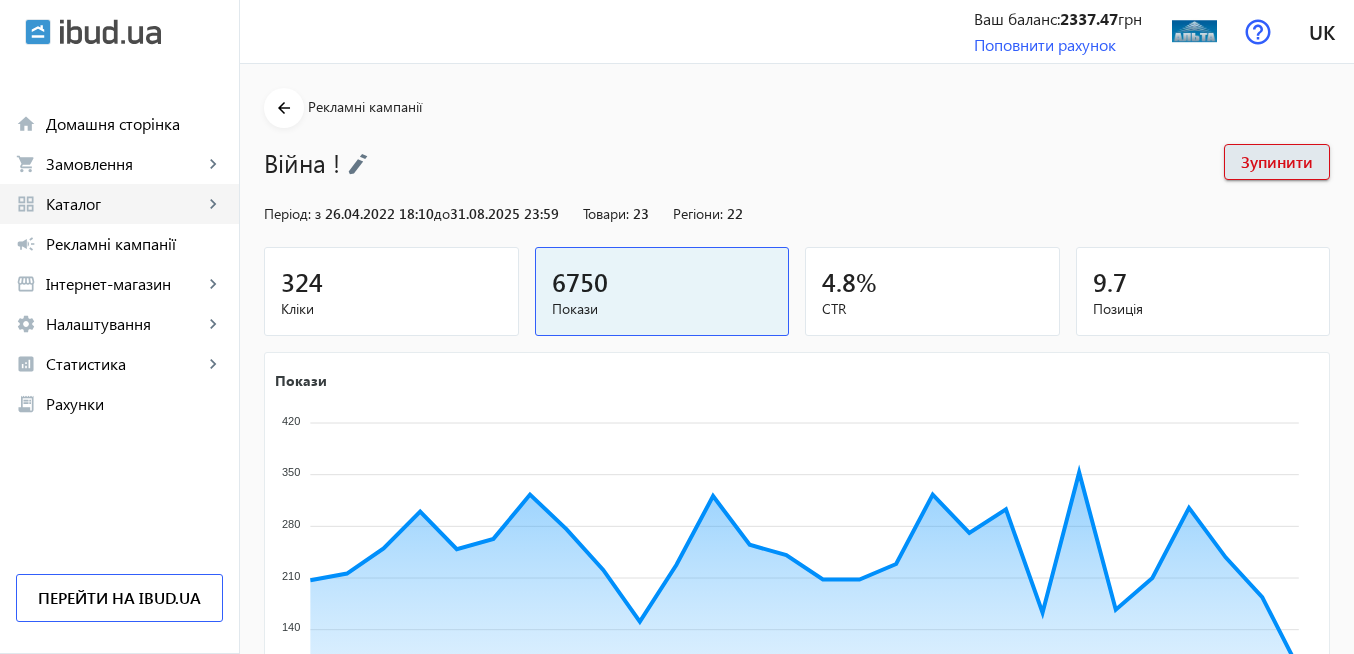 click on "Каталог" 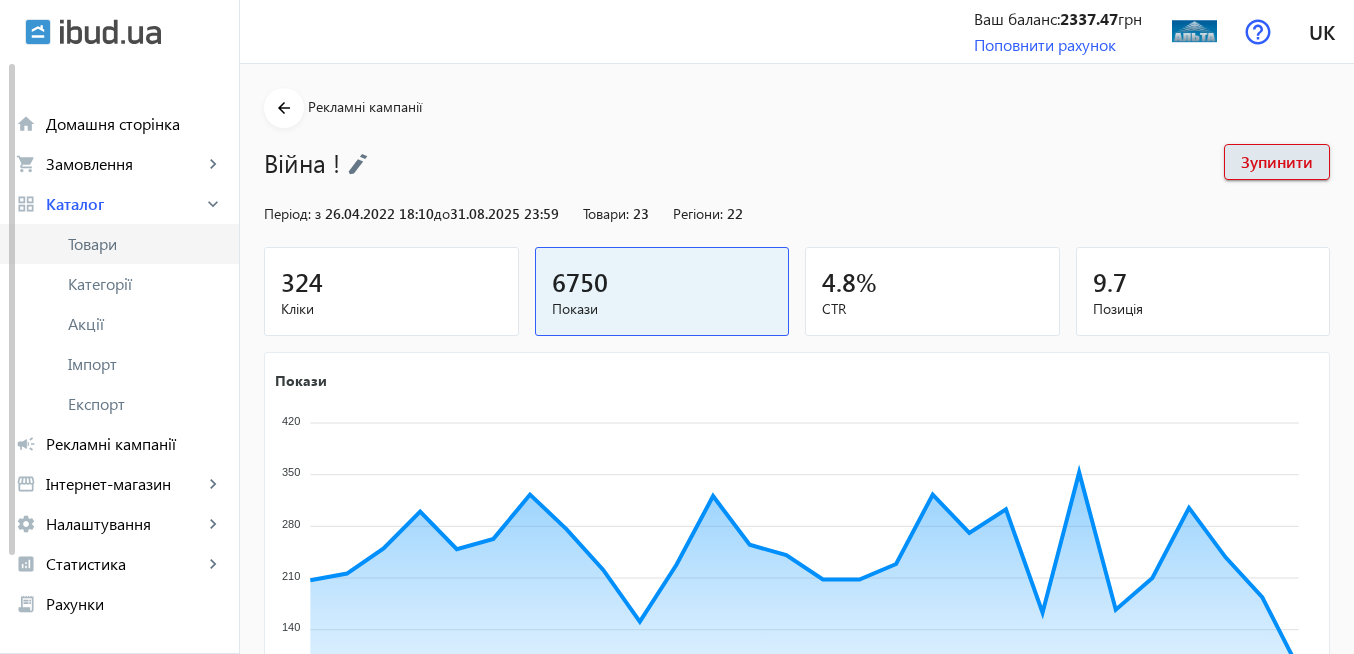 click on "Товари" 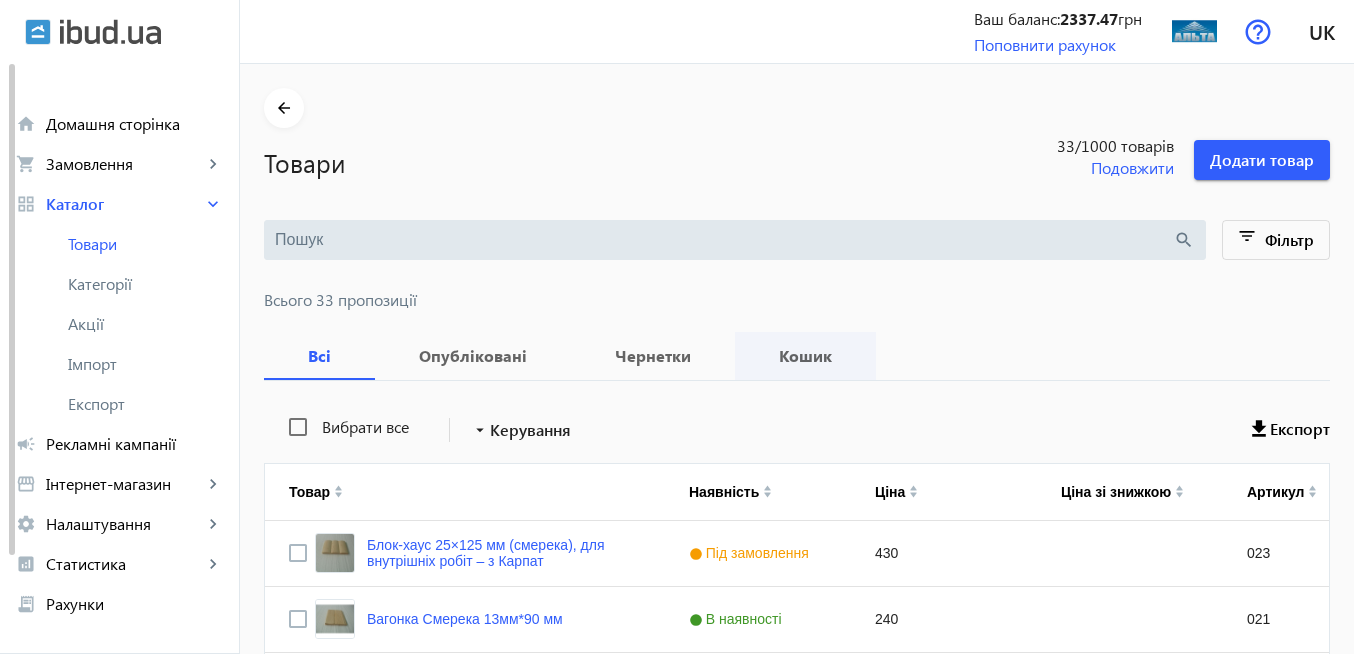 type 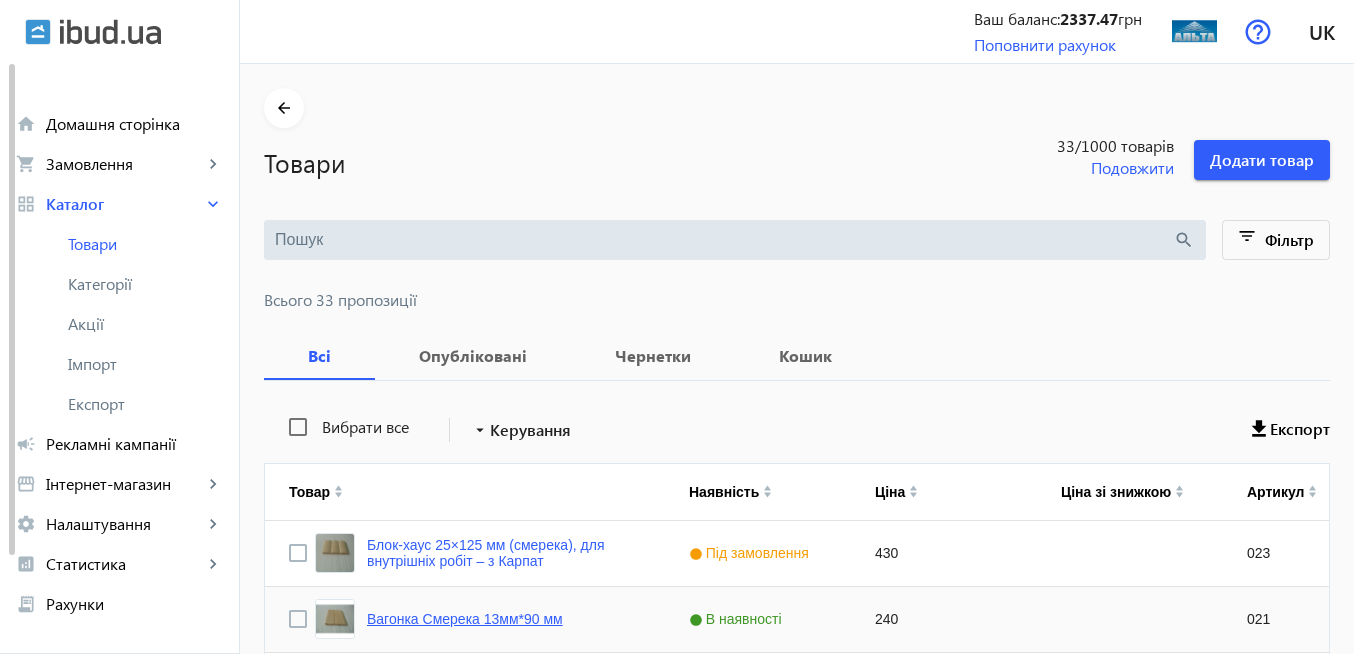 scroll, scrollTop: 240, scrollLeft: 0, axis: vertical 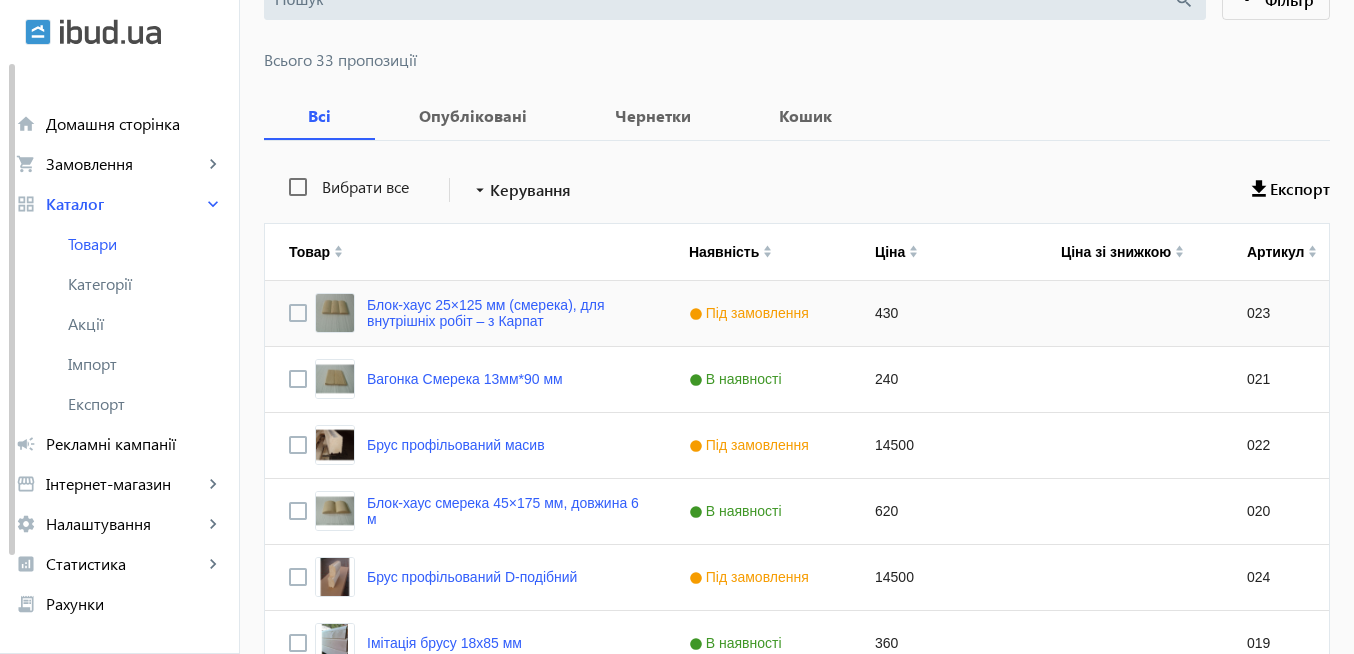 click on "Блок-хаус 25×125 мм (смерека), для внутрішніх робіт – з Карпат" 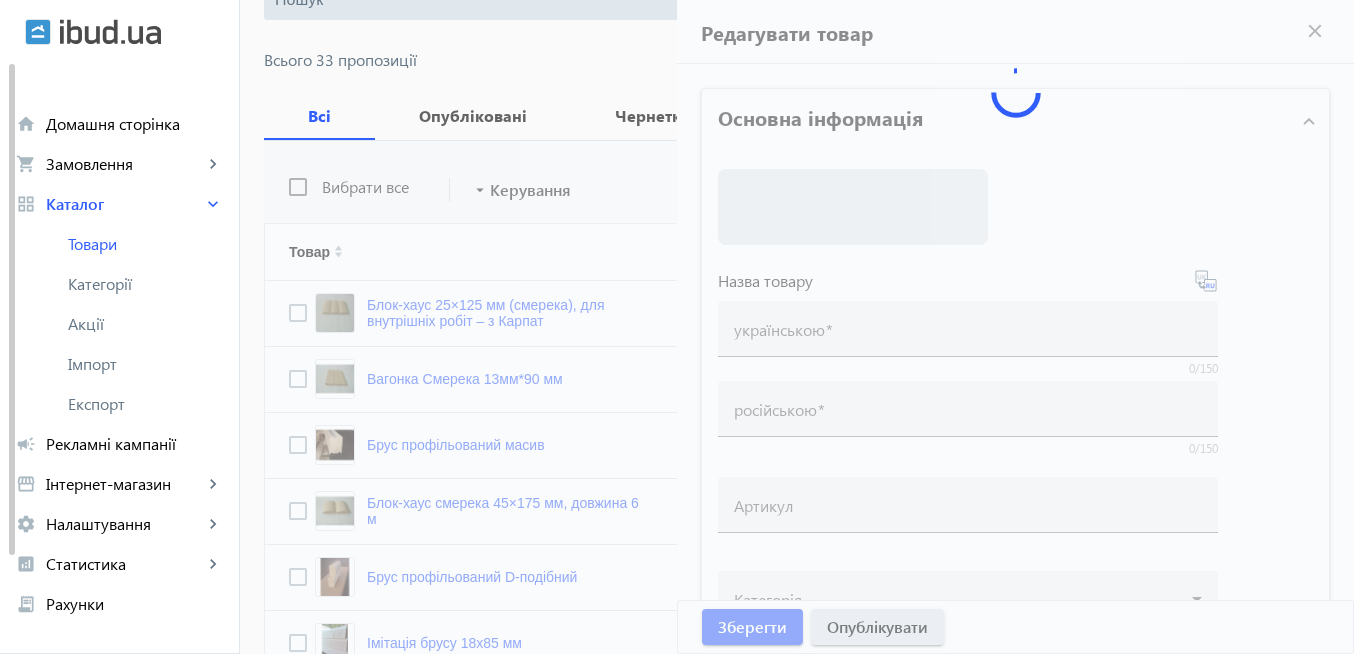 click 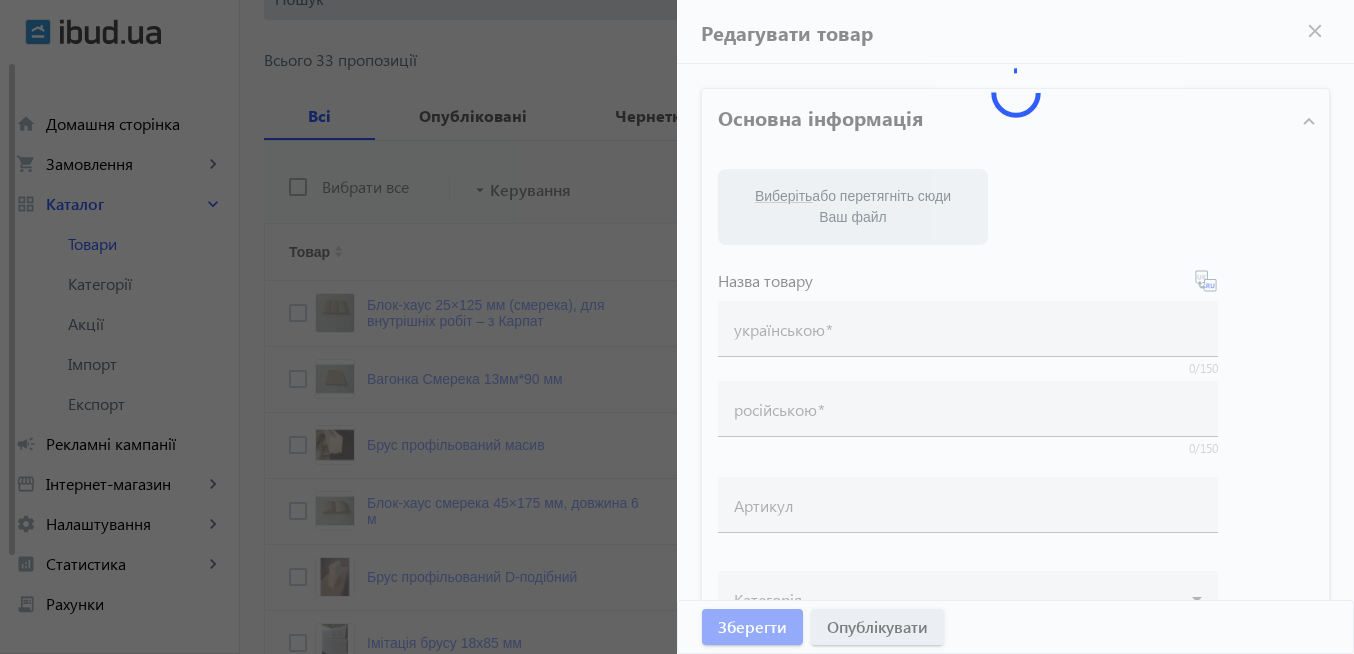 type on "Блок-хаус 25×125 мм (смерека), для внутрішніх робіт – з Карпат" 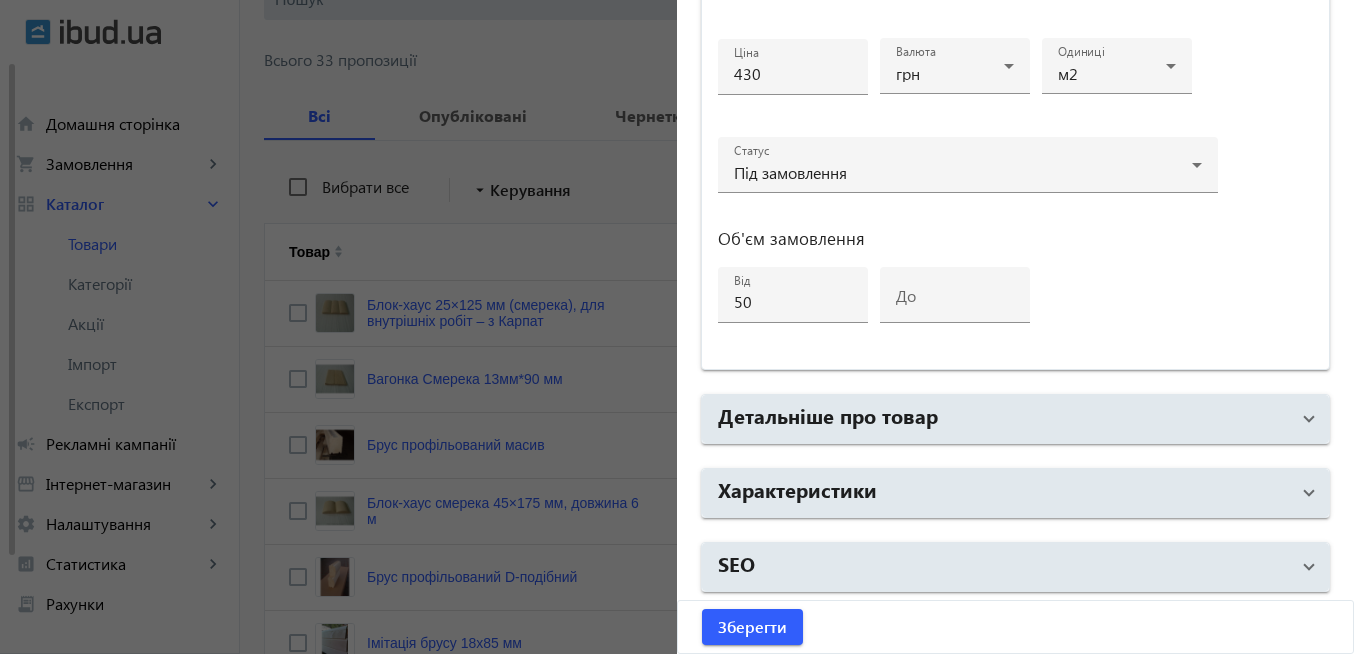 scroll, scrollTop: 1015, scrollLeft: 0, axis: vertical 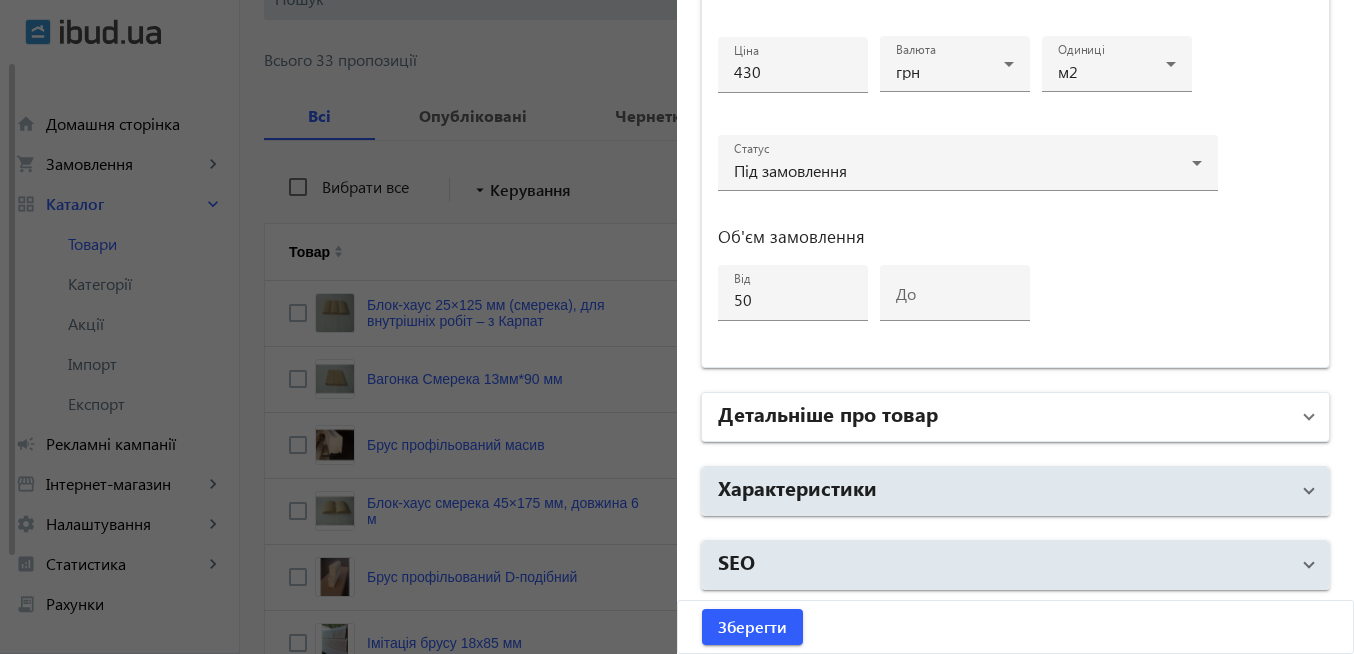 click at bounding box center (1309, 417) 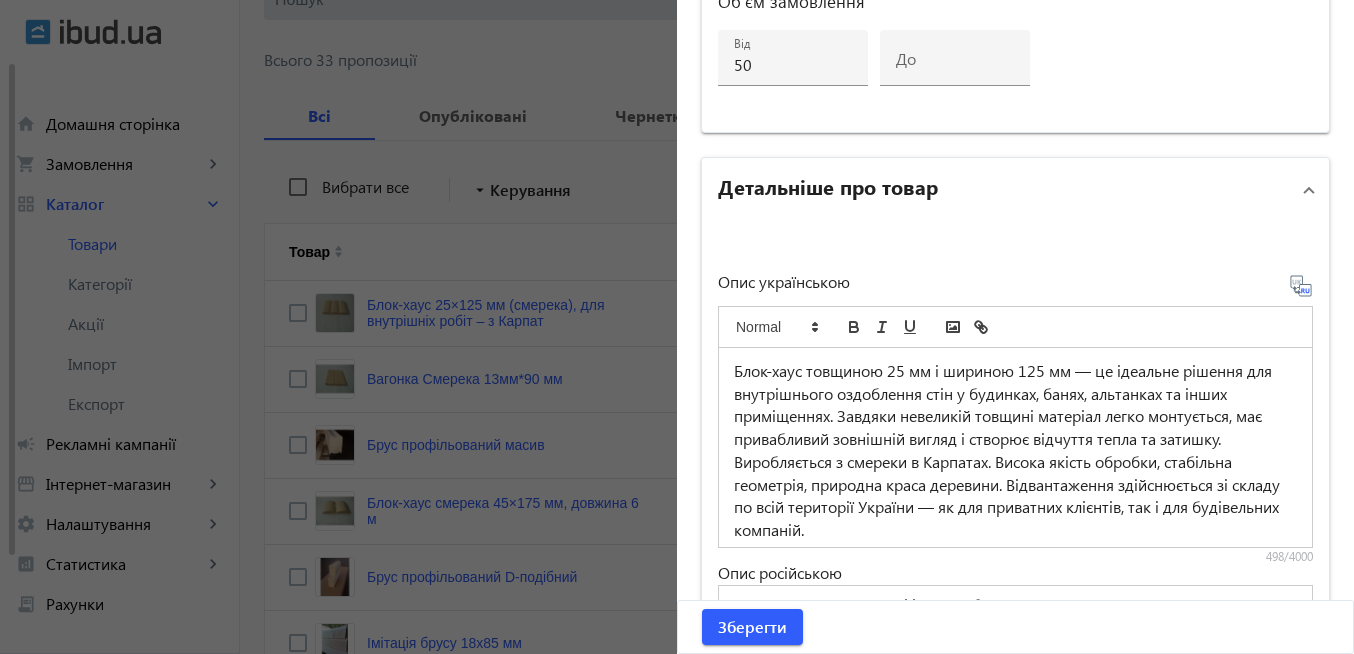 scroll, scrollTop: 1255, scrollLeft: 0, axis: vertical 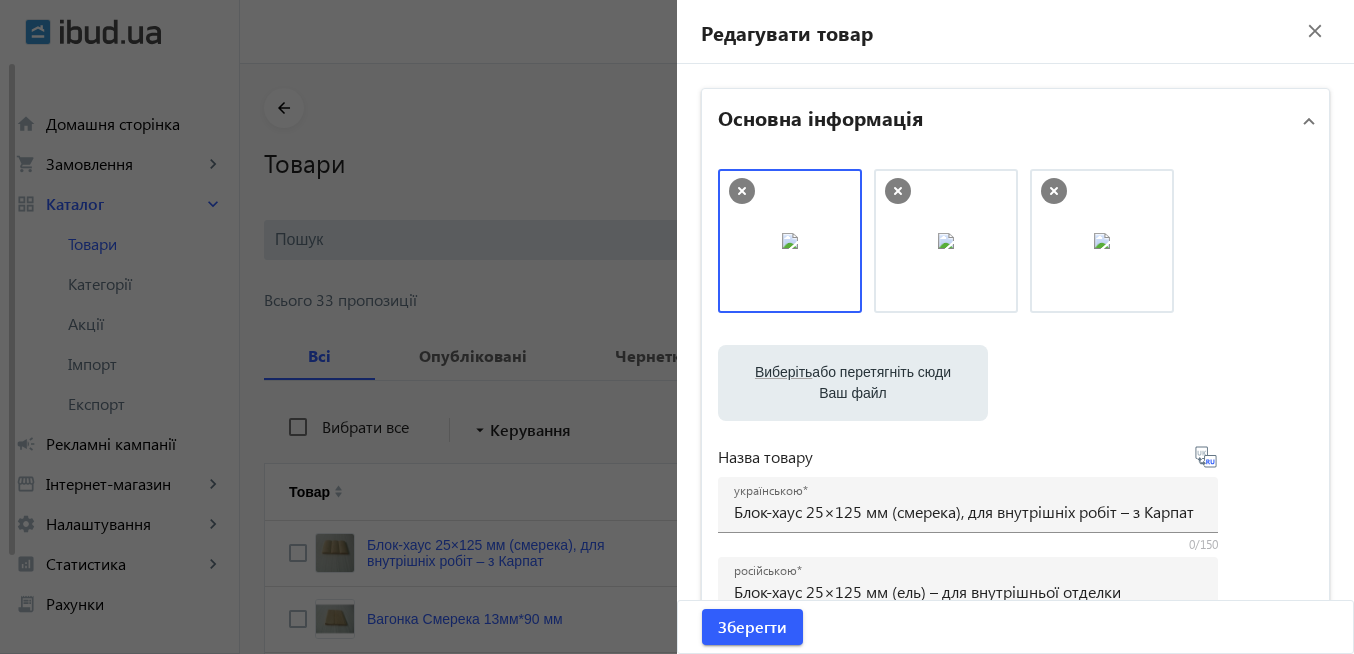 click on "close" 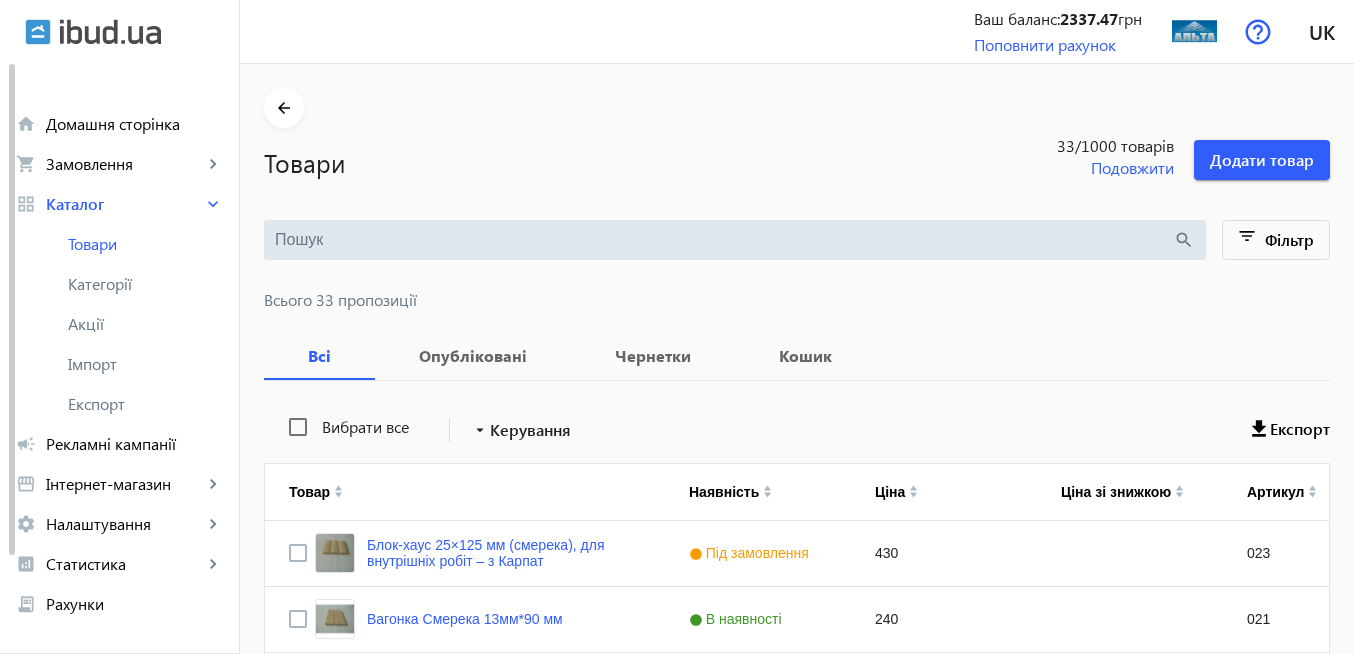 scroll, scrollTop: 120, scrollLeft: 0, axis: vertical 